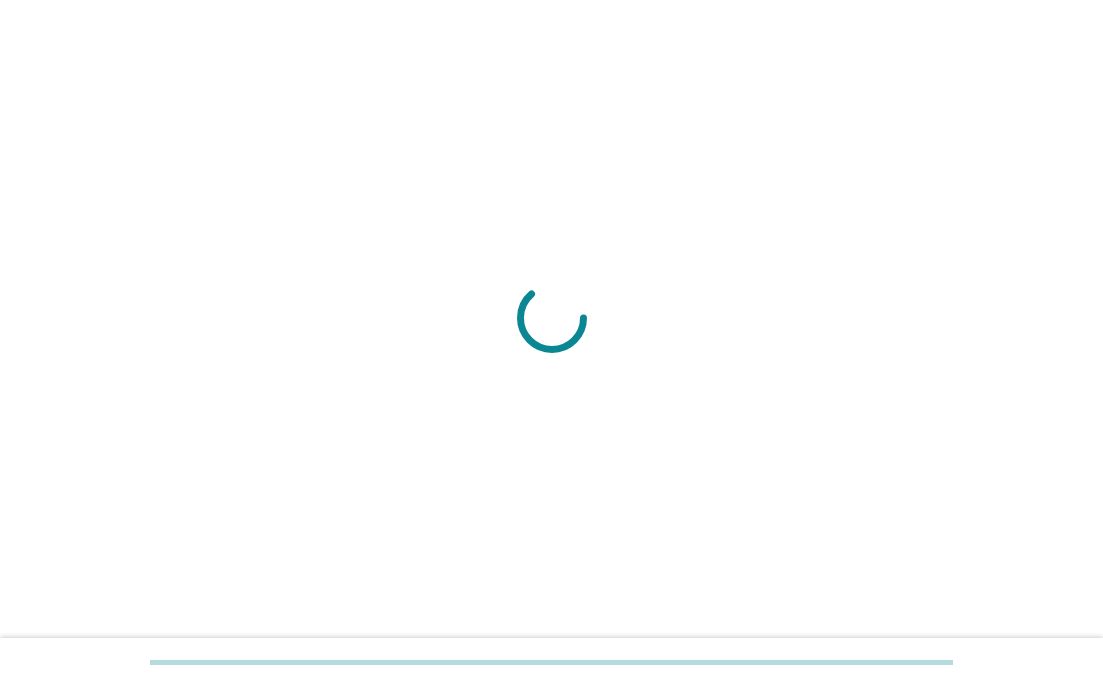 scroll, scrollTop: 0, scrollLeft: 0, axis: both 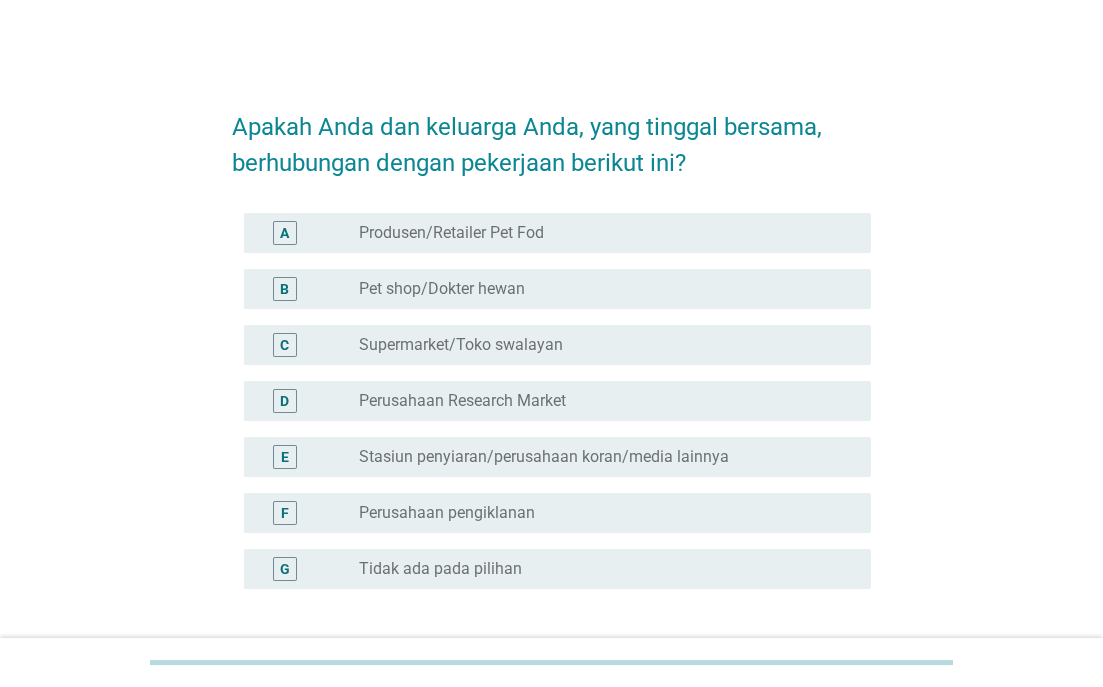 click on "radio_button_unchecked Tidak ada pada pilihan" at bounding box center (607, 569) 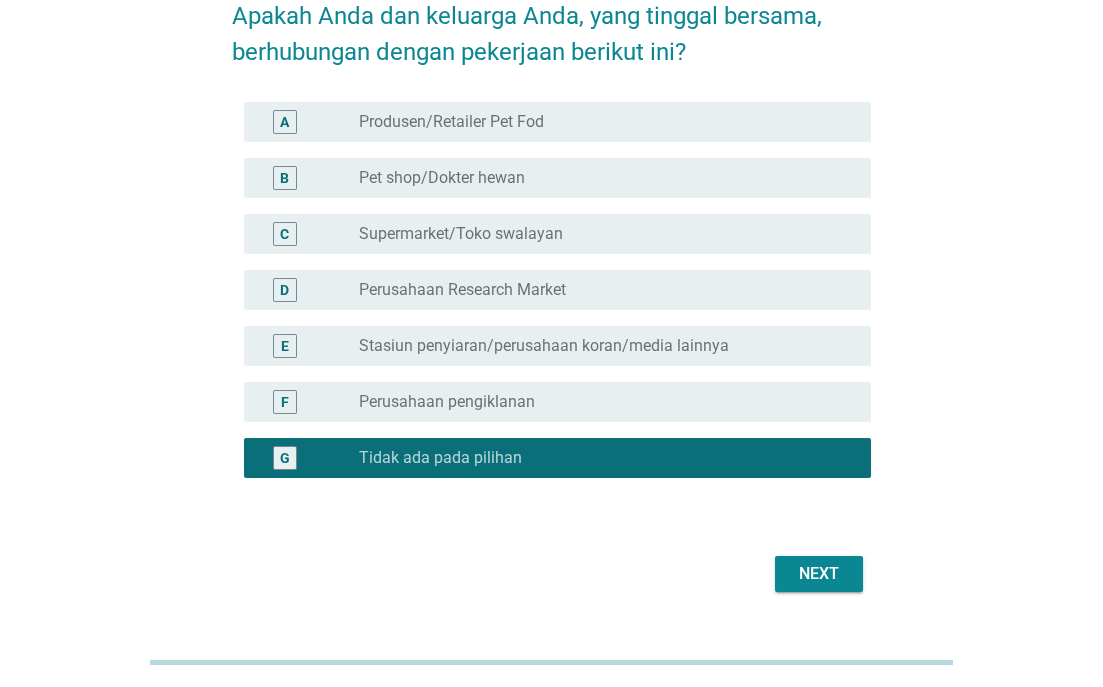 scroll, scrollTop: 159, scrollLeft: 0, axis: vertical 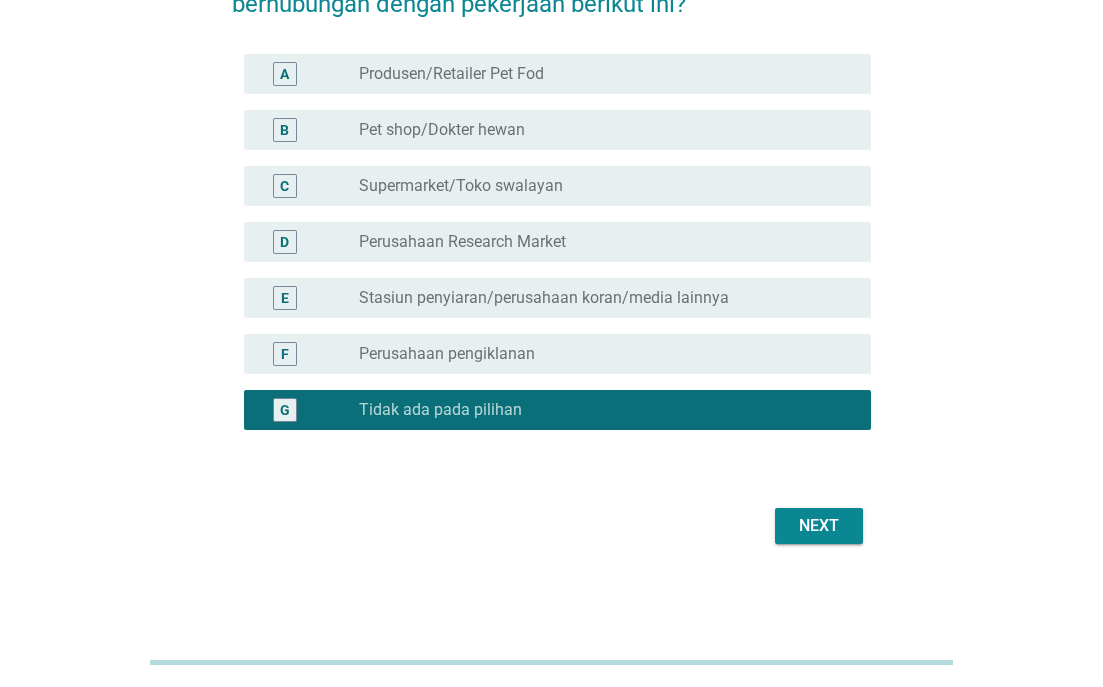 click on "Next" at bounding box center [819, 526] 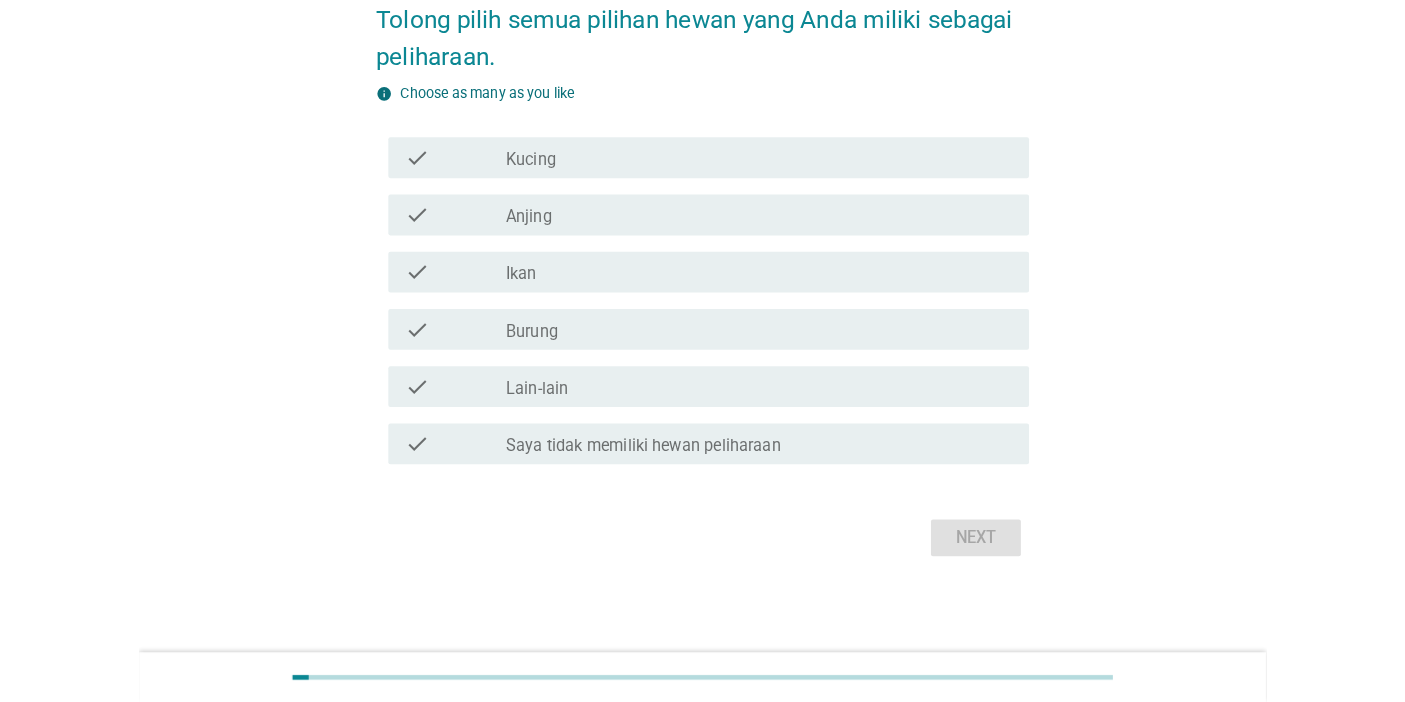 scroll, scrollTop: 0, scrollLeft: 0, axis: both 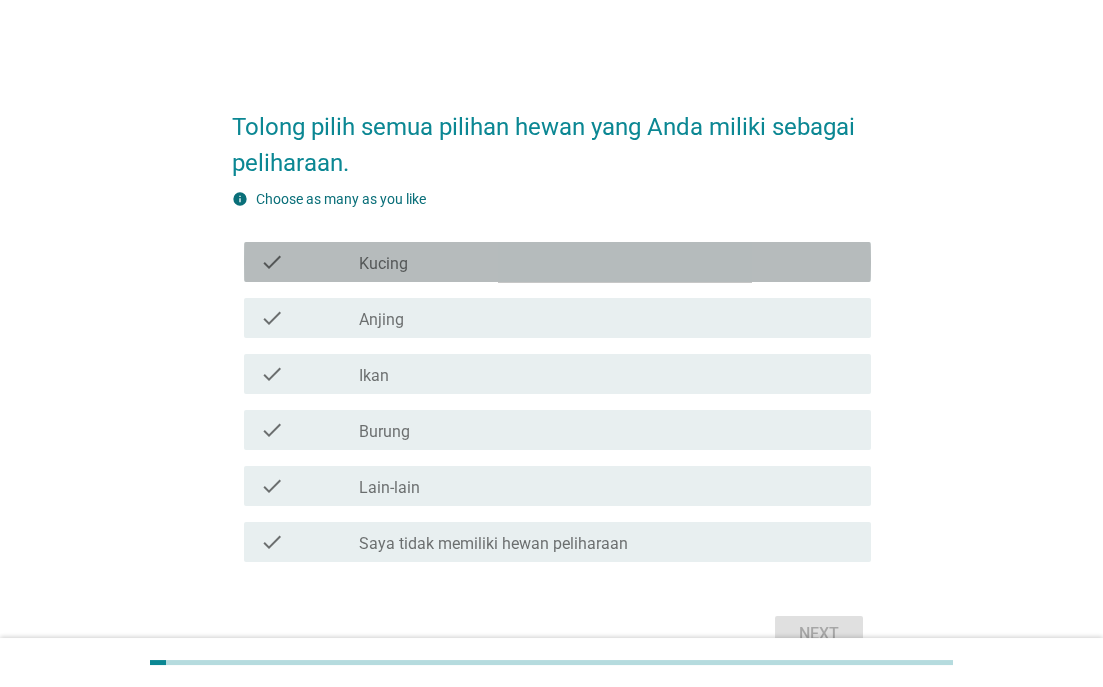 click on "check     check_box_outline_blank Kucing" at bounding box center (557, 262) 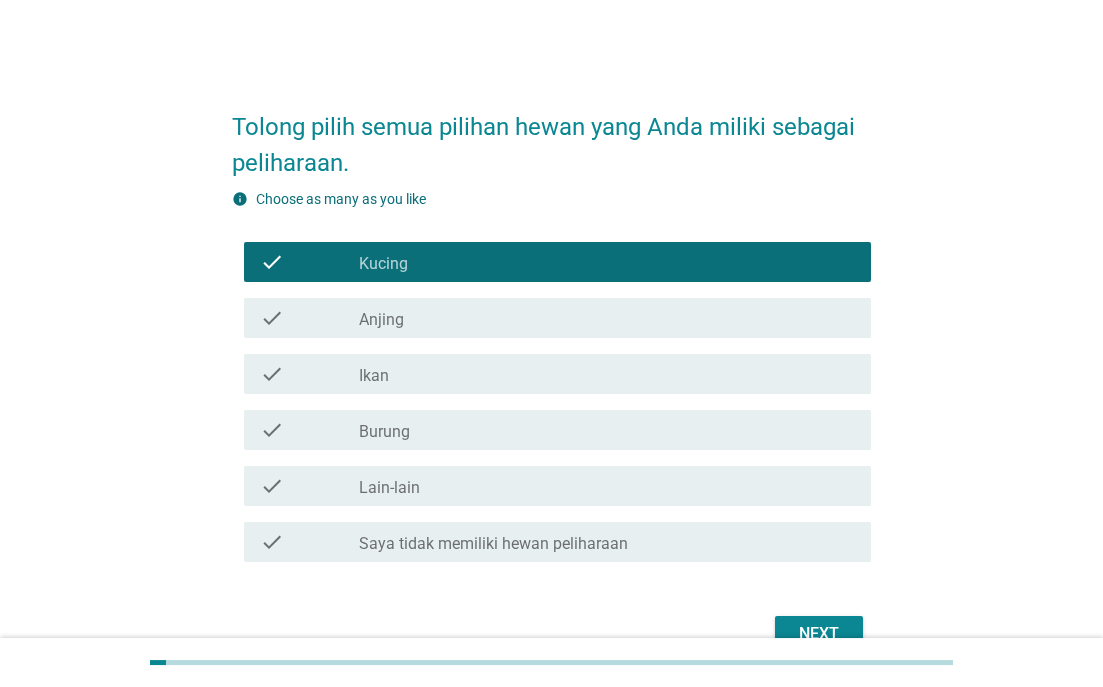click on "check_box_outline_blank Anjing" at bounding box center (607, 318) 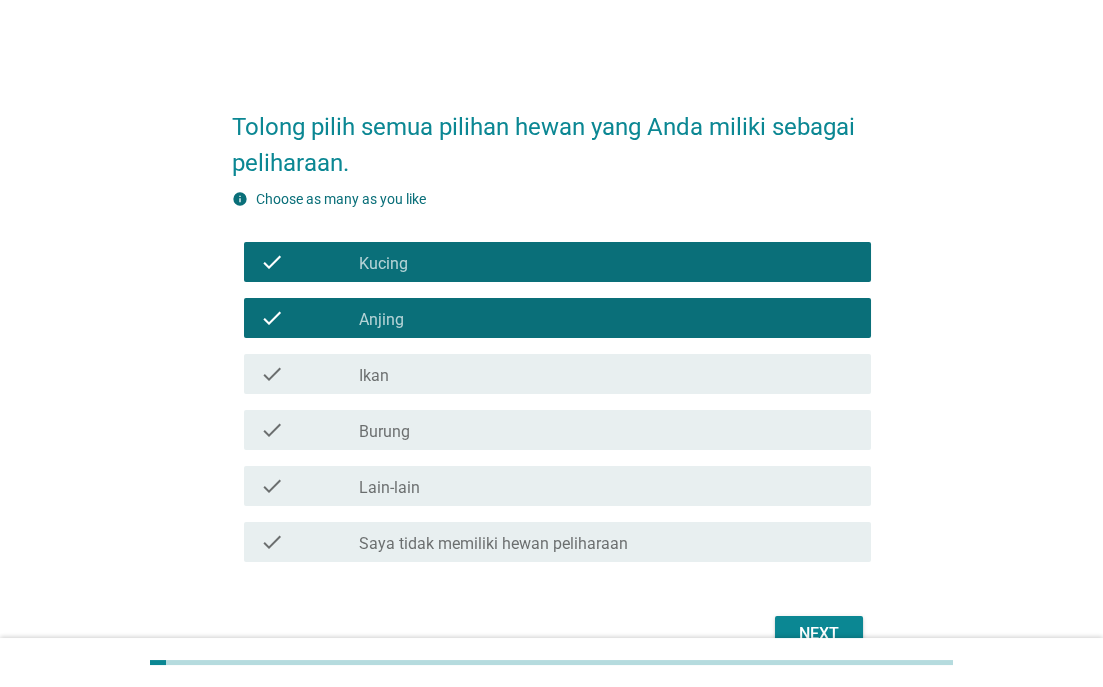 click on "Next" at bounding box center (819, 634) 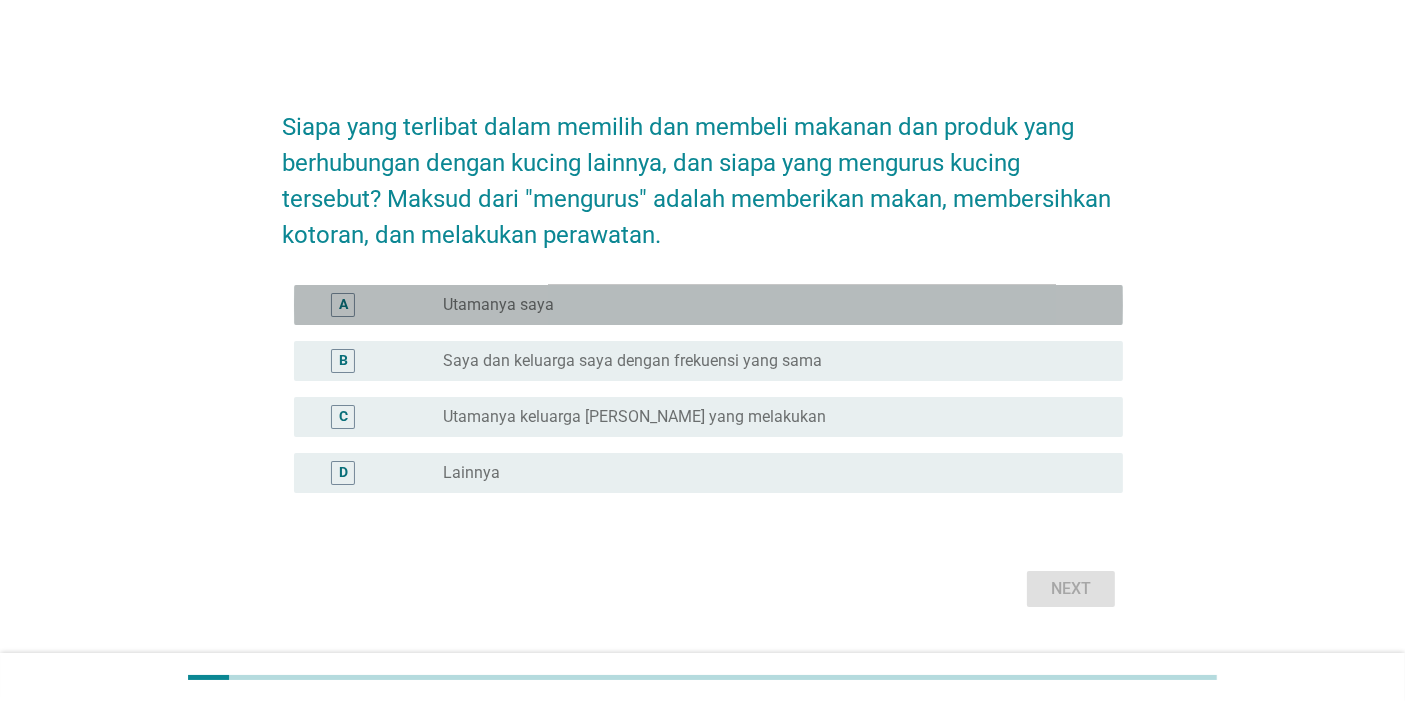 click on "radio_button_unchecked Utamanya saya" at bounding box center [767, 305] 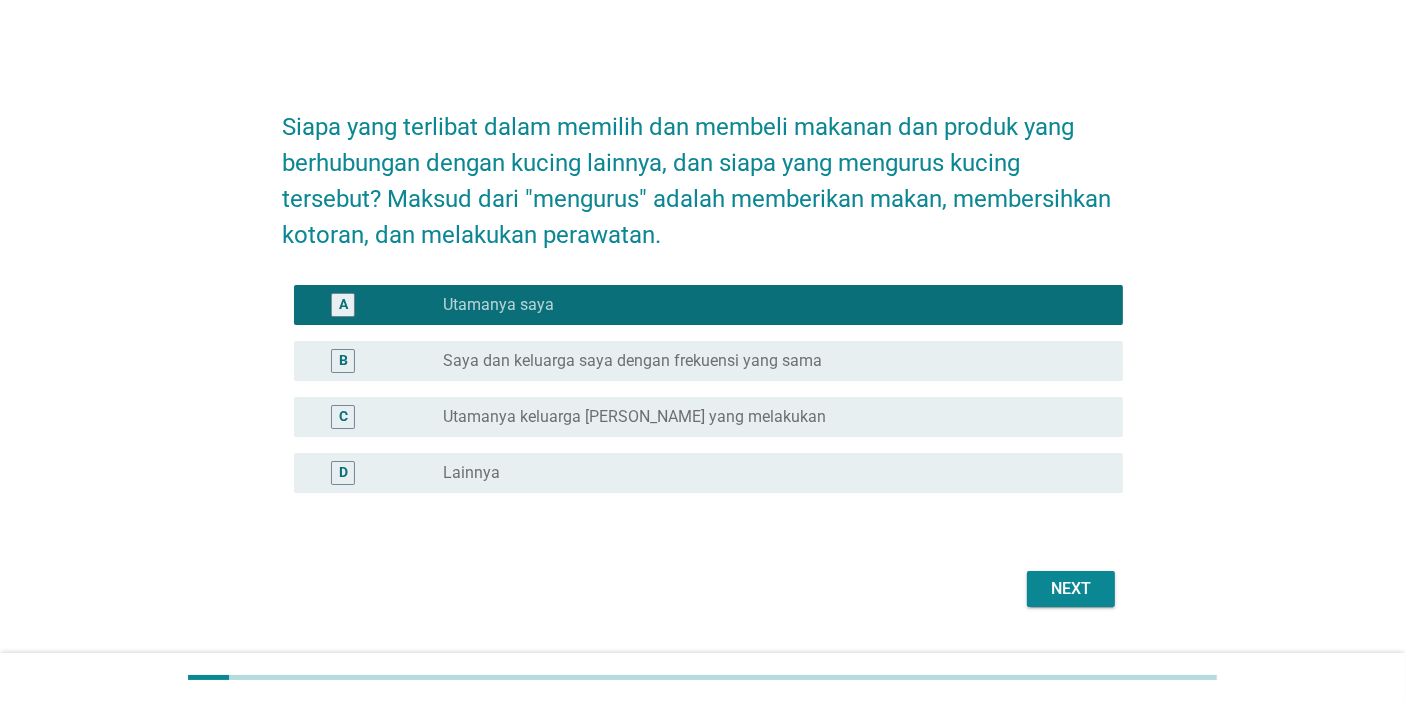 click on "Next" at bounding box center (1071, 589) 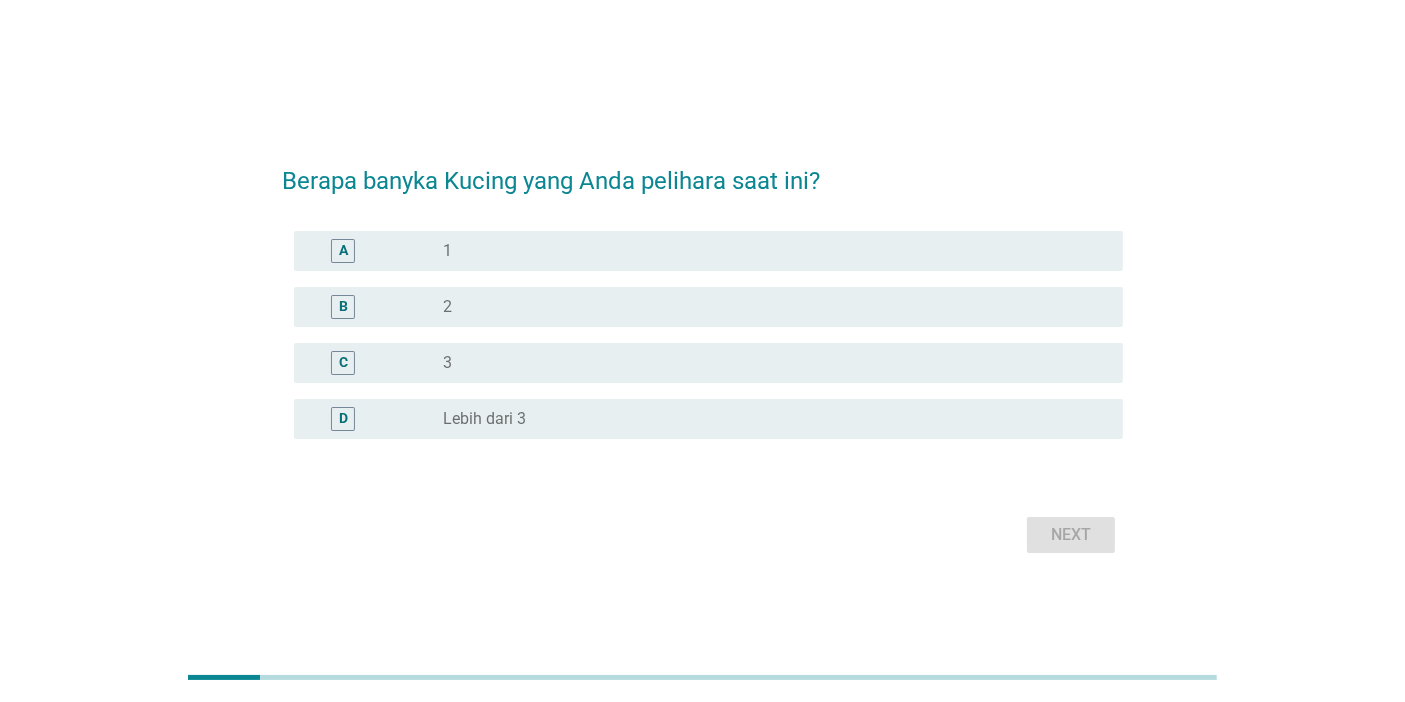 click on "Lebih dari 3" at bounding box center [484, 419] 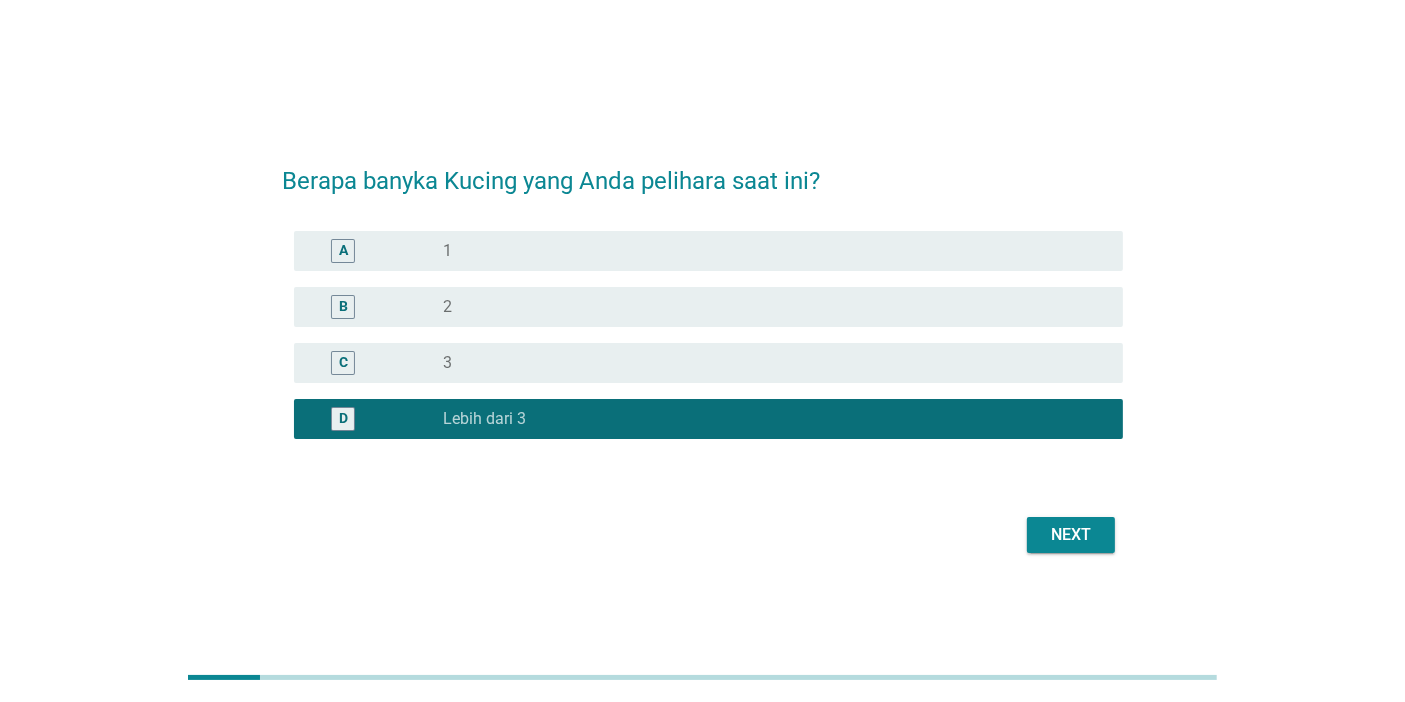 click on "Next" at bounding box center [1071, 535] 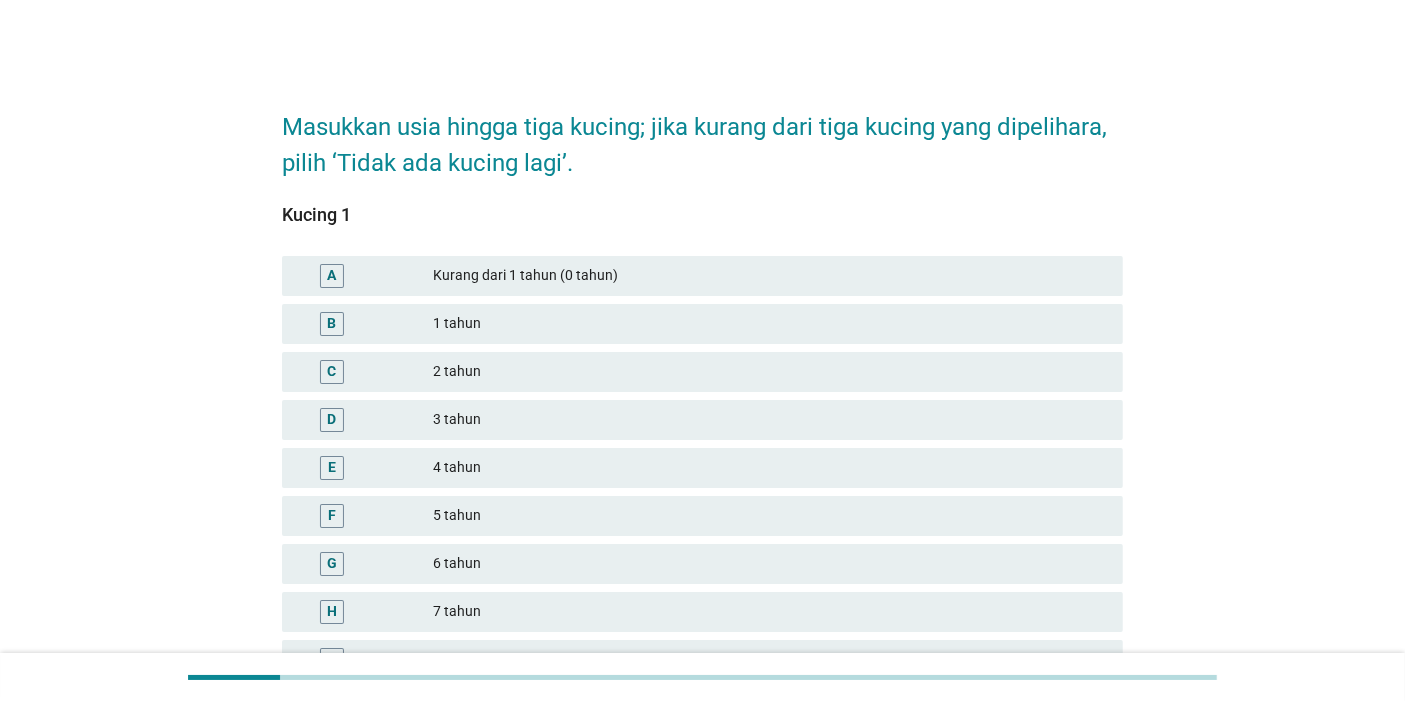 click on "4 tahun" at bounding box center (770, 468) 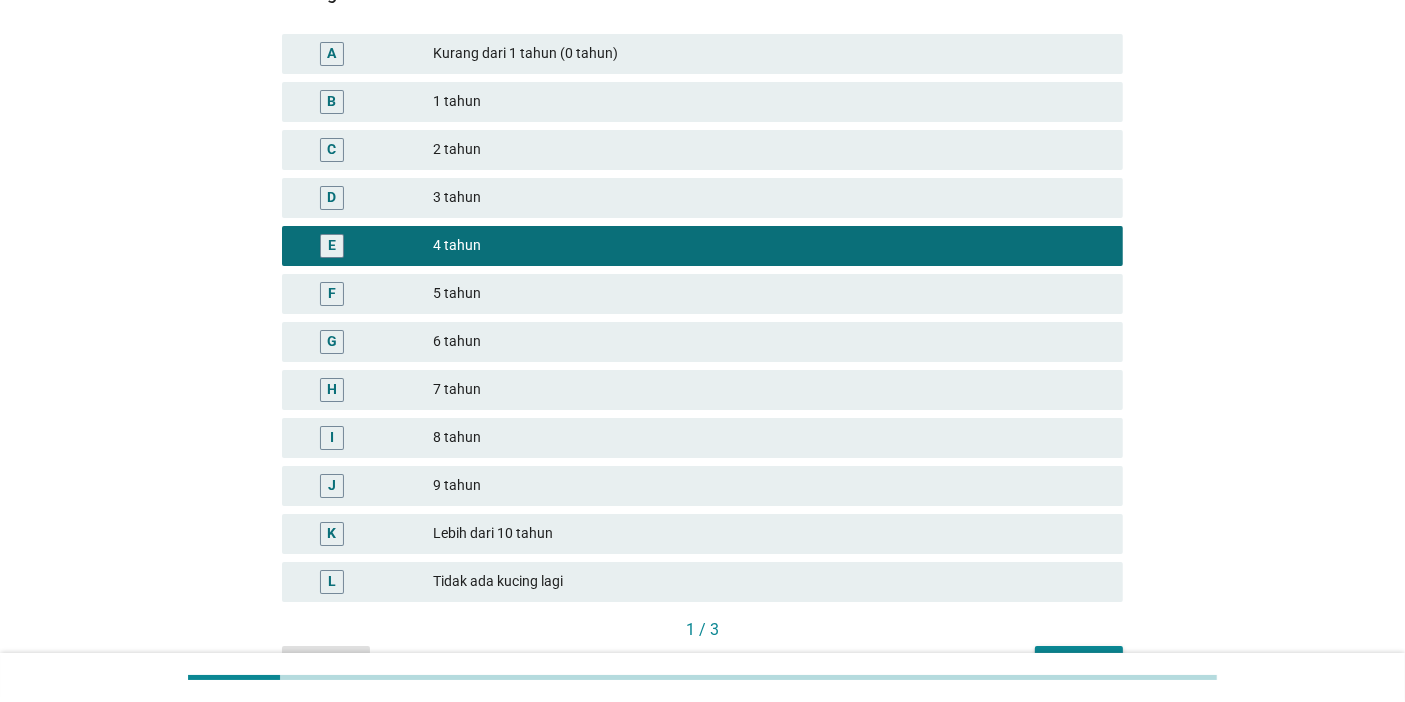 scroll, scrollTop: 333, scrollLeft: 0, axis: vertical 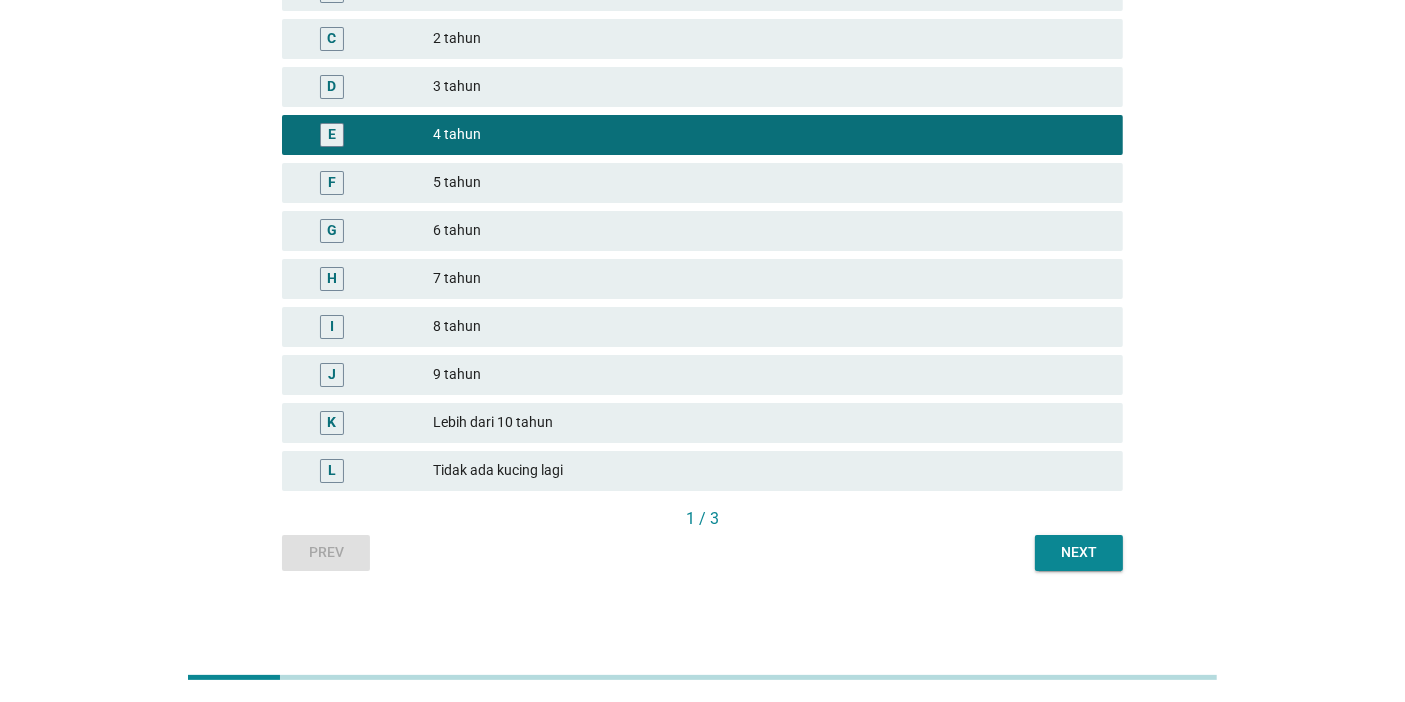 click on "Next" at bounding box center (1079, 552) 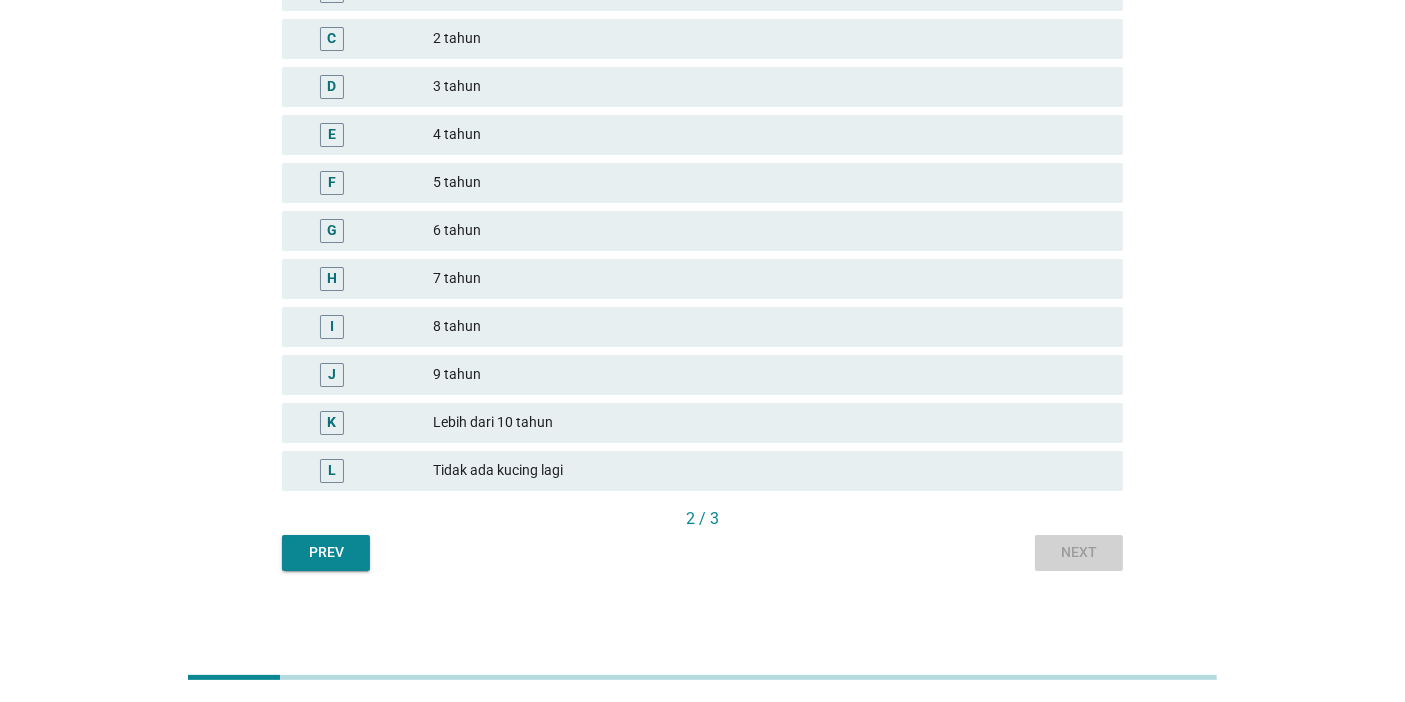 scroll, scrollTop: 0, scrollLeft: 0, axis: both 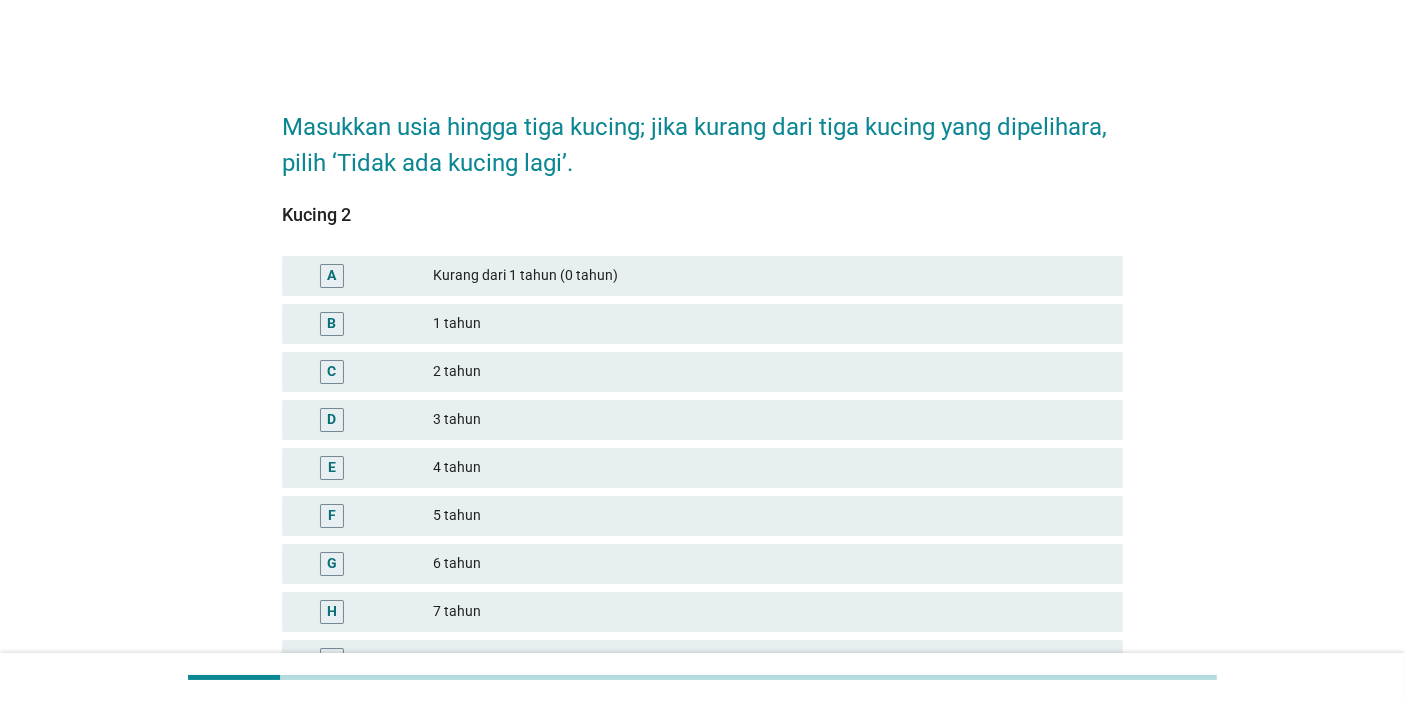 click on "3 tahun" at bounding box center (770, 420) 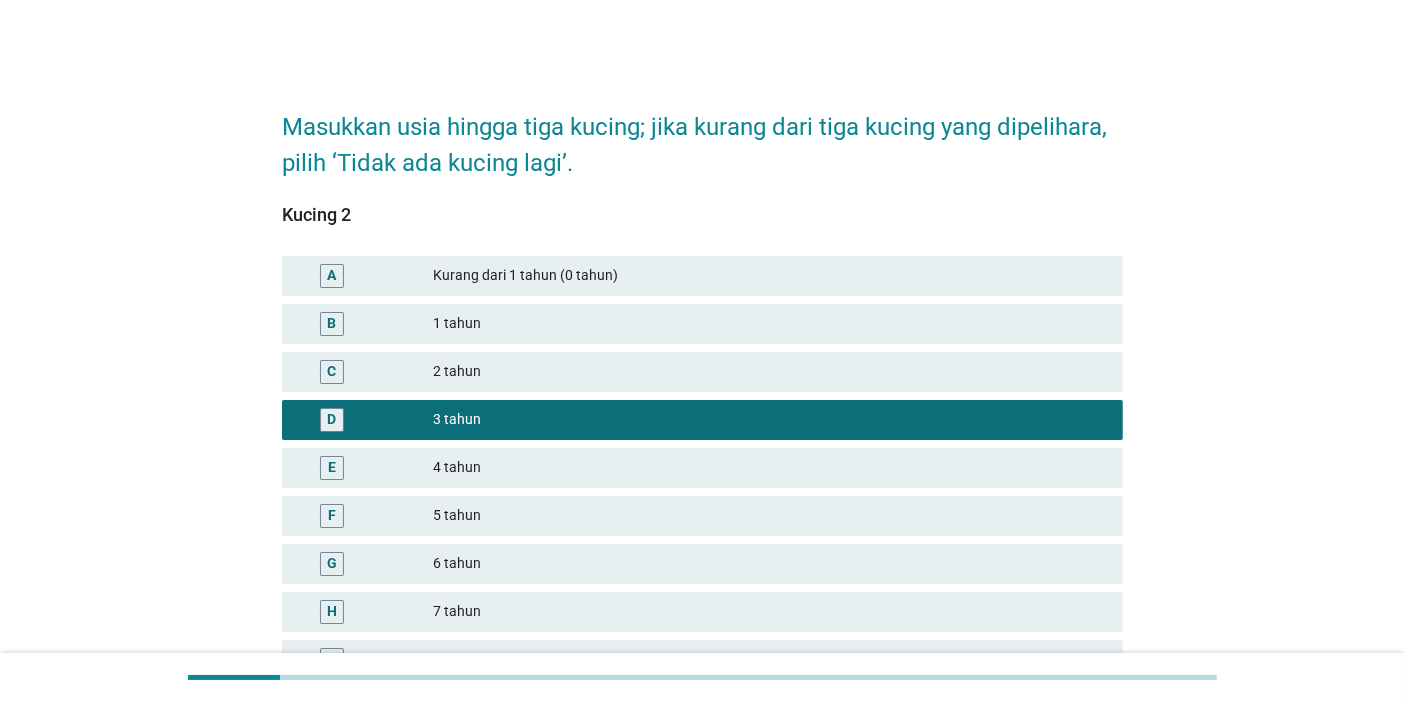 scroll, scrollTop: 222, scrollLeft: 0, axis: vertical 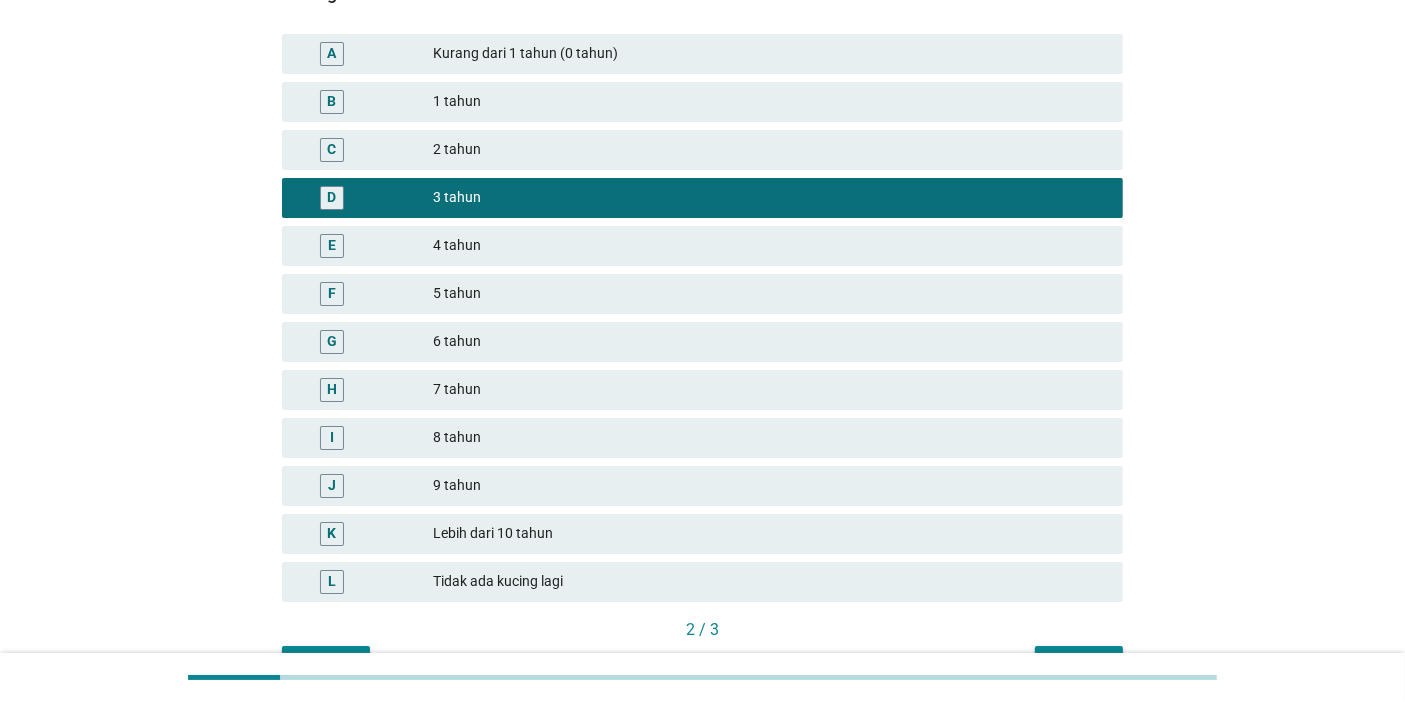 click on "2 / 3" at bounding box center [702, 632] 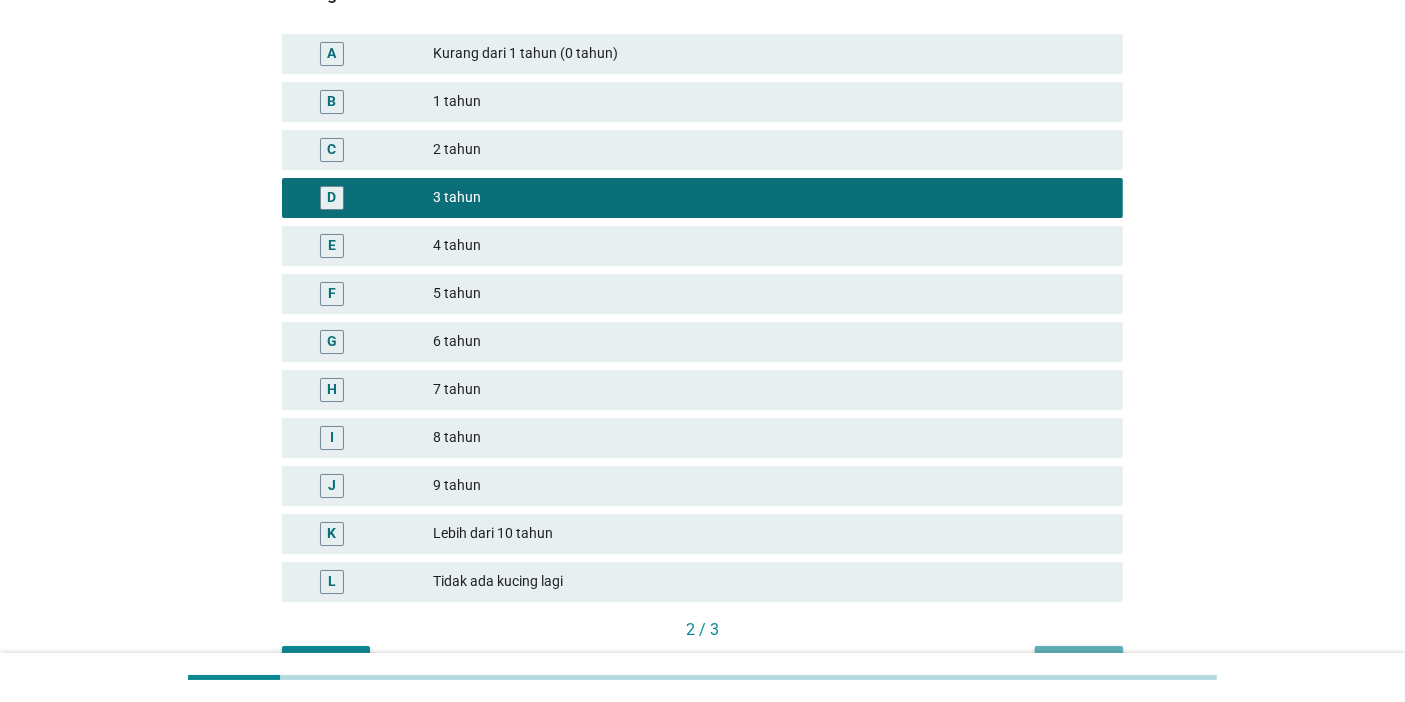 click on "Next" at bounding box center (1079, 664) 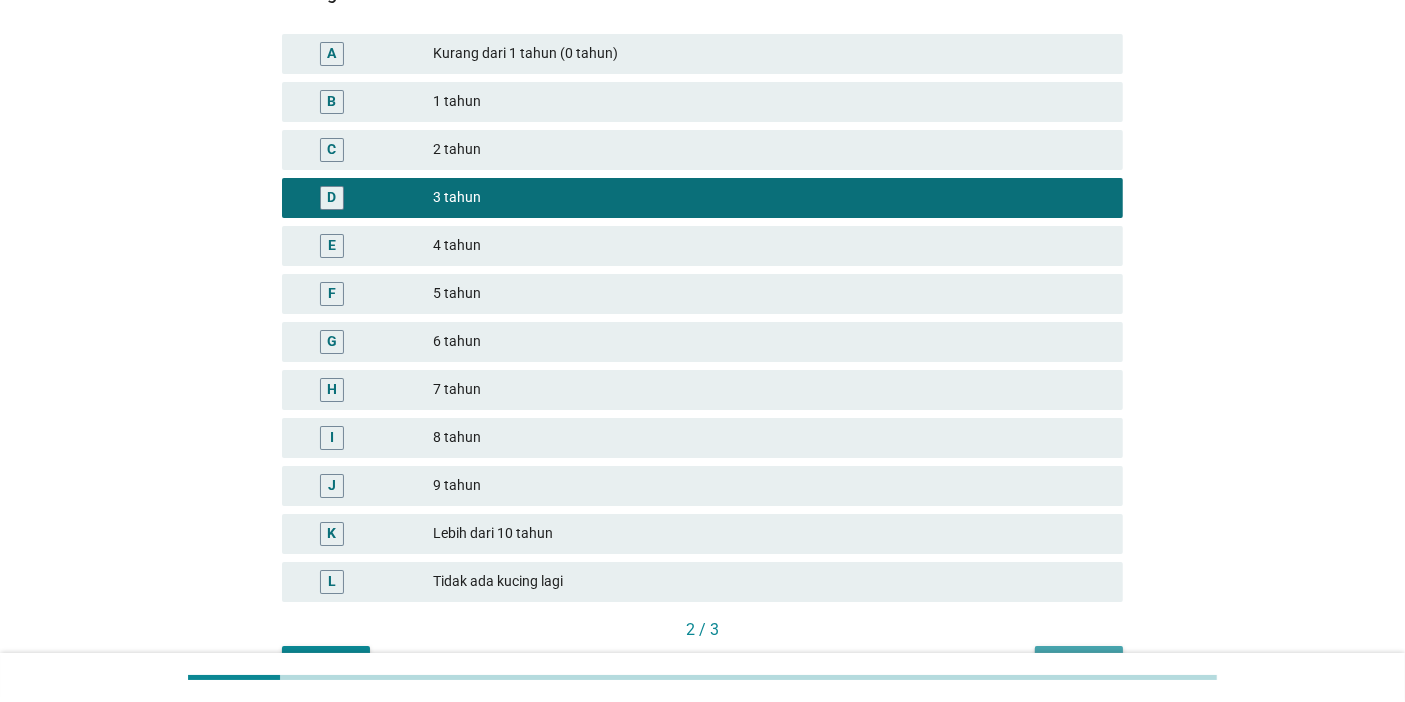 scroll, scrollTop: 0, scrollLeft: 0, axis: both 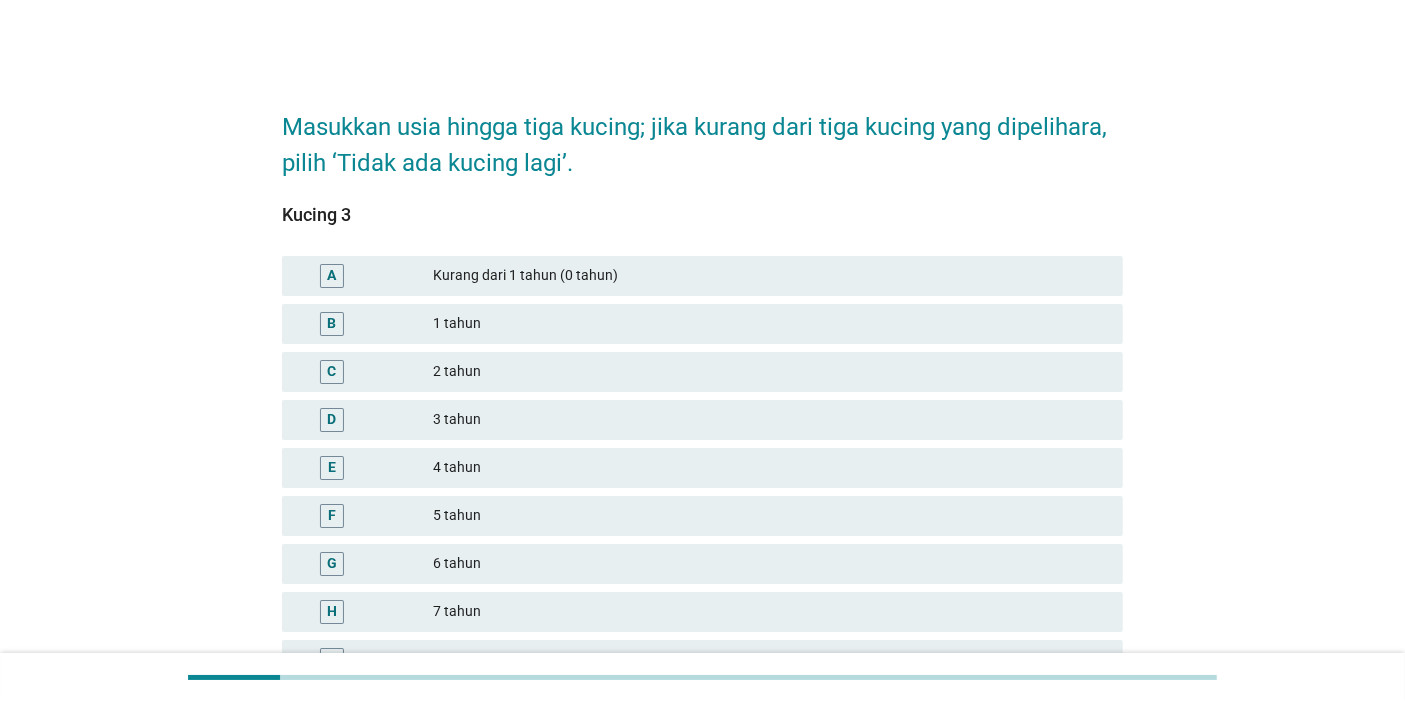 click on "1 tahun" at bounding box center [770, 324] 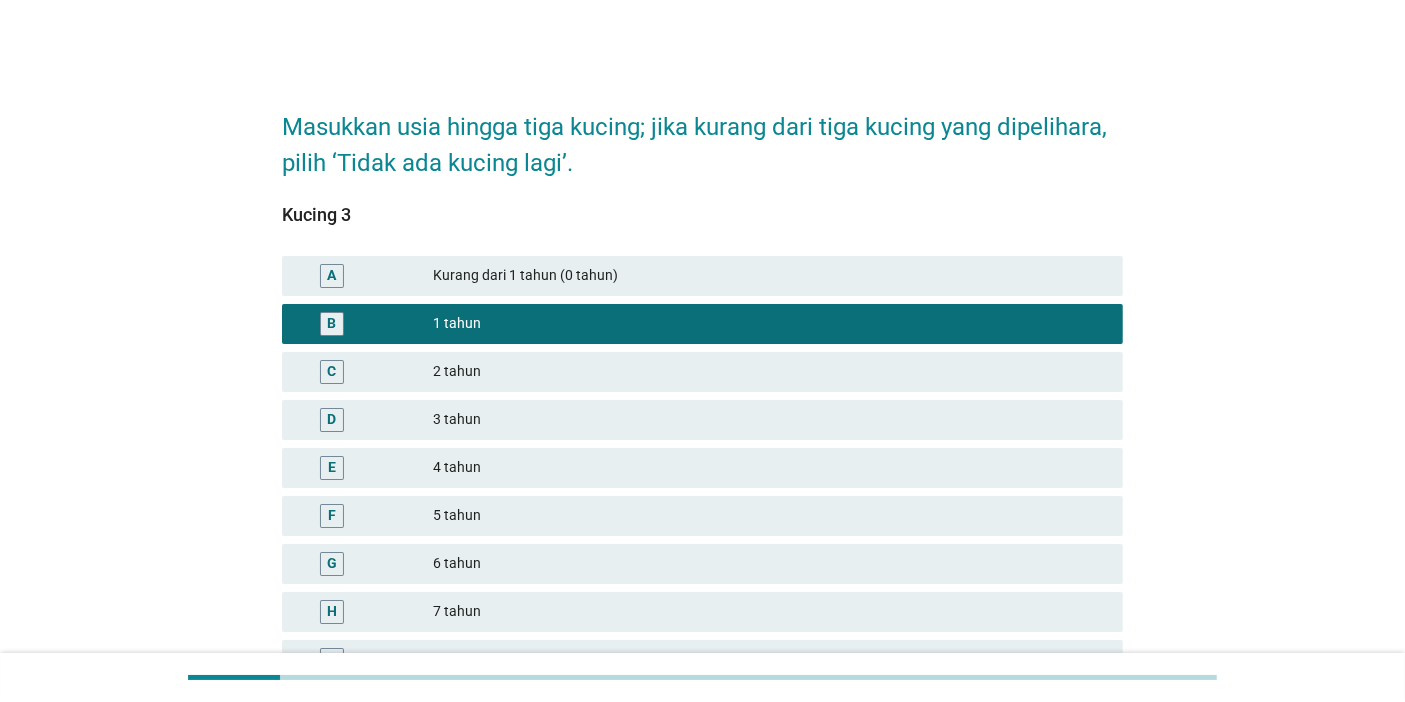 scroll, scrollTop: 338, scrollLeft: 0, axis: vertical 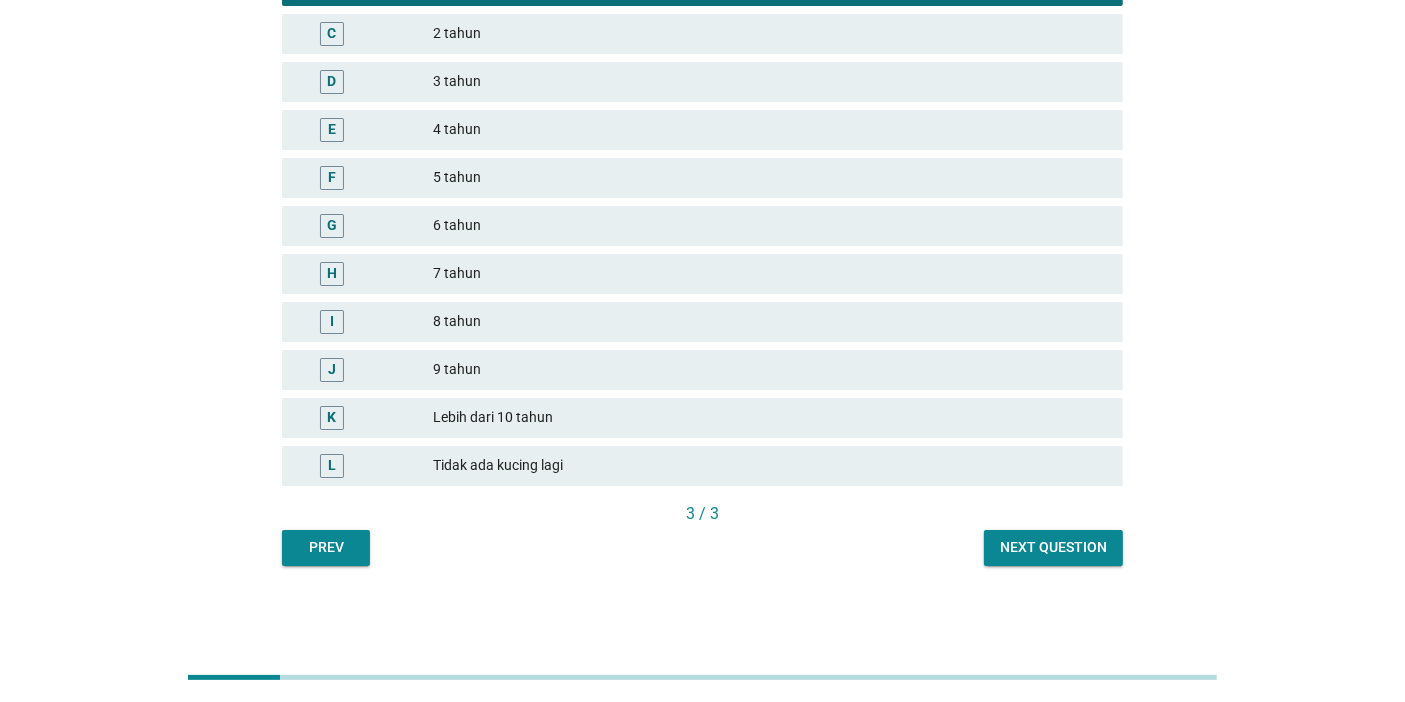 click on "Next question" at bounding box center [1053, 547] 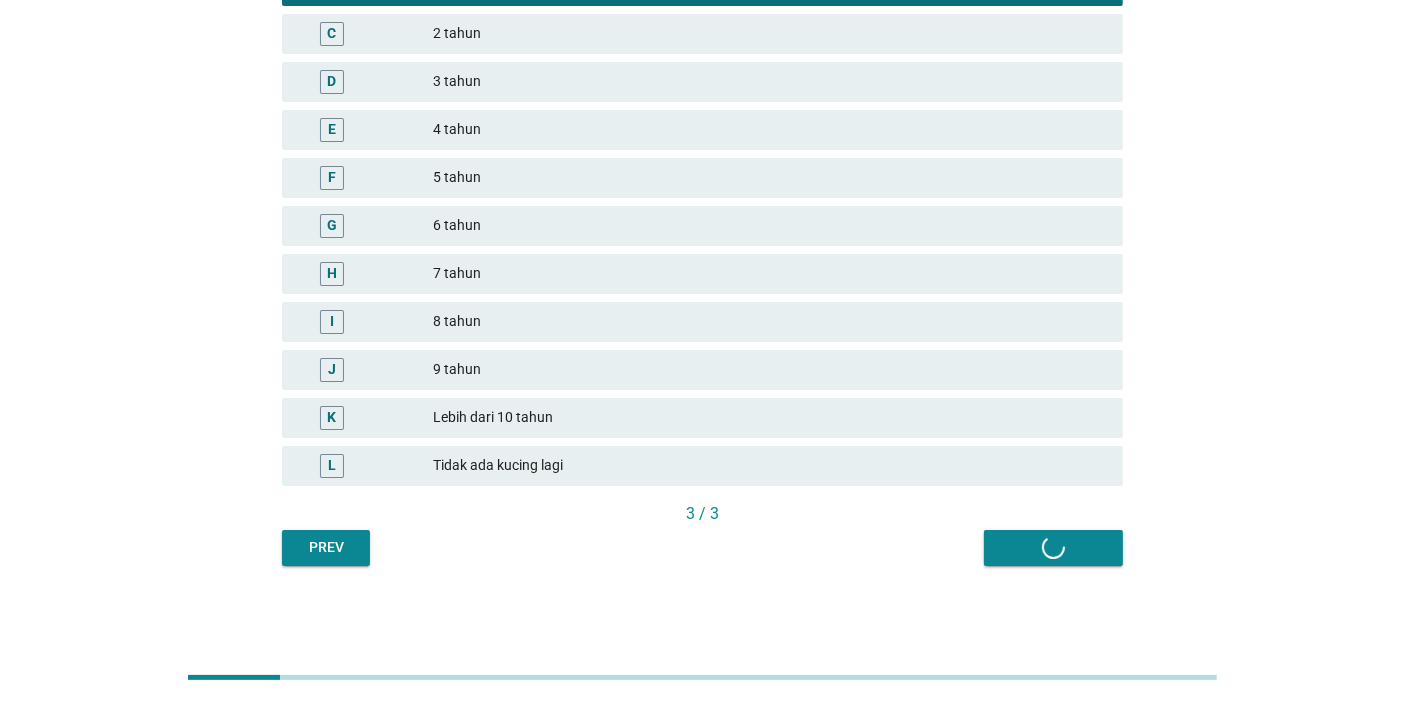 scroll, scrollTop: 0, scrollLeft: 0, axis: both 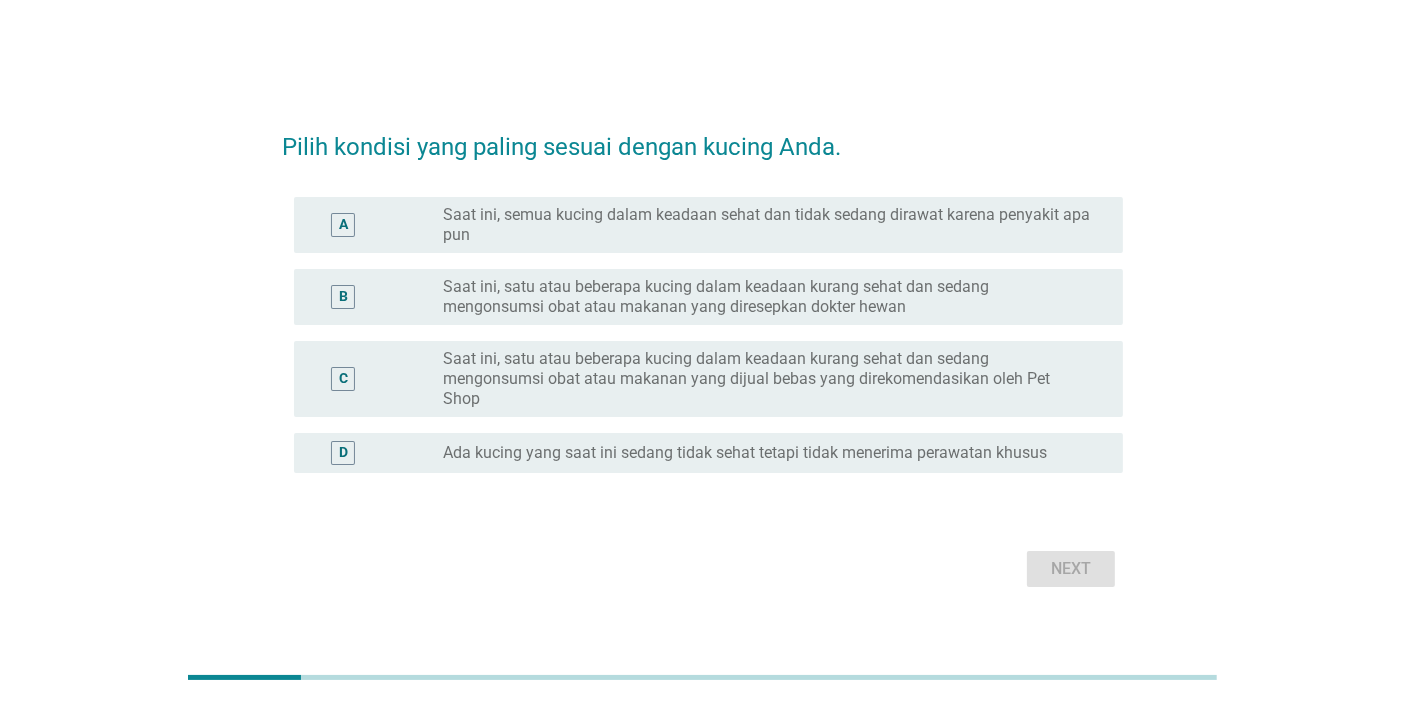 click on "Saat ini, satu atau beberapa kucing dalam keadaan kurang sehat dan sedang mengonsumsi obat atau makanan yang diresepkan dokter hewan" at bounding box center [767, 297] 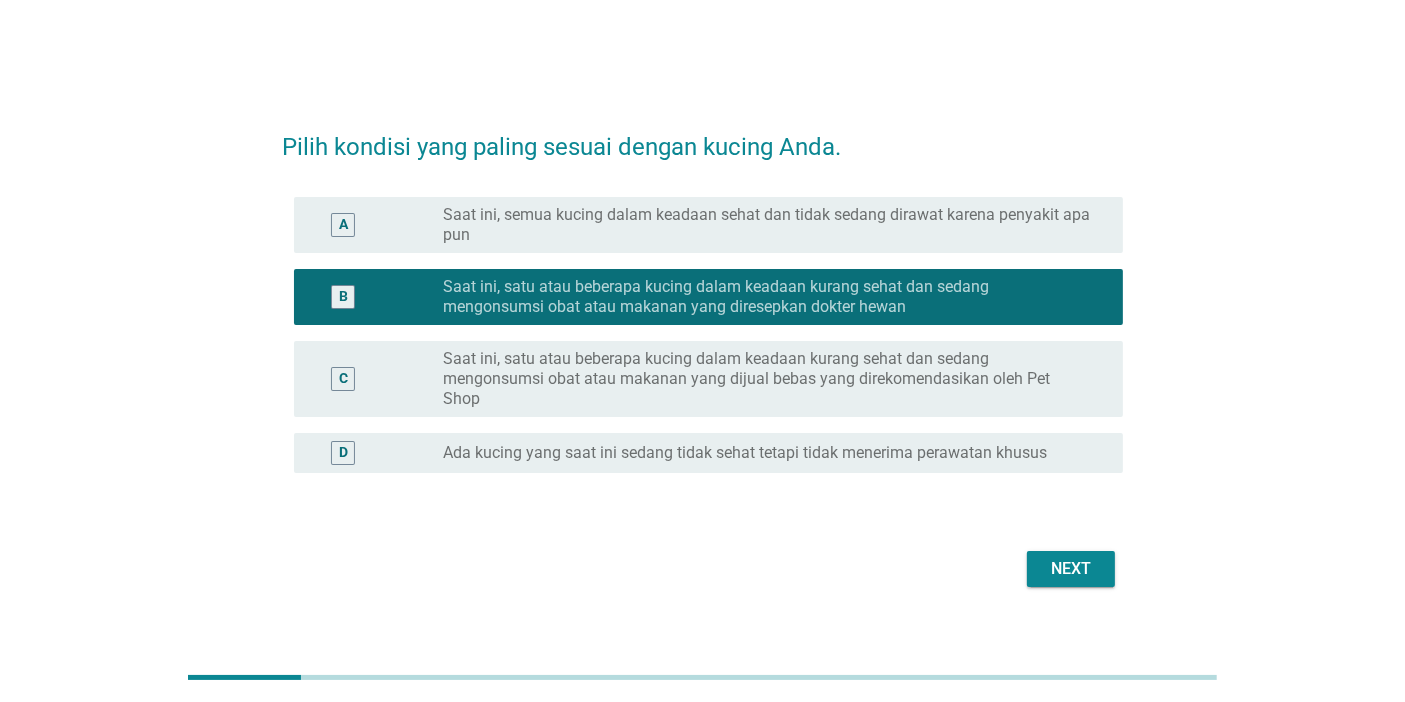 click on "Saat ini, satu atau beberapa kucing dalam keadaan kurang sehat dan sedang mengonsumsi obat atau makanan yang dijual bebas yang direkomendasikan oleh Pet Shop" at bounding box center [767, 379] 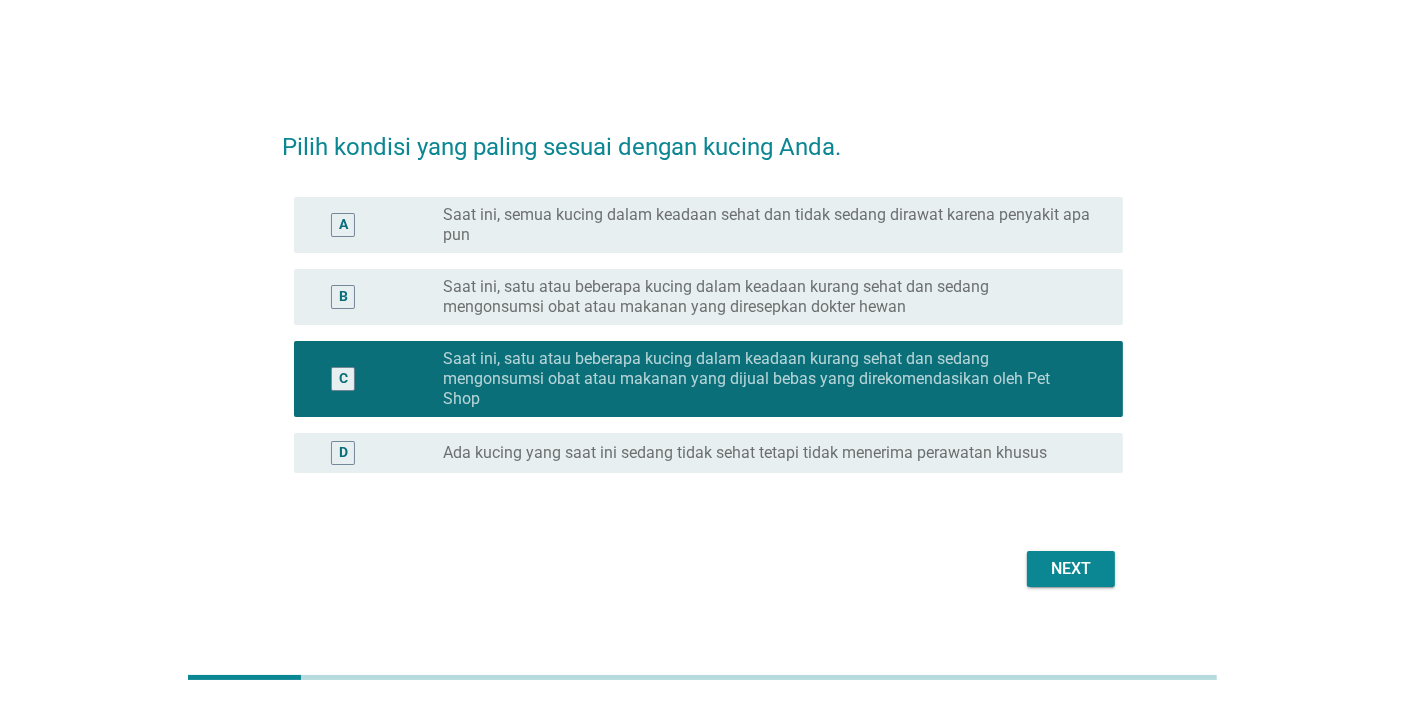 click on "Ada kucing yang saat ini sedang tidak sehat tetapi tidak menerima perawatan khusus" at bounding box center (745, 453) 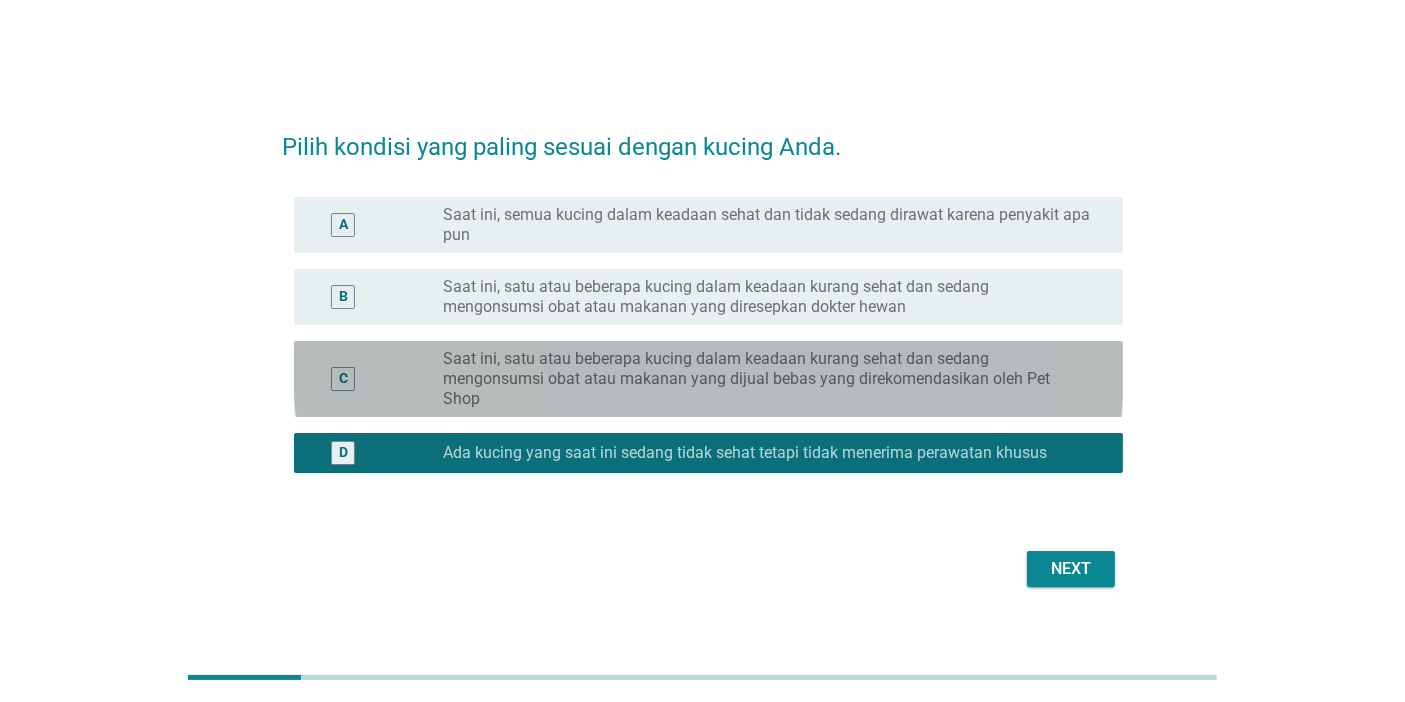 click on "Saat ini, satu atau beberapa kucing dalam keadaan kurang sehat dan sedang mengonsumsi obat atau makanan yang dijual bebas yang direkomendasikan oleh Pet Shop" at bounding box center (767, 379) 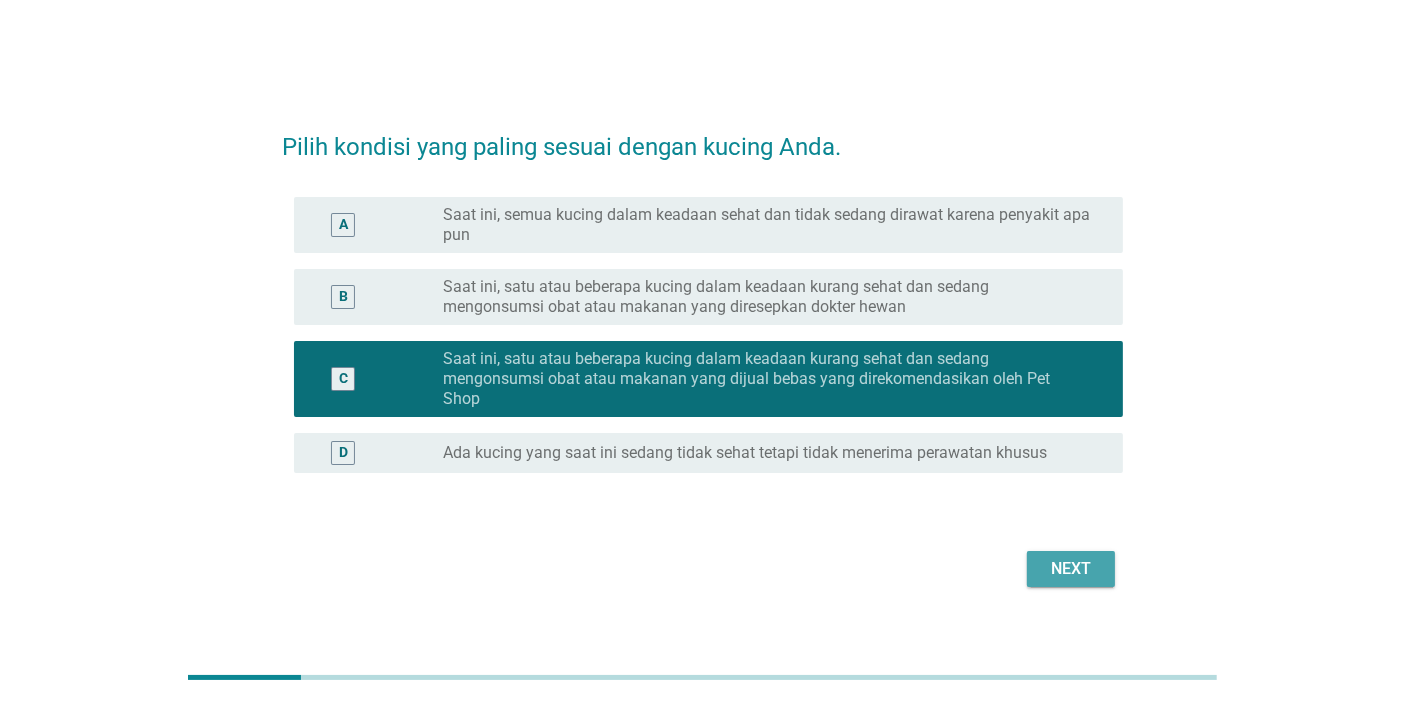 click on "Next" at bounding box center [1071, 569] 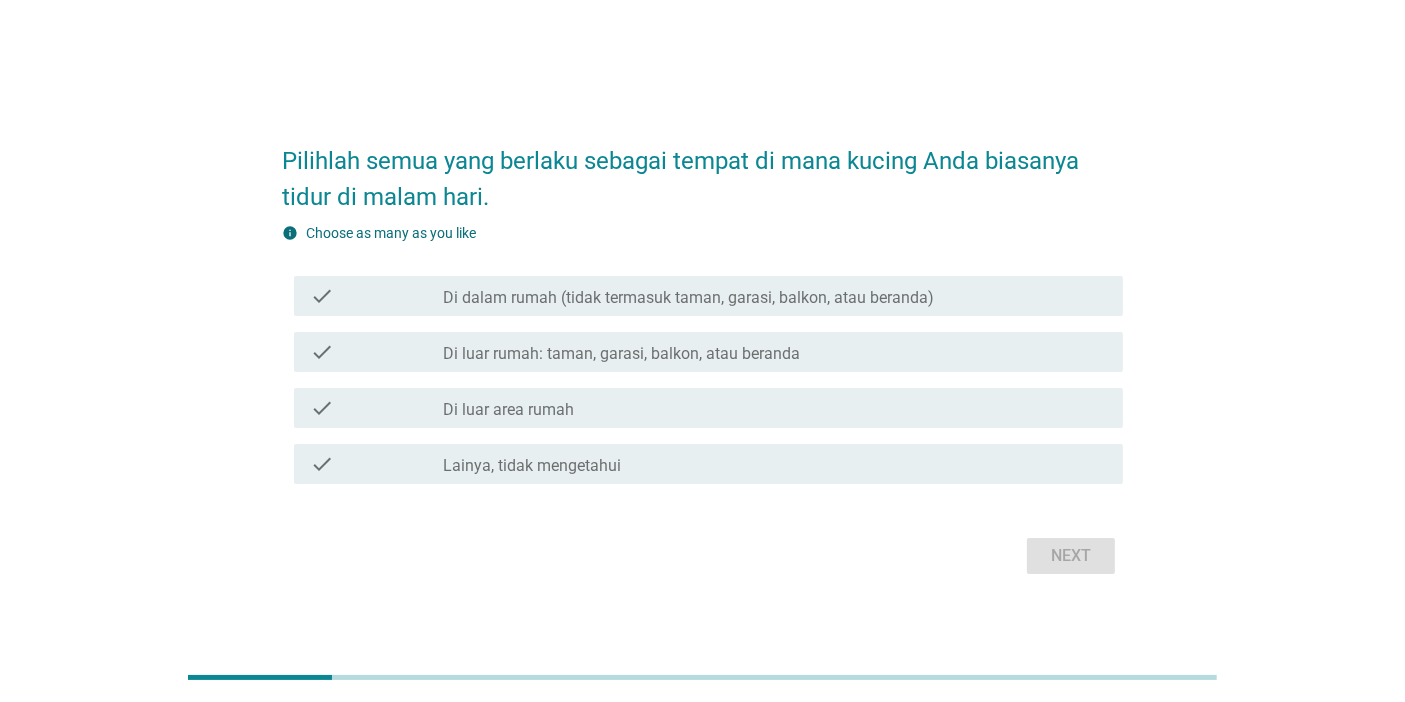 click on "Di luar rumah: taman, garasi, balkon, atau beranda" at bounding box center (621, 354) 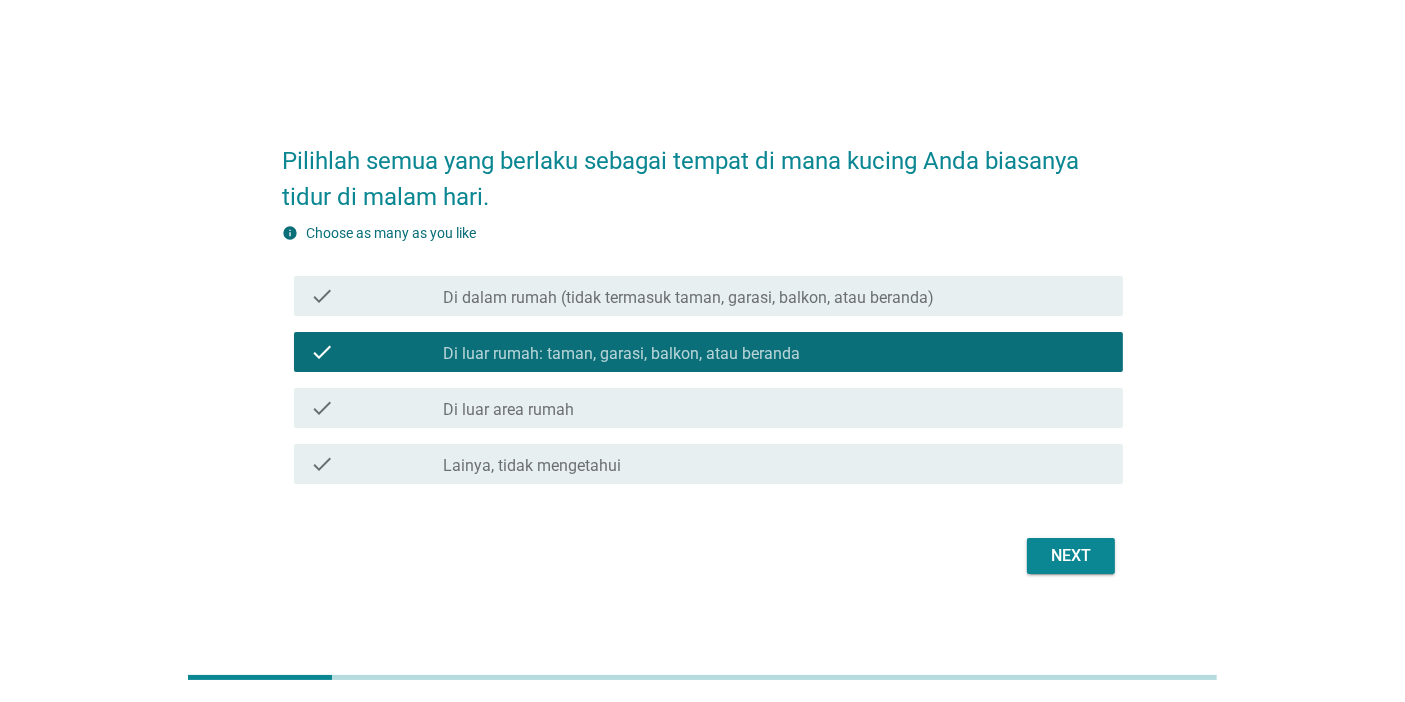click on "check_box_outline_blank Di luar area rumah" at bounding box center (775, 408) 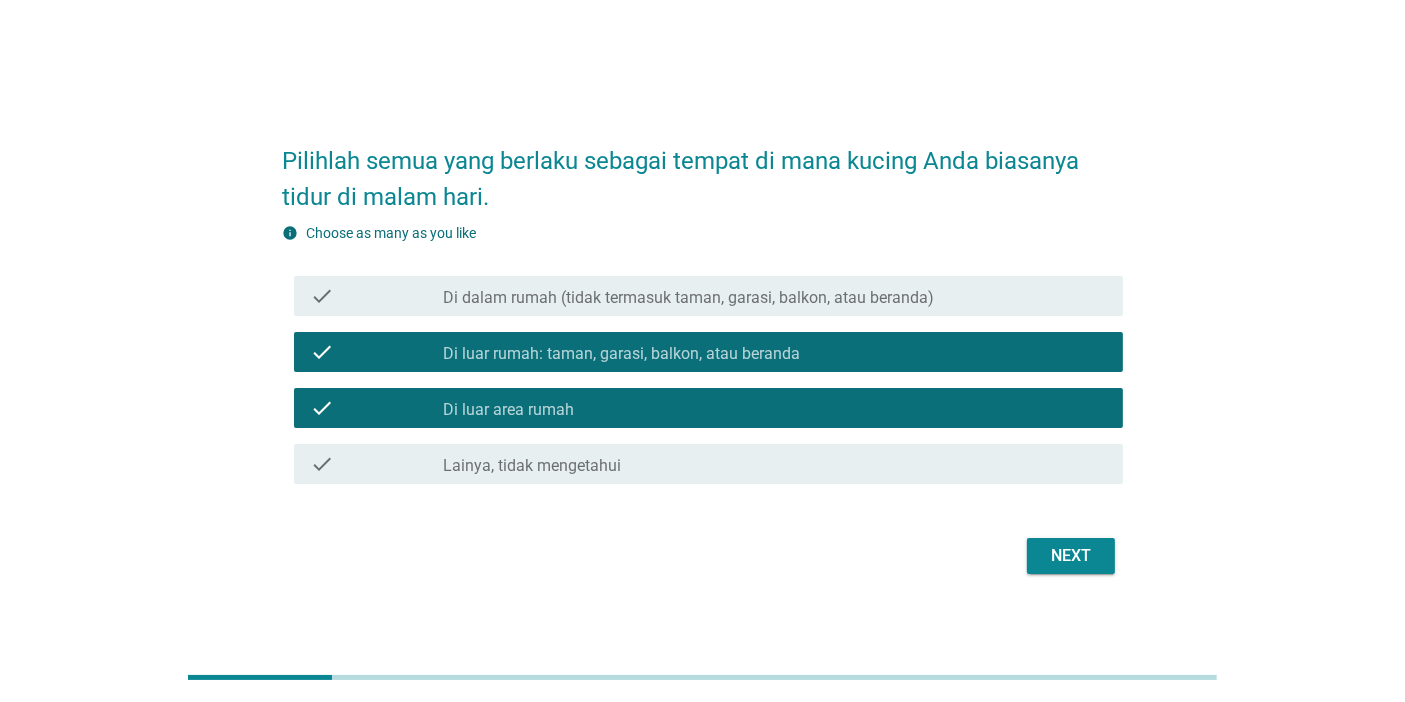click on "Di luar rumah: taman, garasi, balkon, atau beranda" at bounding box center (621, 354) 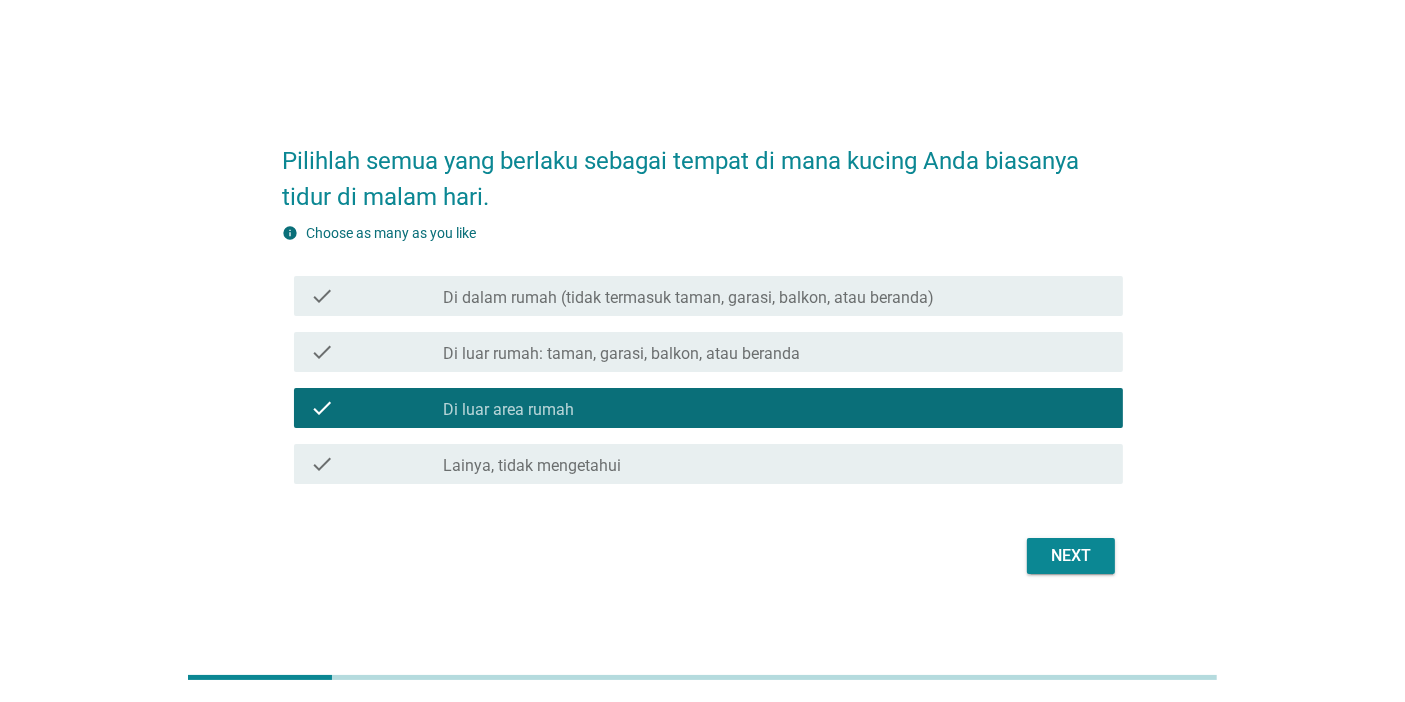 click on "Di dalam rumah (tidak termasuk taman, garasi, balkon, atau beranda)" at bounding box center [688, 298] 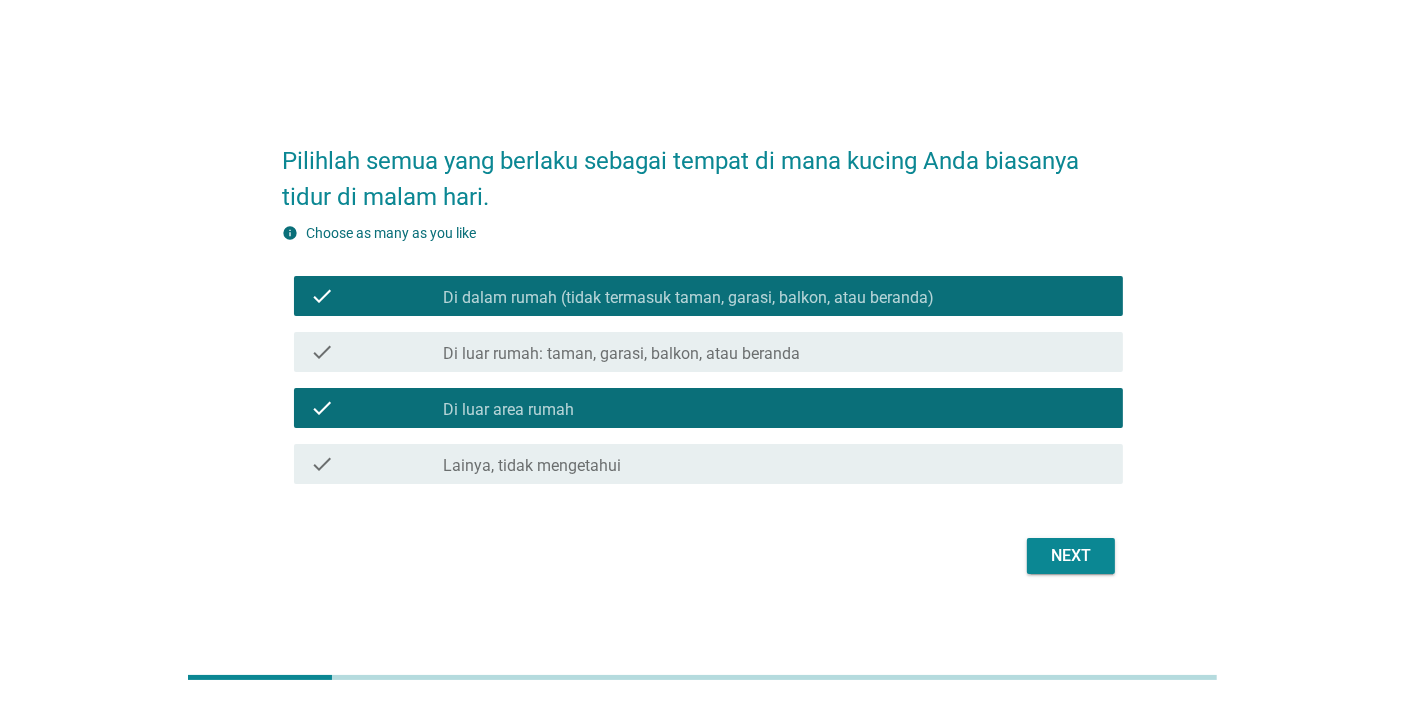 click on "check_box_outline_blank Di luar area rumah" at bounding box center [775, 408] 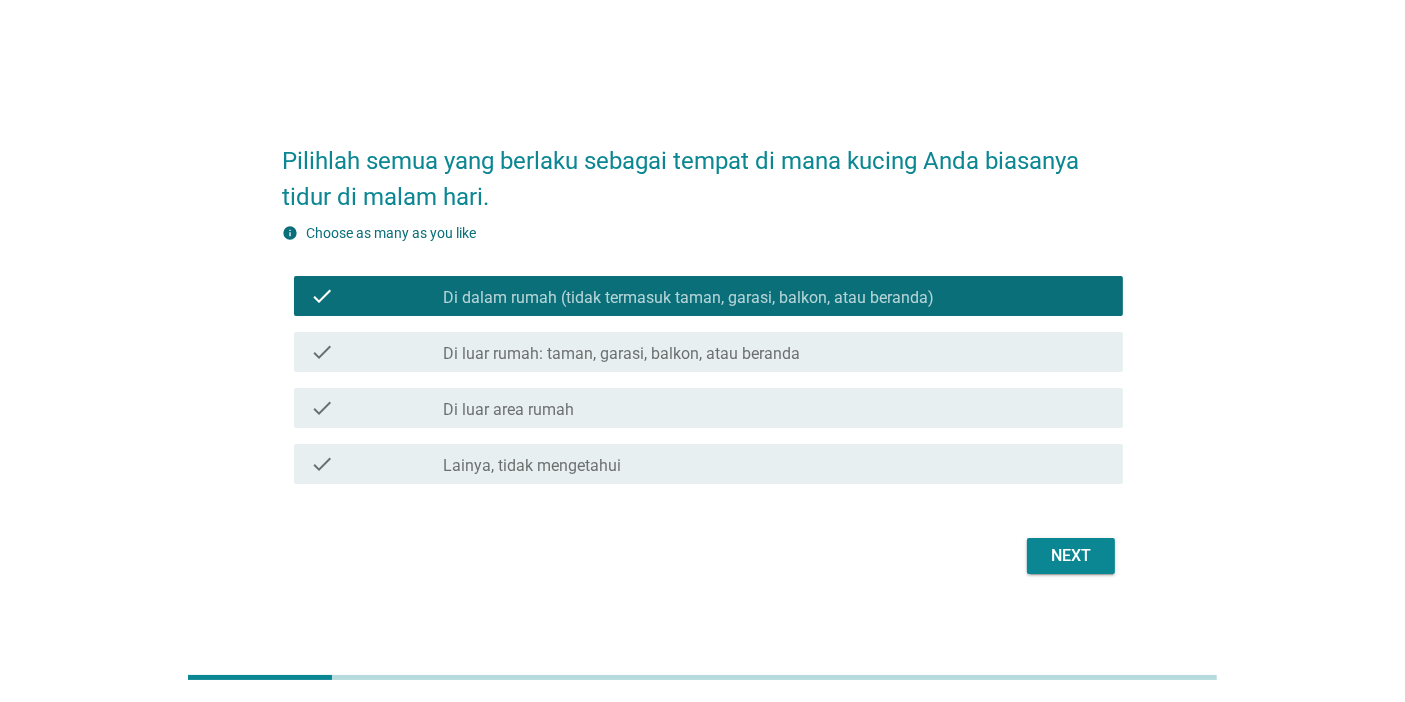 click on "Next" at bounding box center [1071, 556] 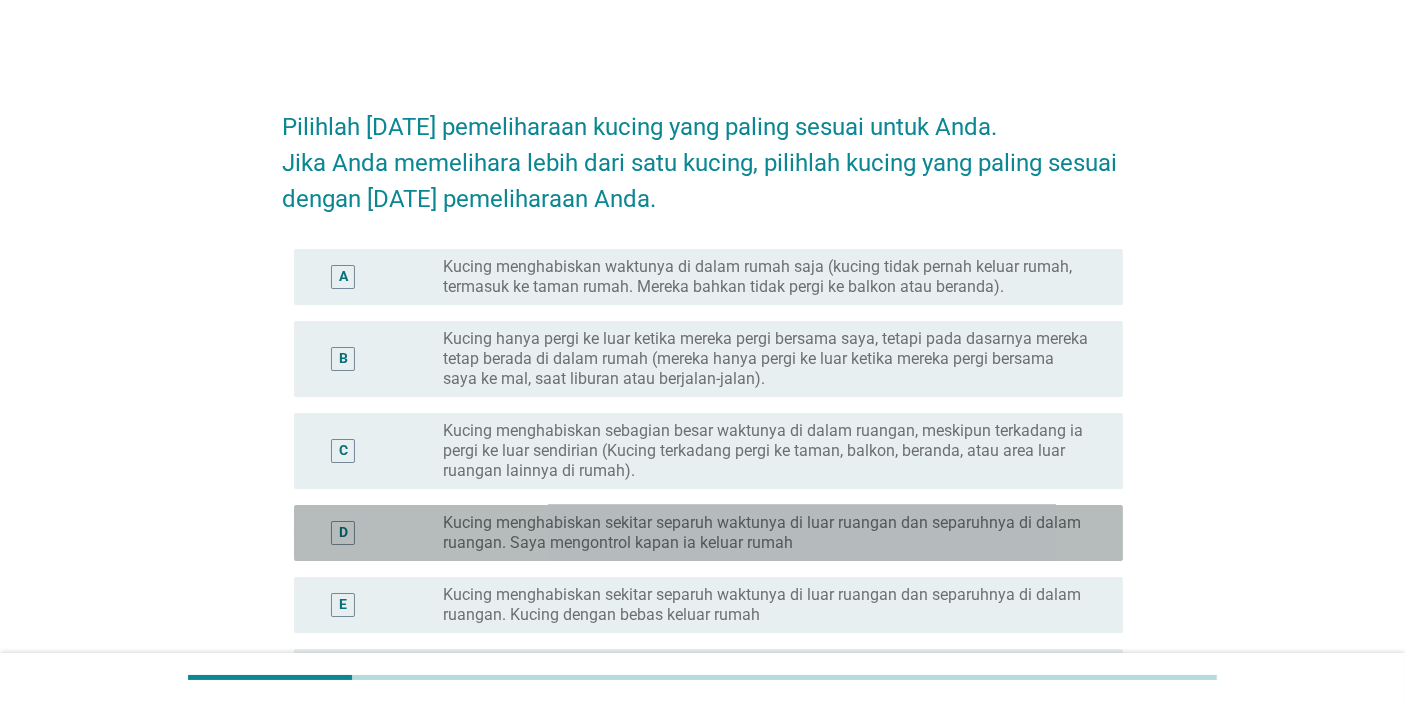 click on "Kucing menghabiskan sekitar separuh waktunya di luar ruangan dan separuhnya di dalam ruangan. Saya mengontrol kapan ia keluar rumah" at bounding box center [767, 533] 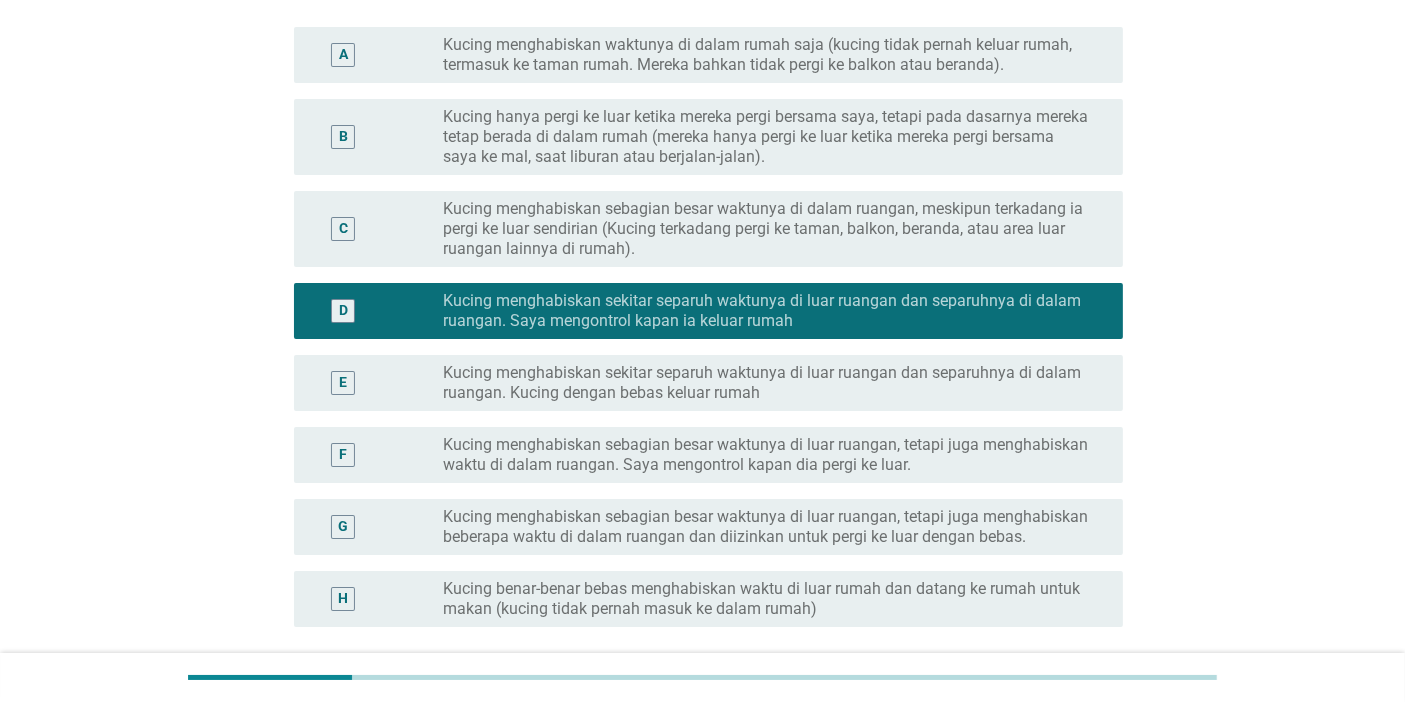 scroll, scrollTop: 333, scrollLeft: 0, axis: vertical 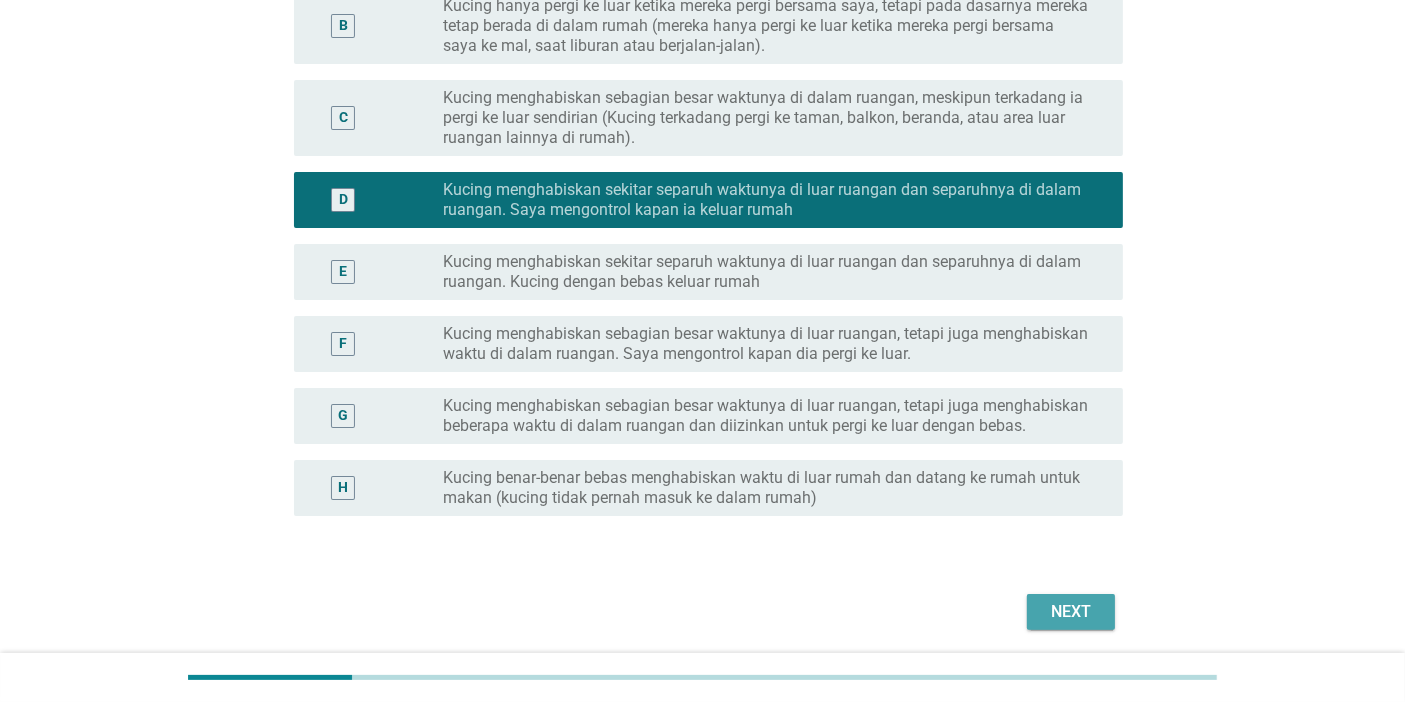 click on "Next" at bounding box center (1071, 612) 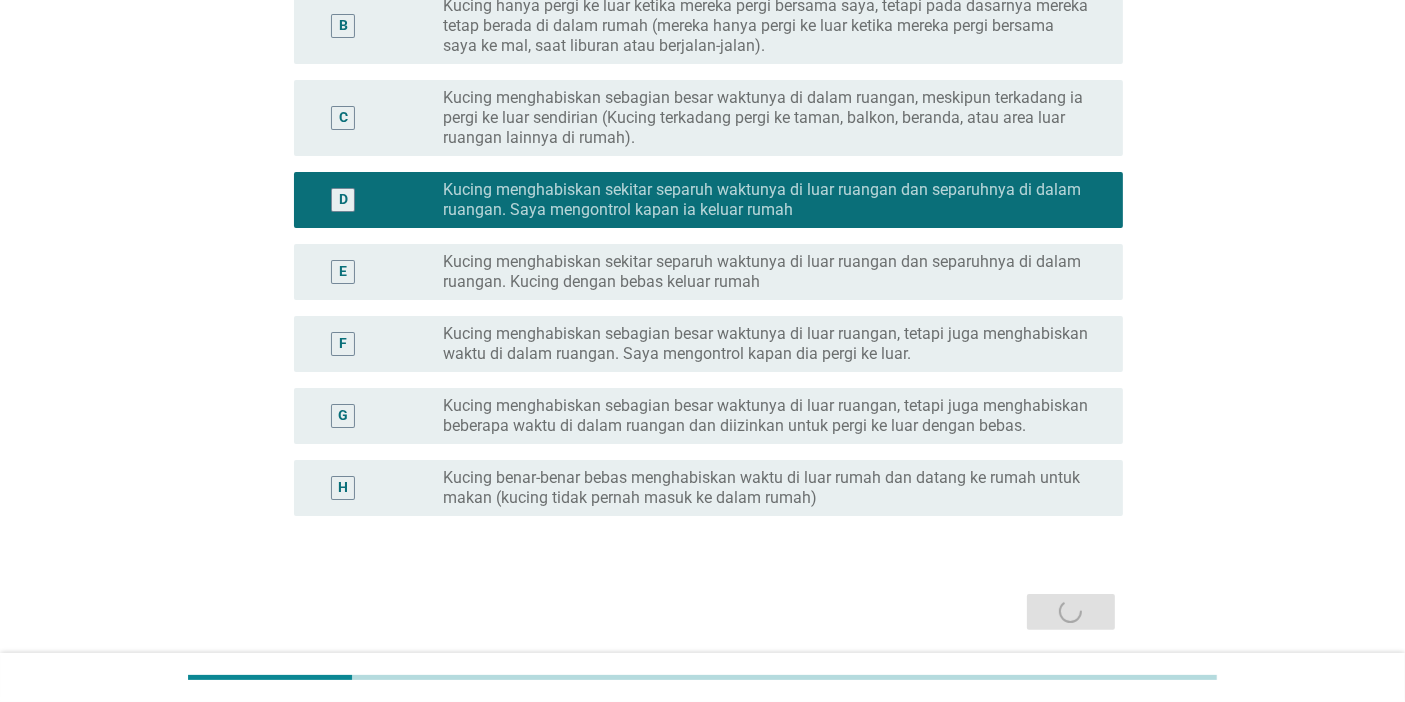 scroll, scrollTop: 0, scrollLeft: 0, axis: both 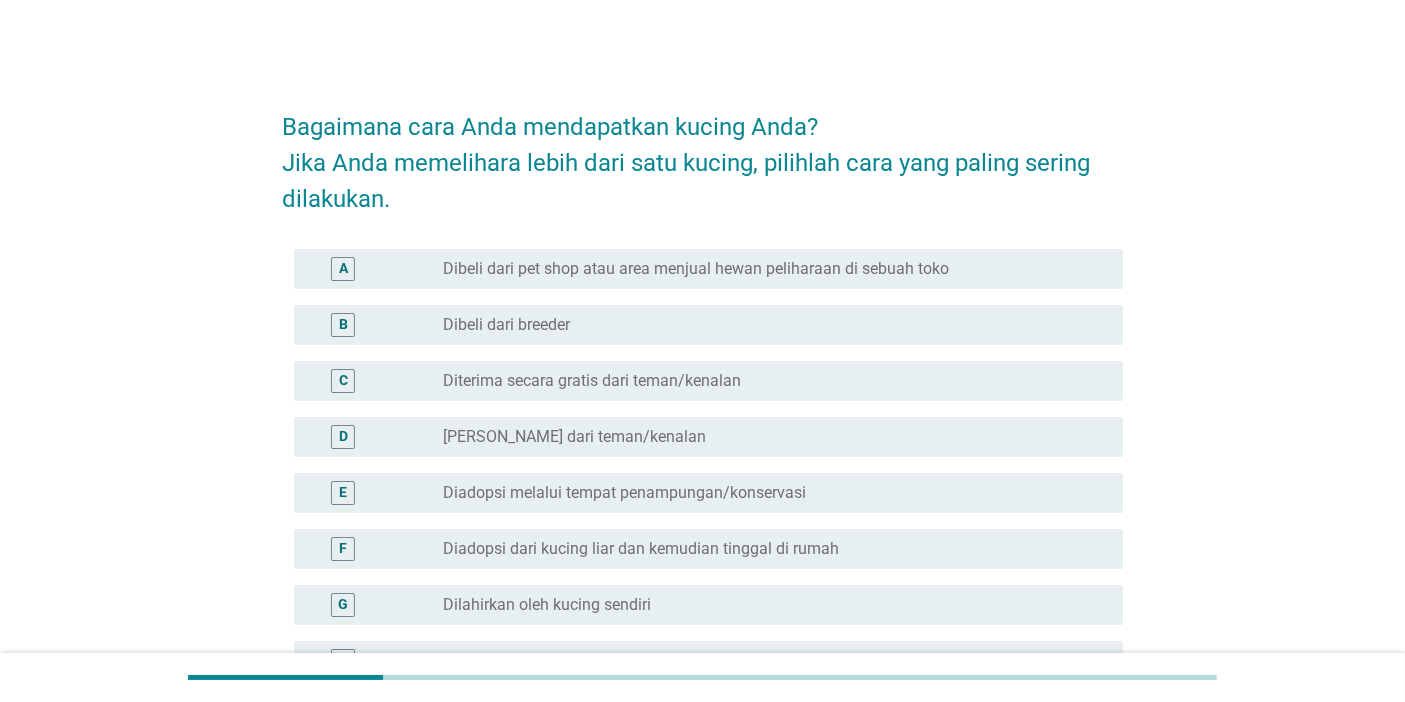 click on "F     radio_button_unchecked Diadopsi dari kucing liar dan kemudian tinggal di rumah" at bounding box center [708, 549] 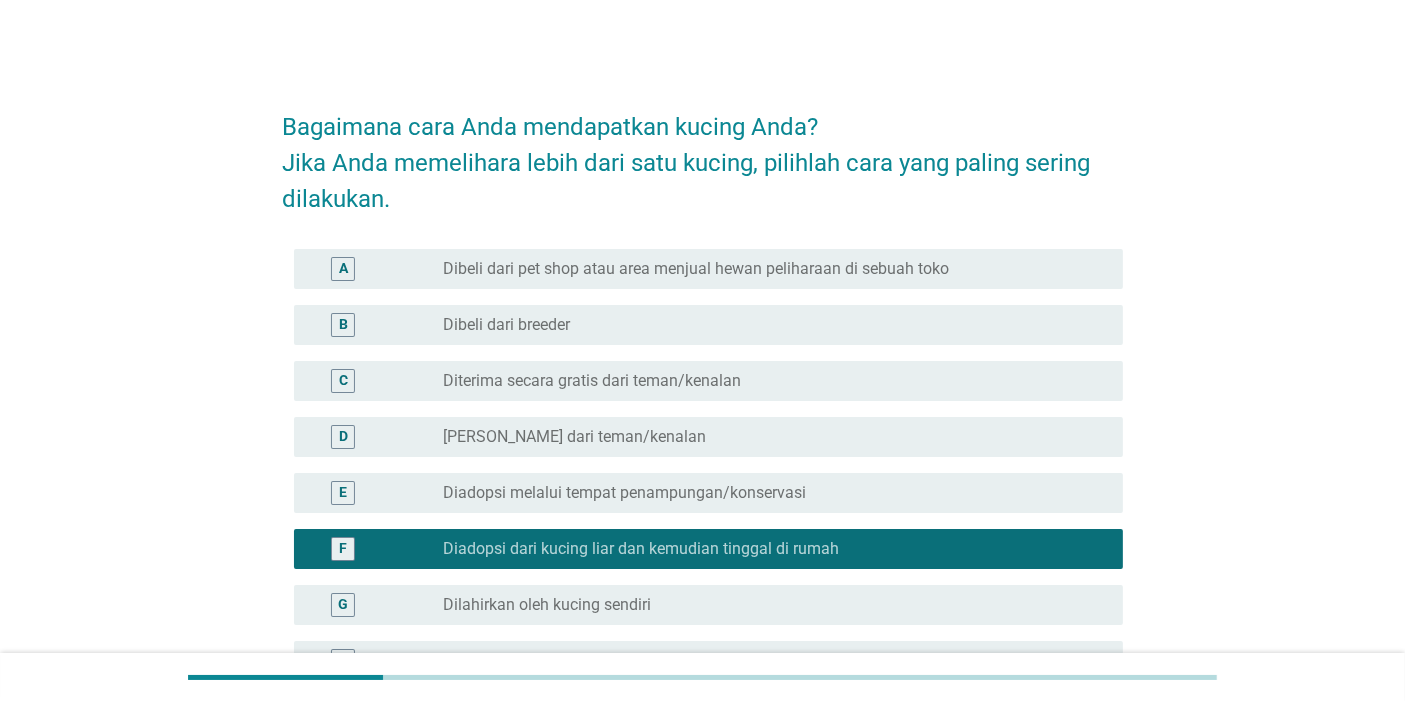 scroll, scrollTop: 124, scrollLeft: 0, axis: vertical 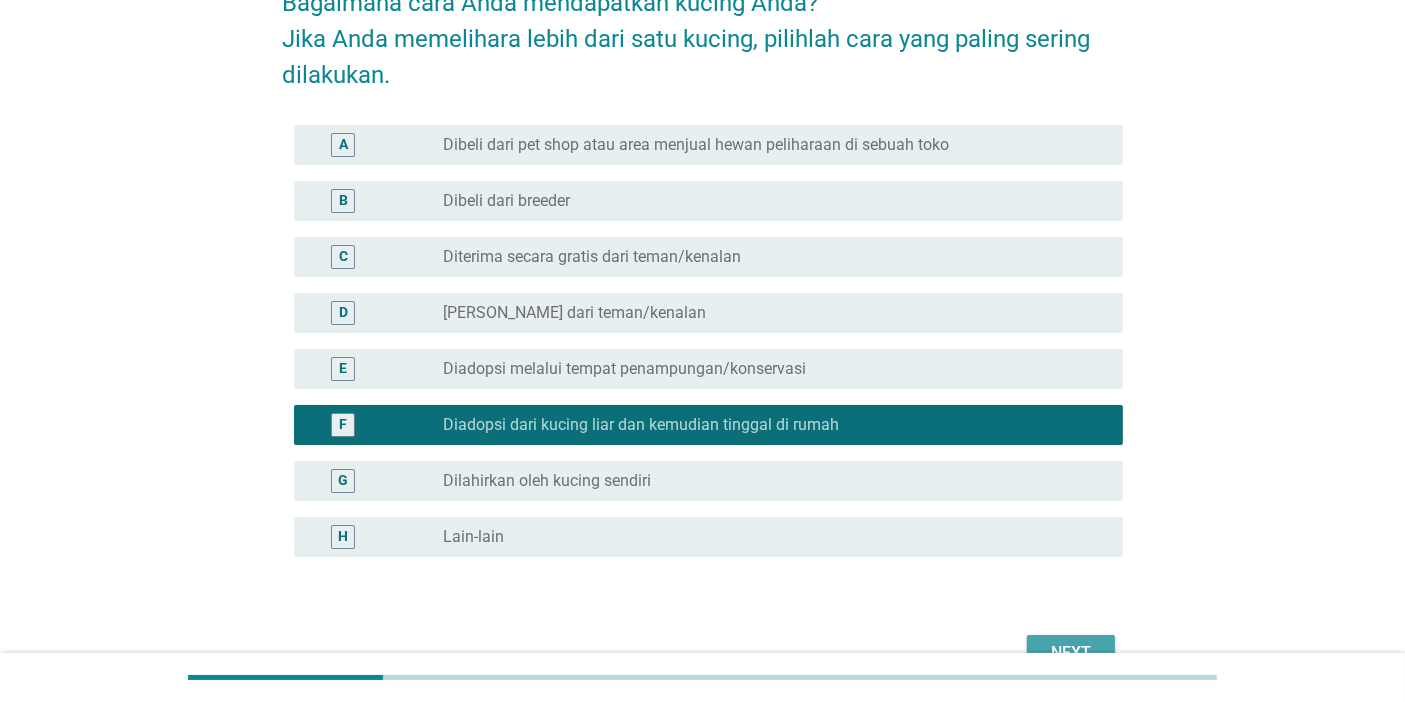click on "Next" at bounding box center [1071, 653] 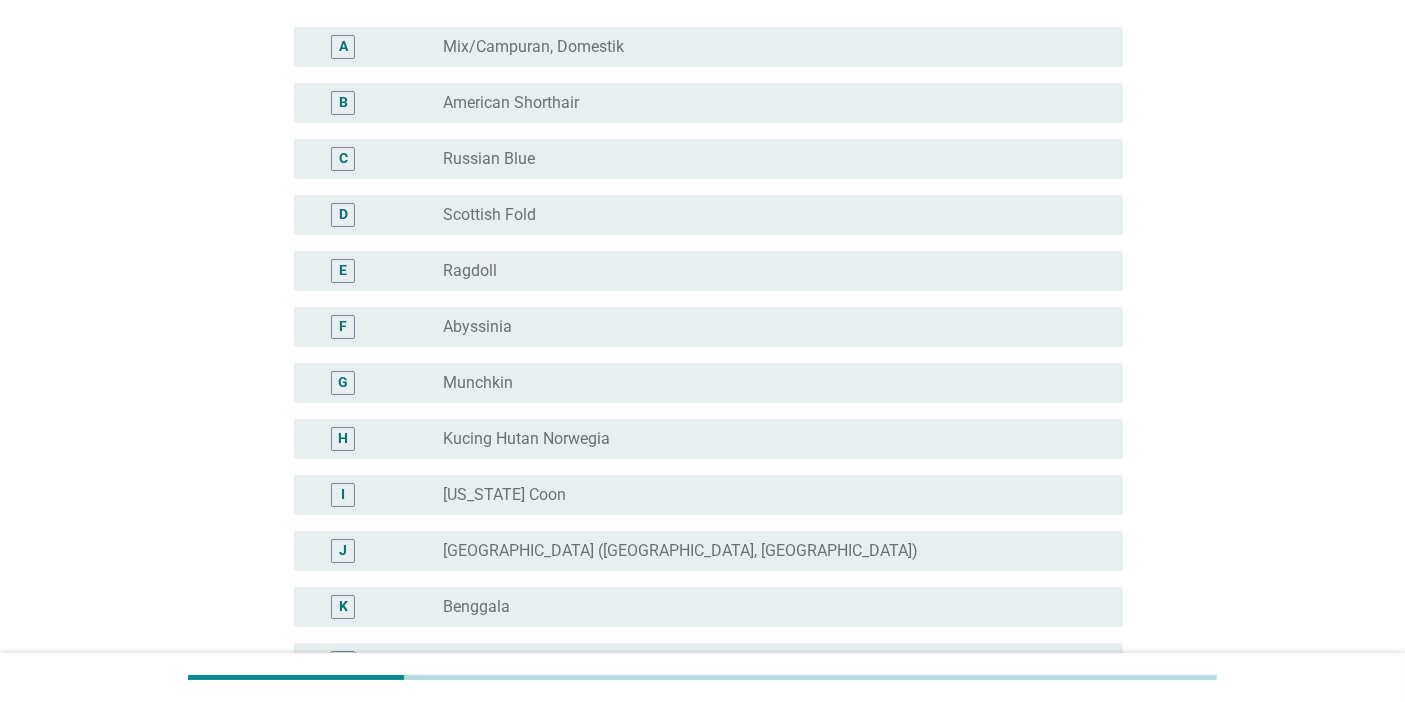 scroll, scrollTop: 111, scrollLeft: 0, axis: vertical 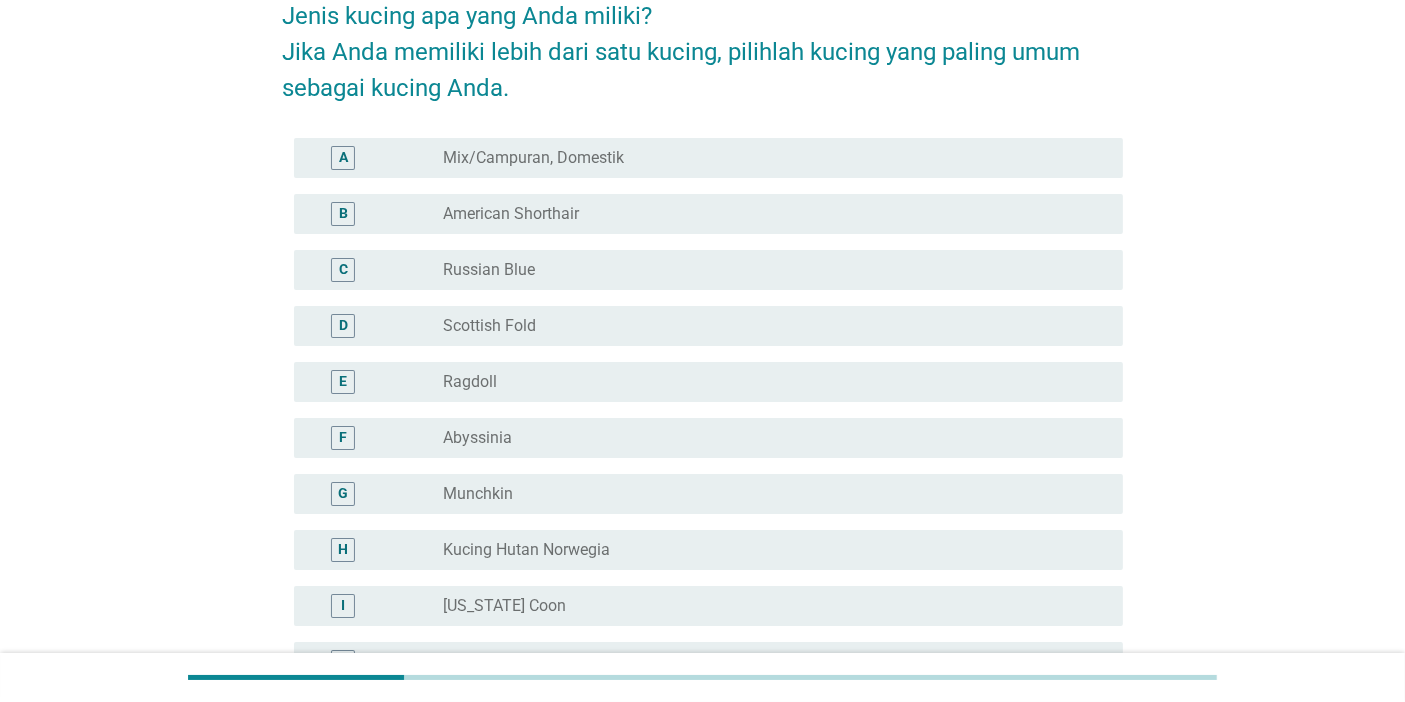 click on "radio_button_unchecked Mix/Campuran, Domestik" at bounding box center (767, 158) 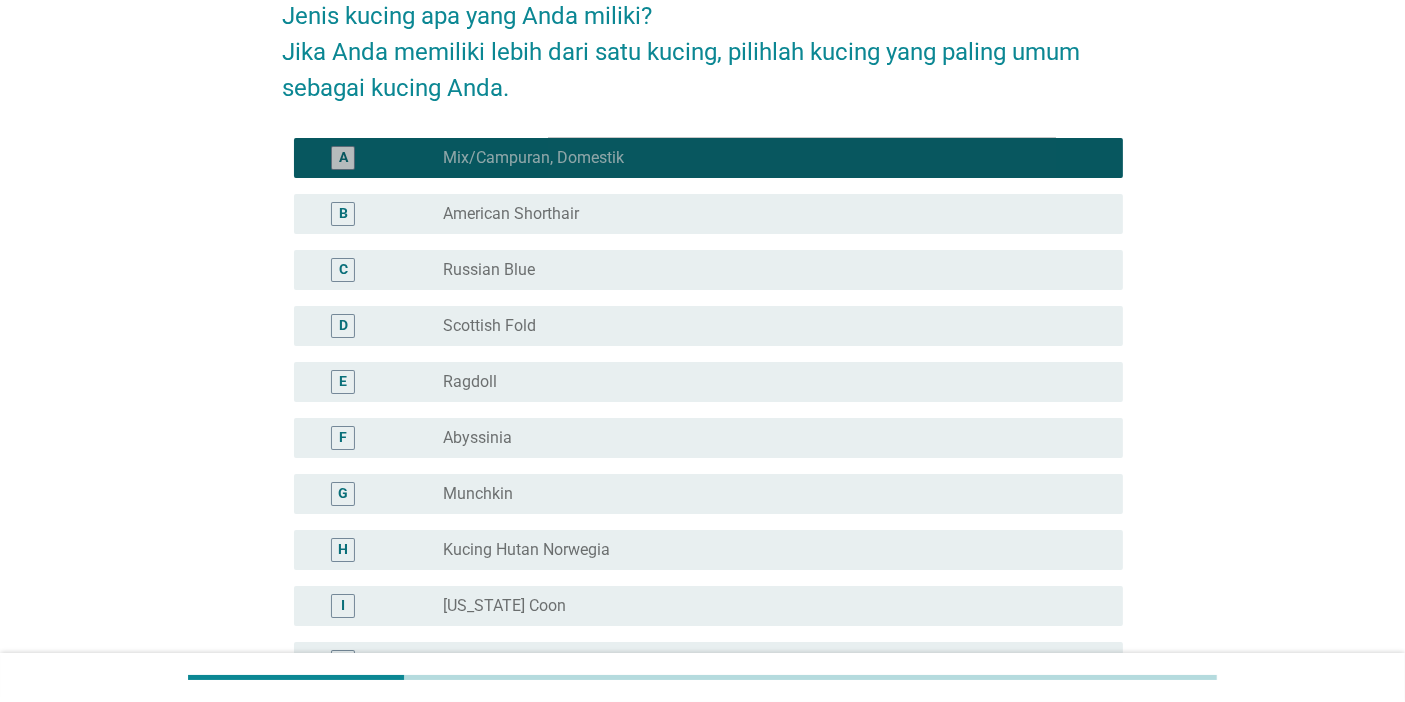 scroll, scrollTop: 666, scrollLeft: 0, axis: vertical 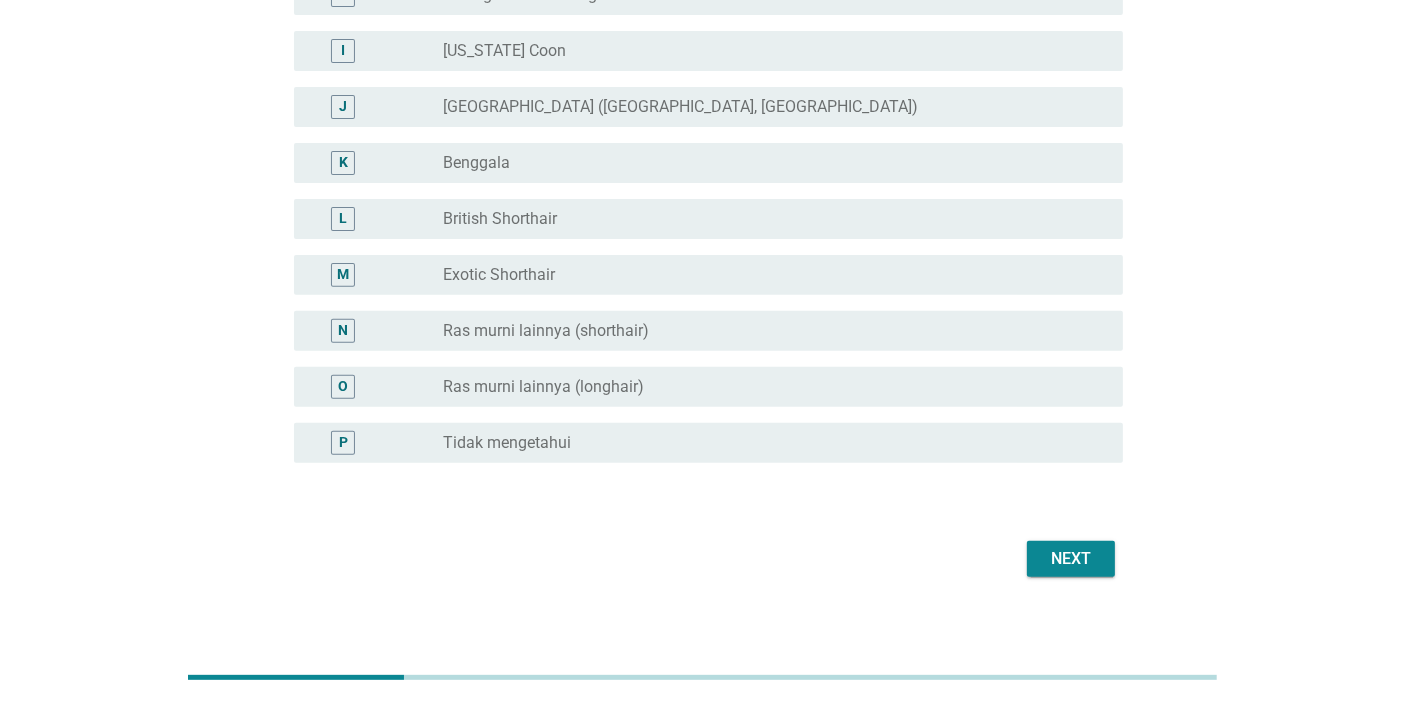 click on "Next" at bounding box center [1071, 559] 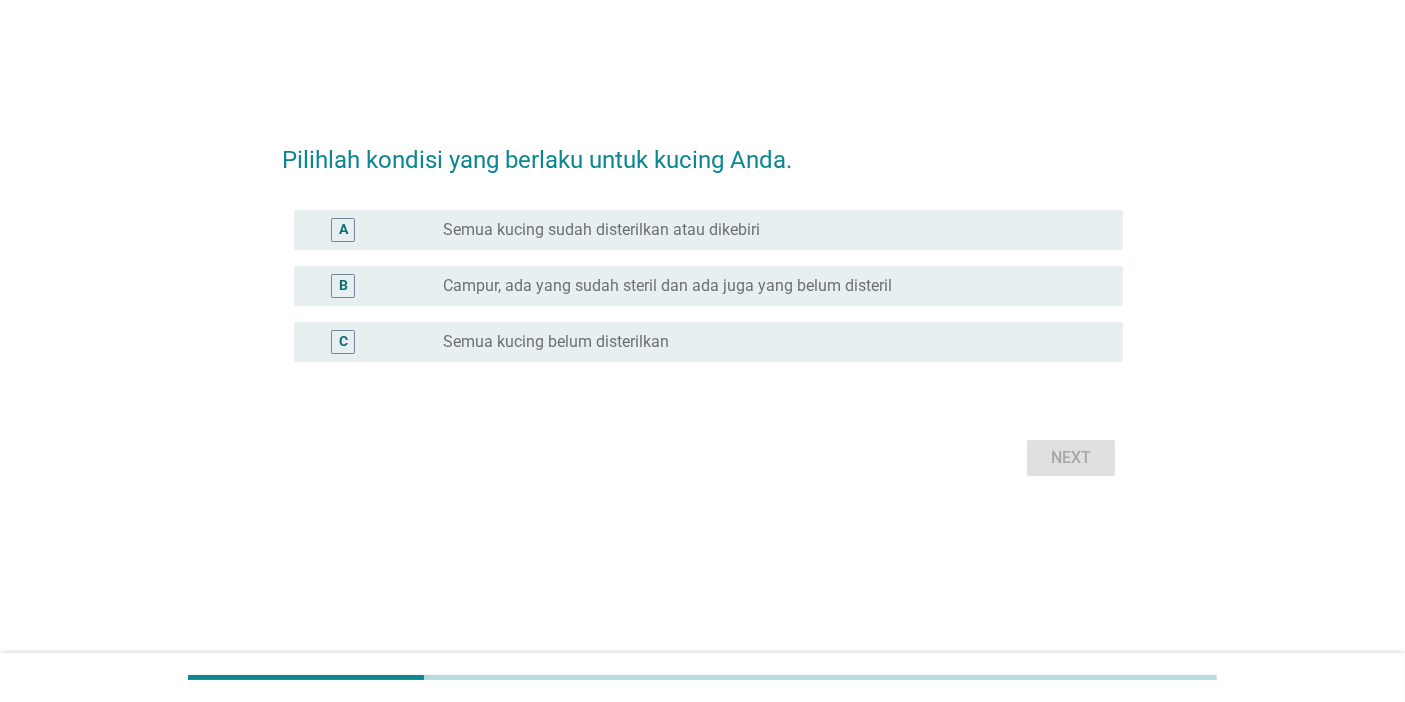 scroll, scrollTop: 0, scrollLeft: 0, axis: both 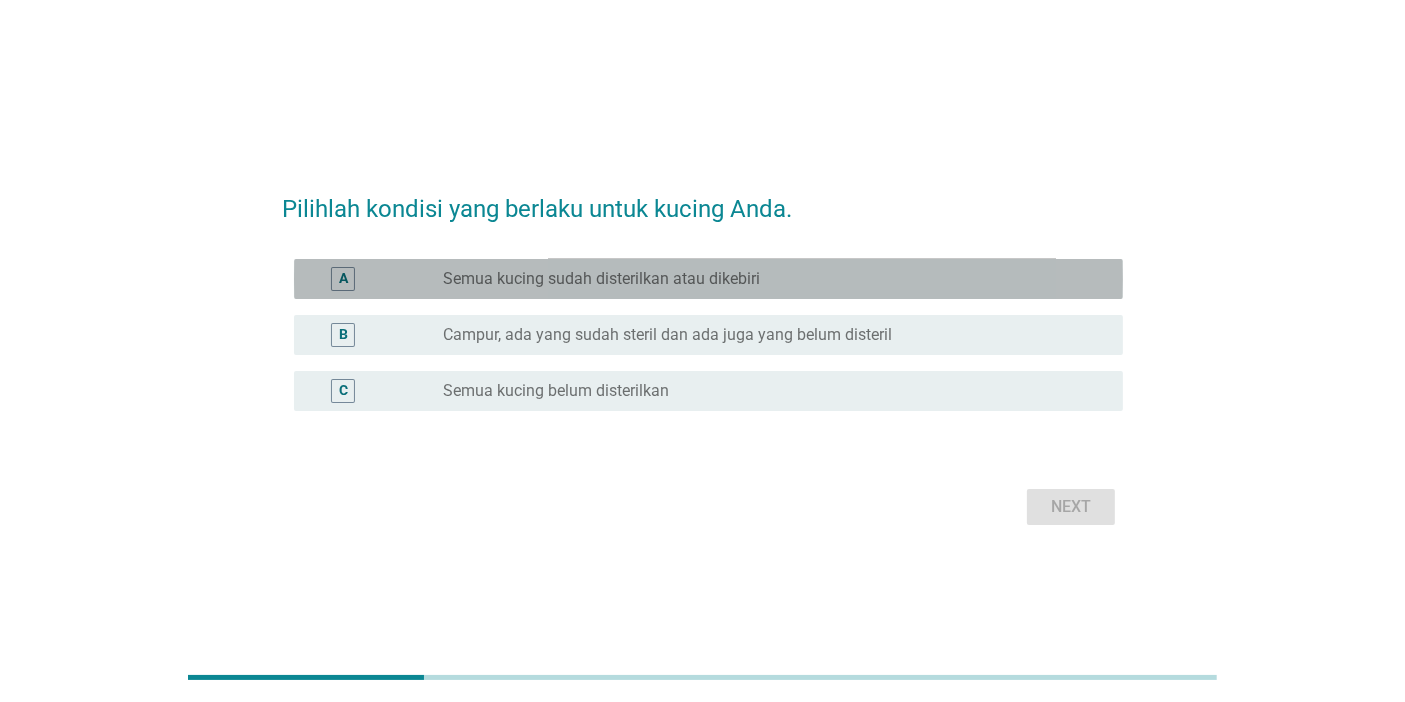 click on "Semua kucing sudah disterilkan atau dikebiri" at bounding box center [601, 279] 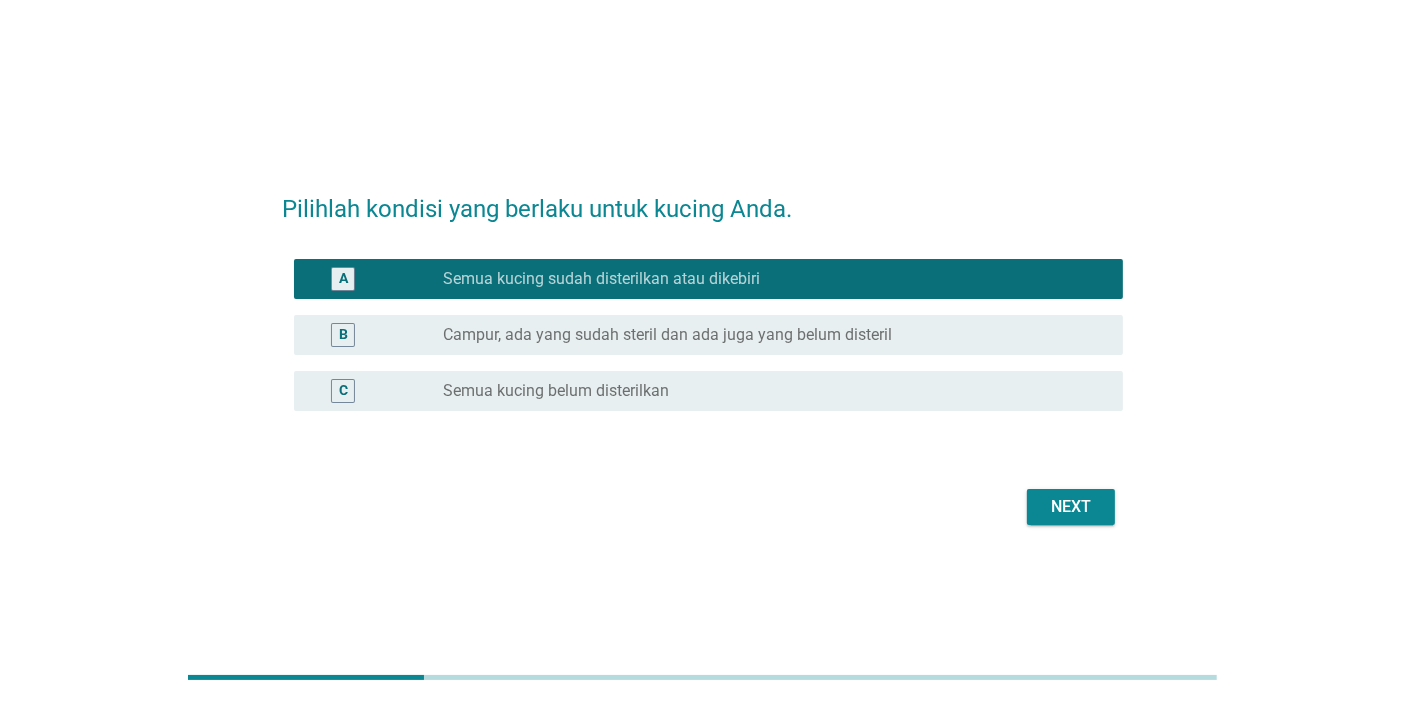 click on "B     radio_button_unchecked Campur, ada yang sudah steril dan ada juga yang belum disteril" at bounding box center (708, 335) 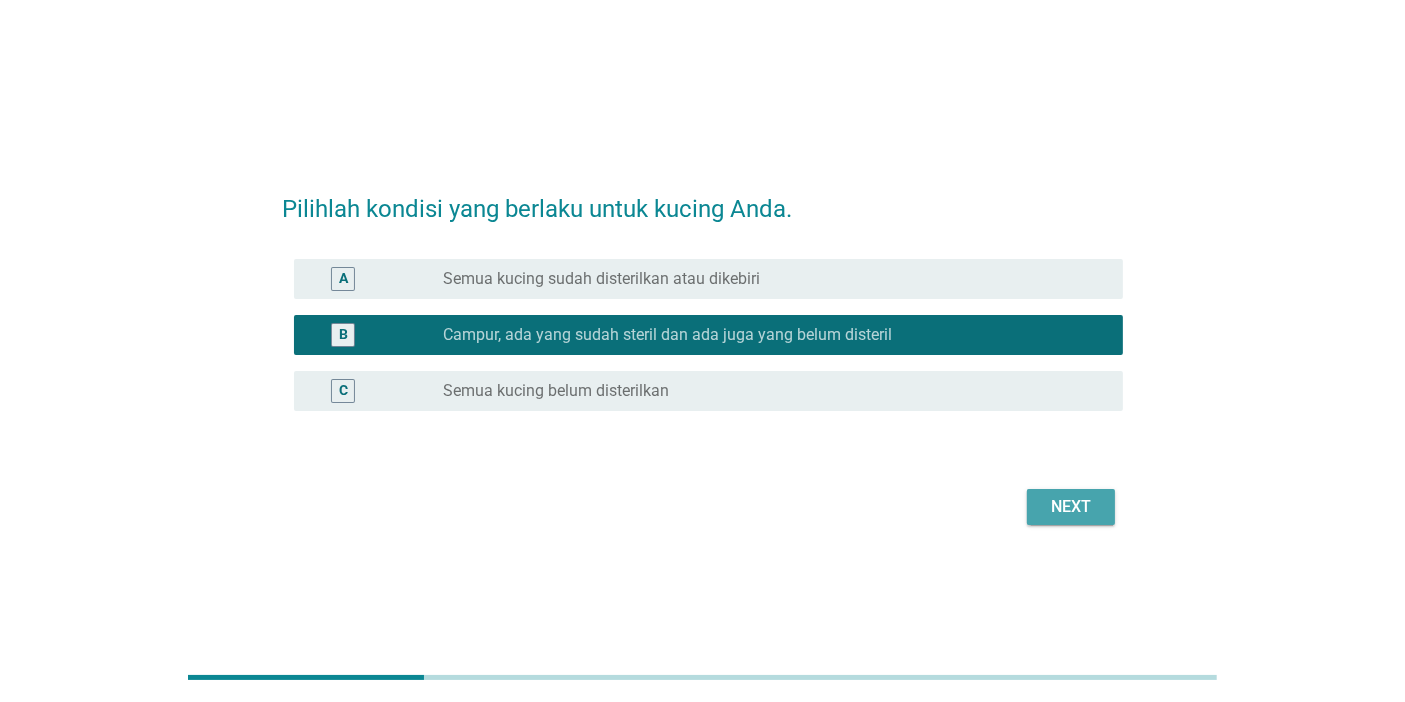 click on "Next" at bounding box center (1071, 507) 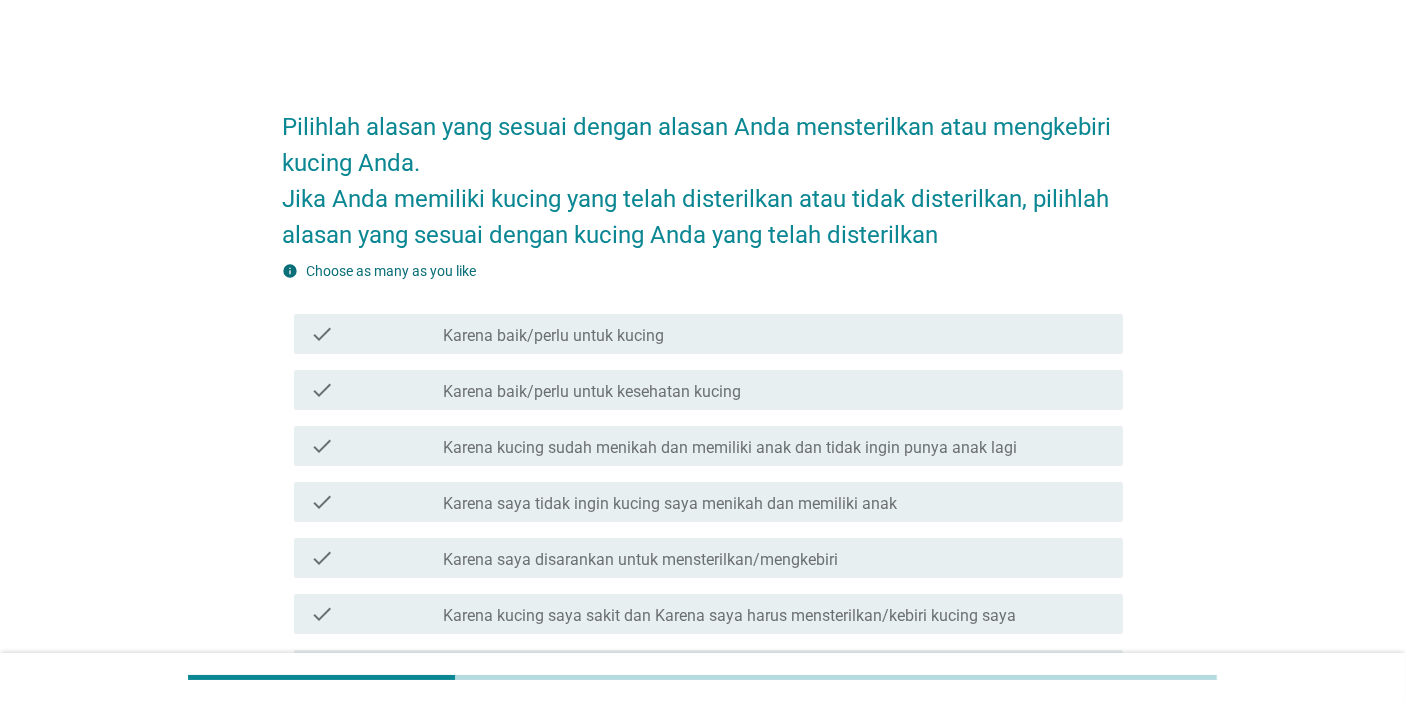click on "Karena kucing sudah menikah dan memiliki anak dan tidak ingin punya anak lagi" at bounding box center [730, 448] 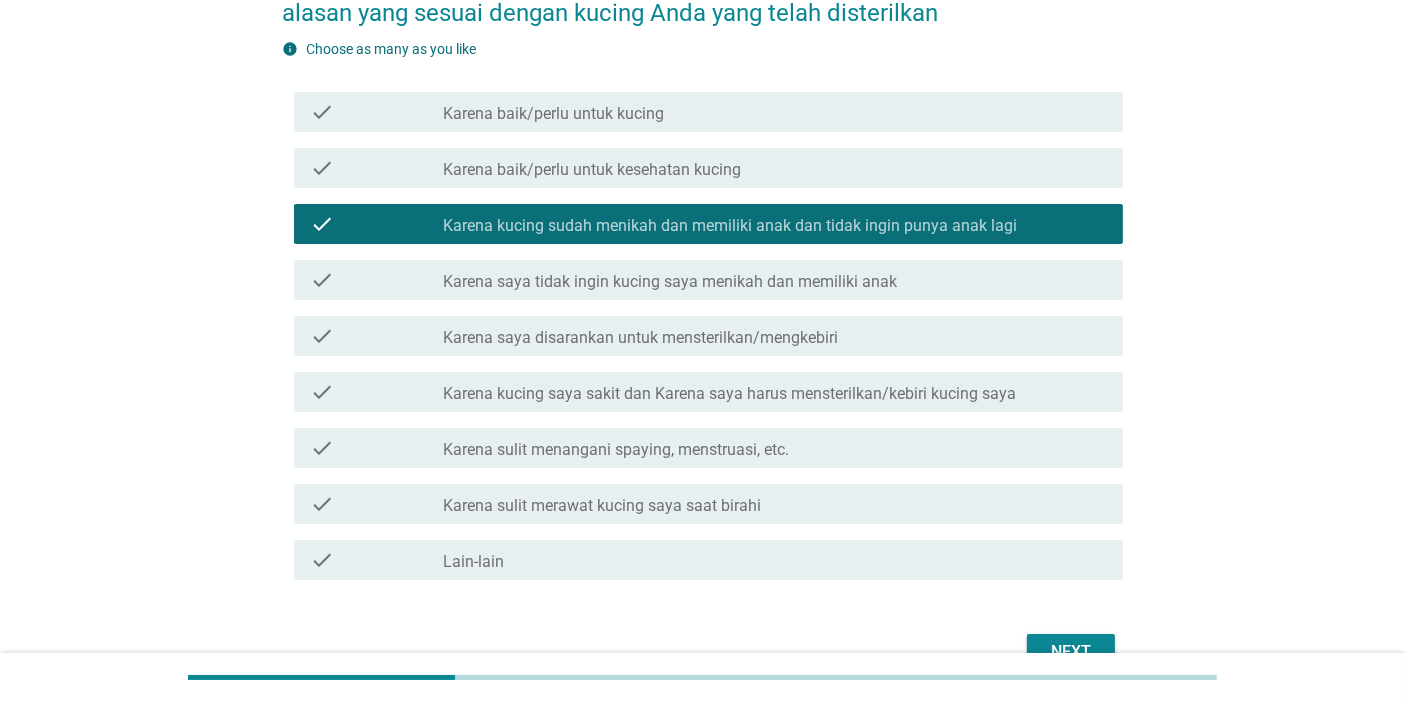 scroll, scrollTop: 332, scrollLeft: 0, axis: vertical 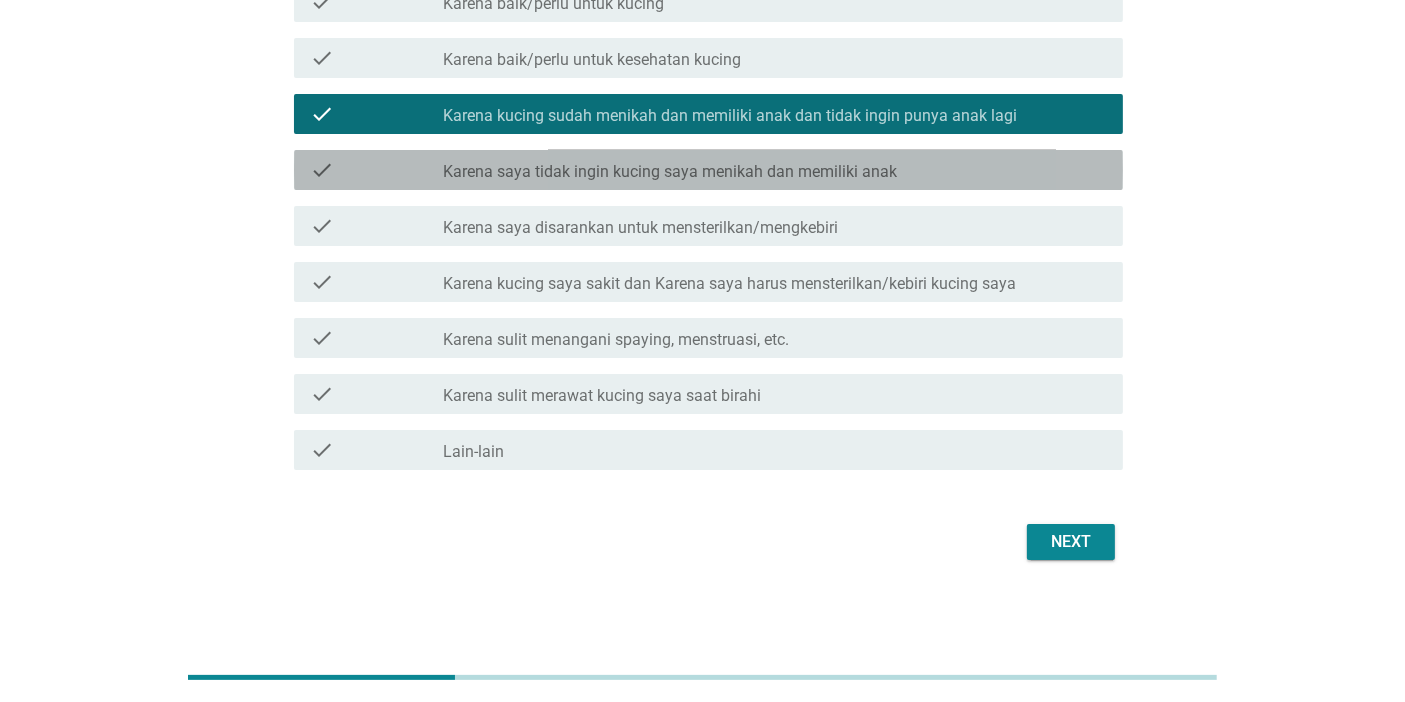 click on "check_box_outline_blank Karena saya tidak ingin kucing saya menikah dan memiliki anak" at bounding box center [775, 170] 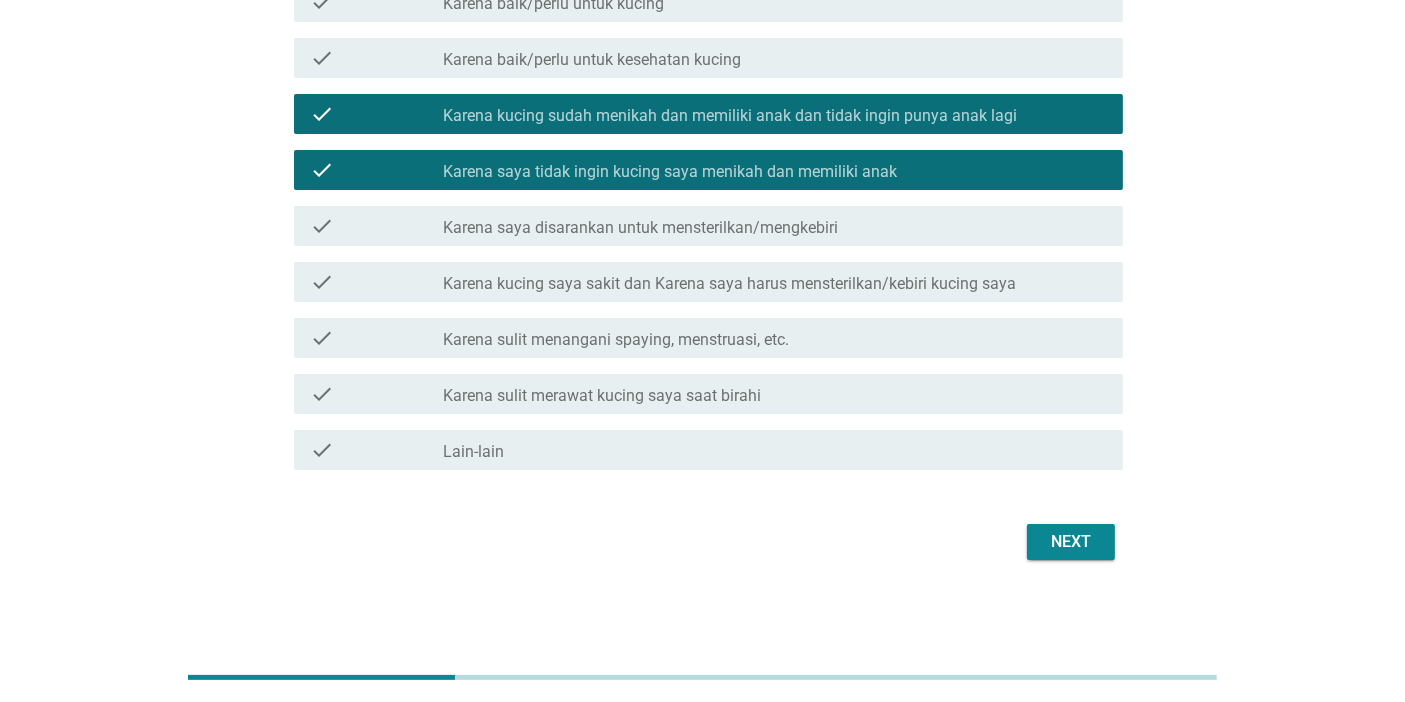 click on "Next" at bounding box center (1071, 542) 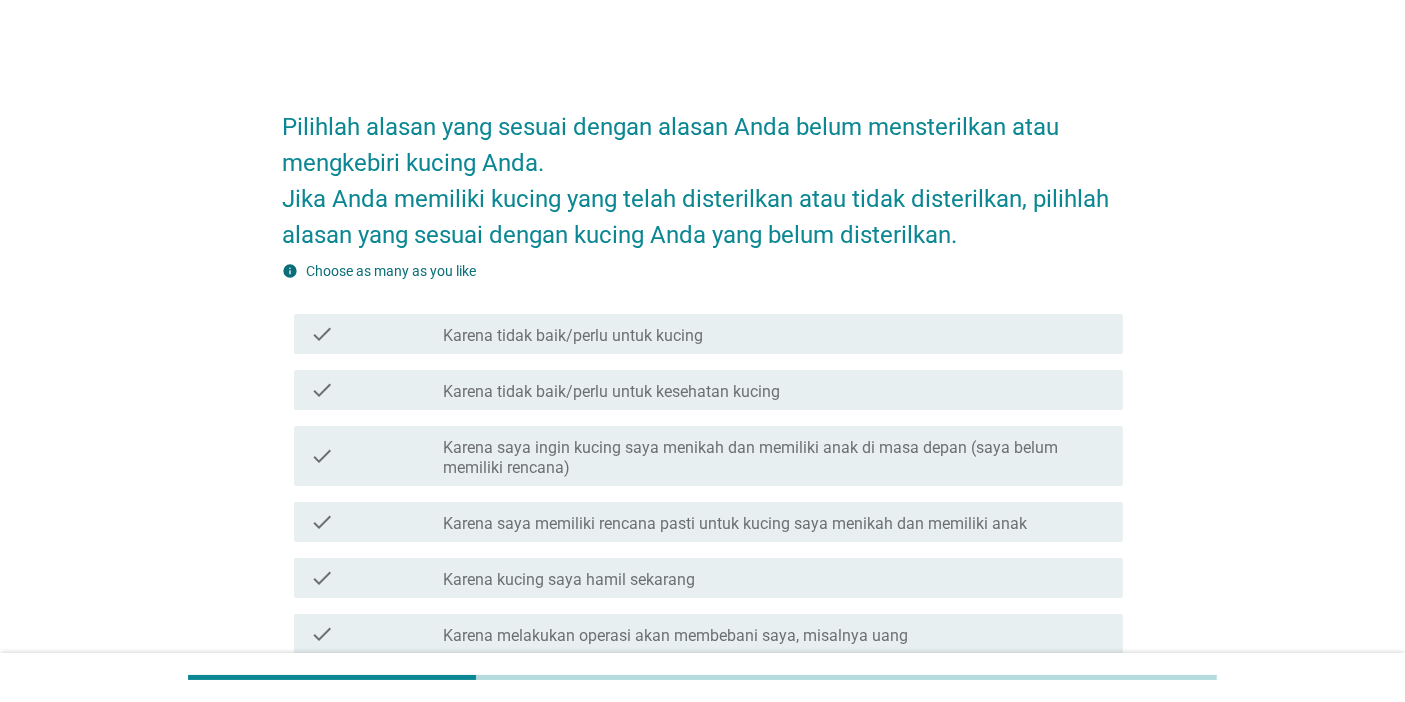 scroll, scrollTop: 111, scrollLeft: 0, axis: vertical 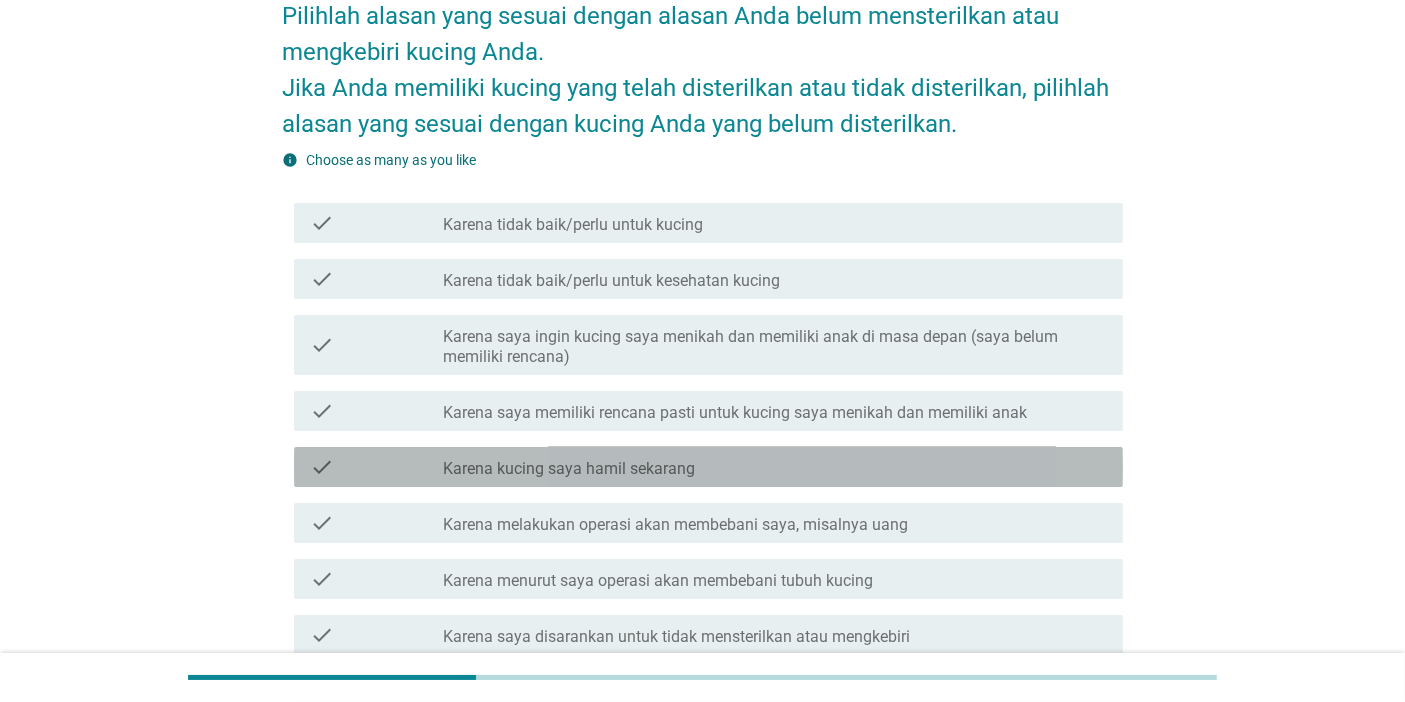 click on "check_box_outline_blank Karena kucing saya hamil sekarang" at bounding box center (775, 467) 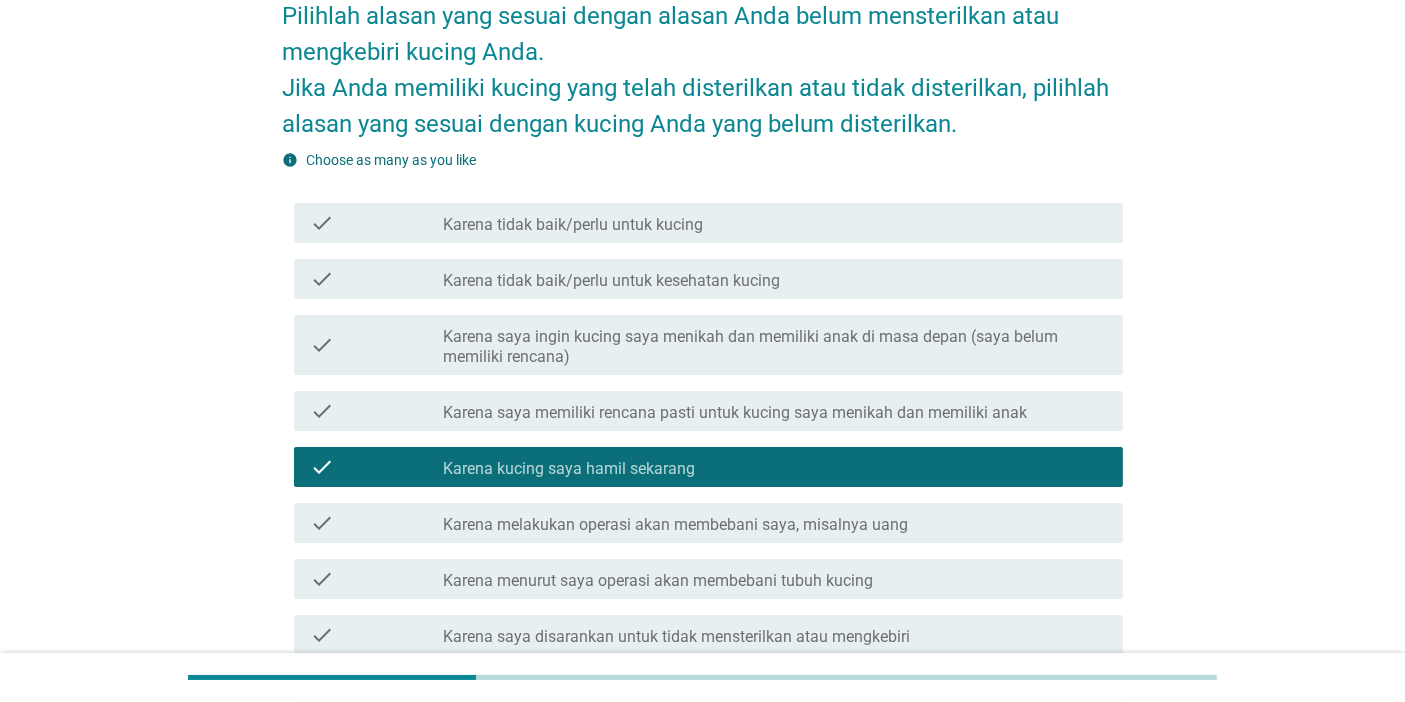scroll, scrollTop: 408, scrollLeft: 0, axis: vertical 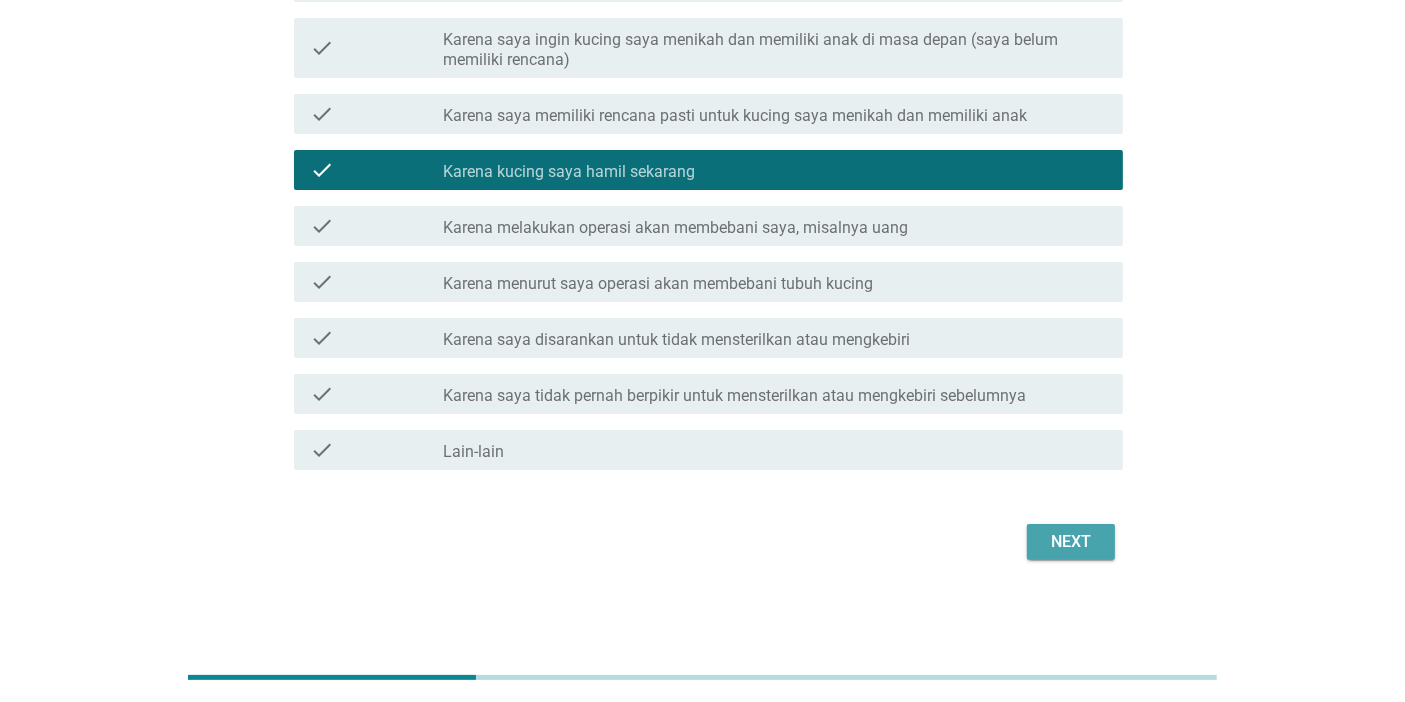 click on "Next" at bounding box center (1071, 542) 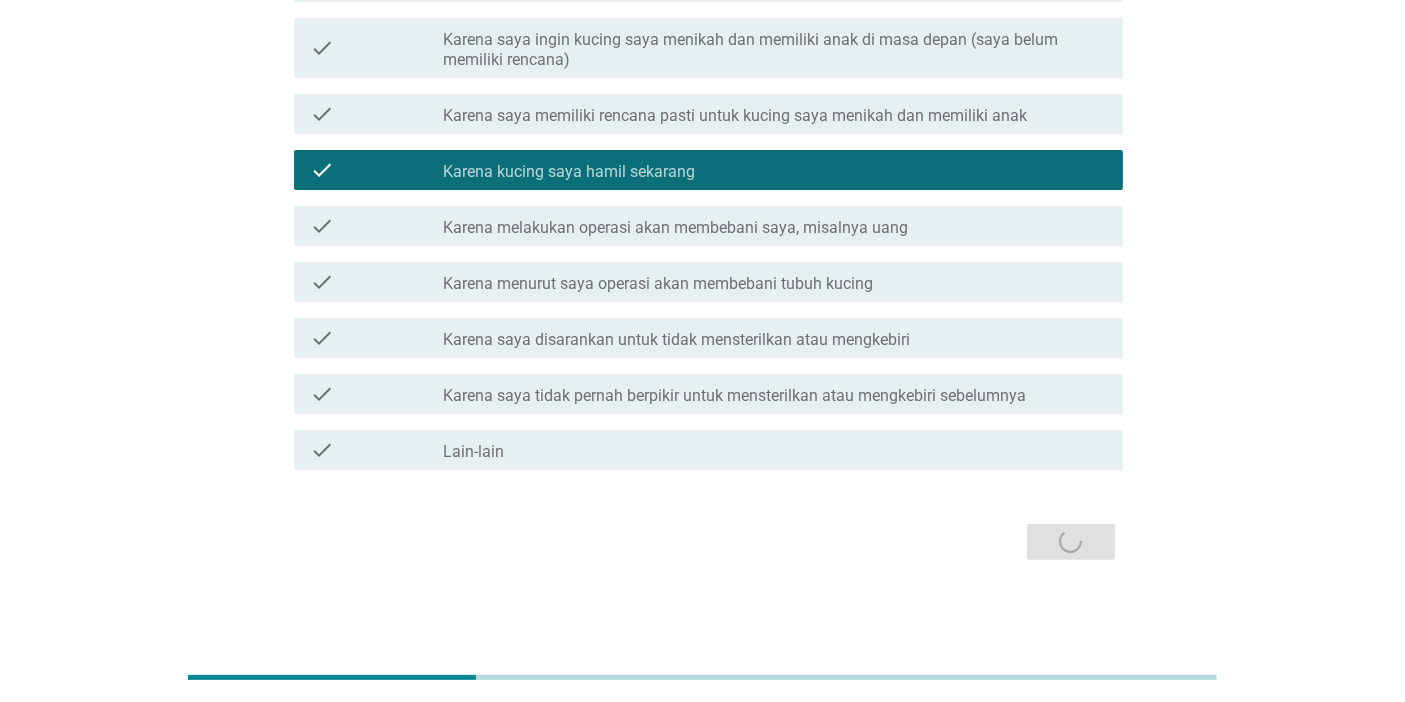 scroll, scrollTop: 0, scrollLeft: 0, axis: both 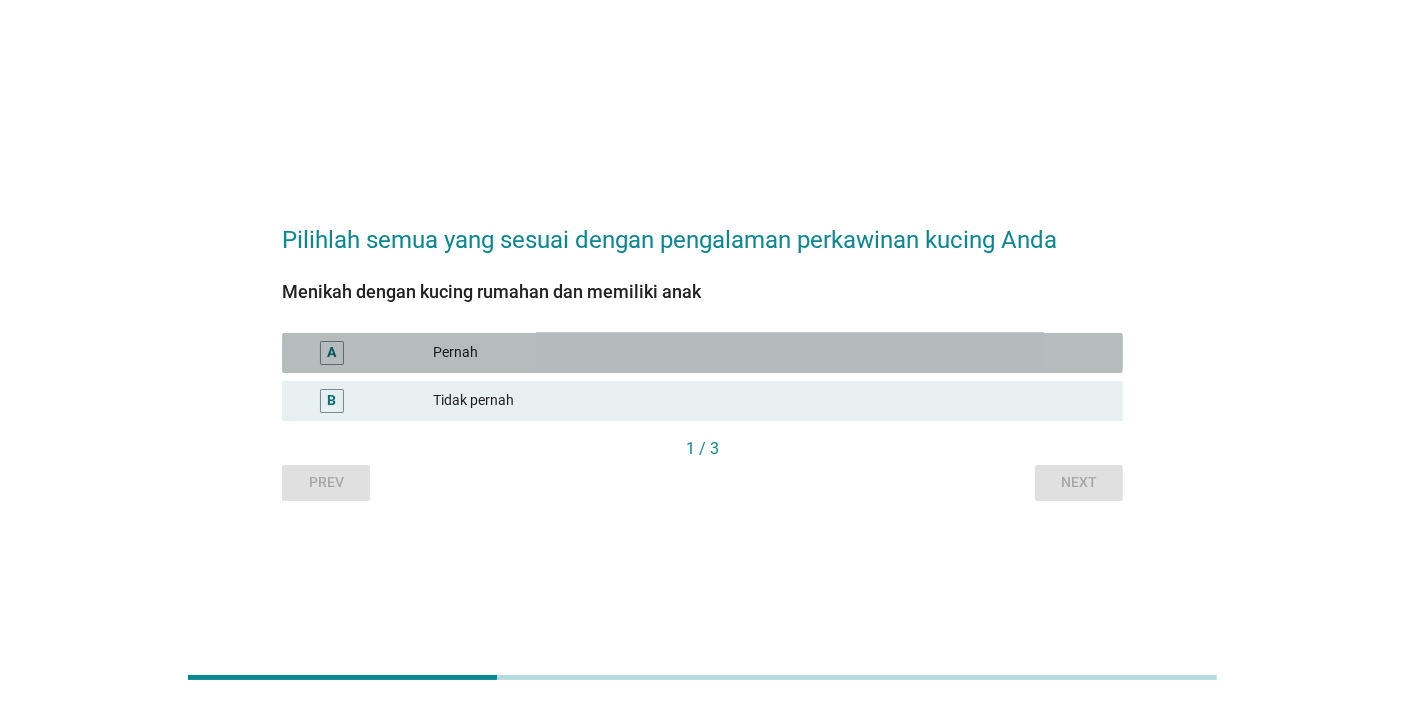 click on "Pernah" at bounding box center [770, 353] 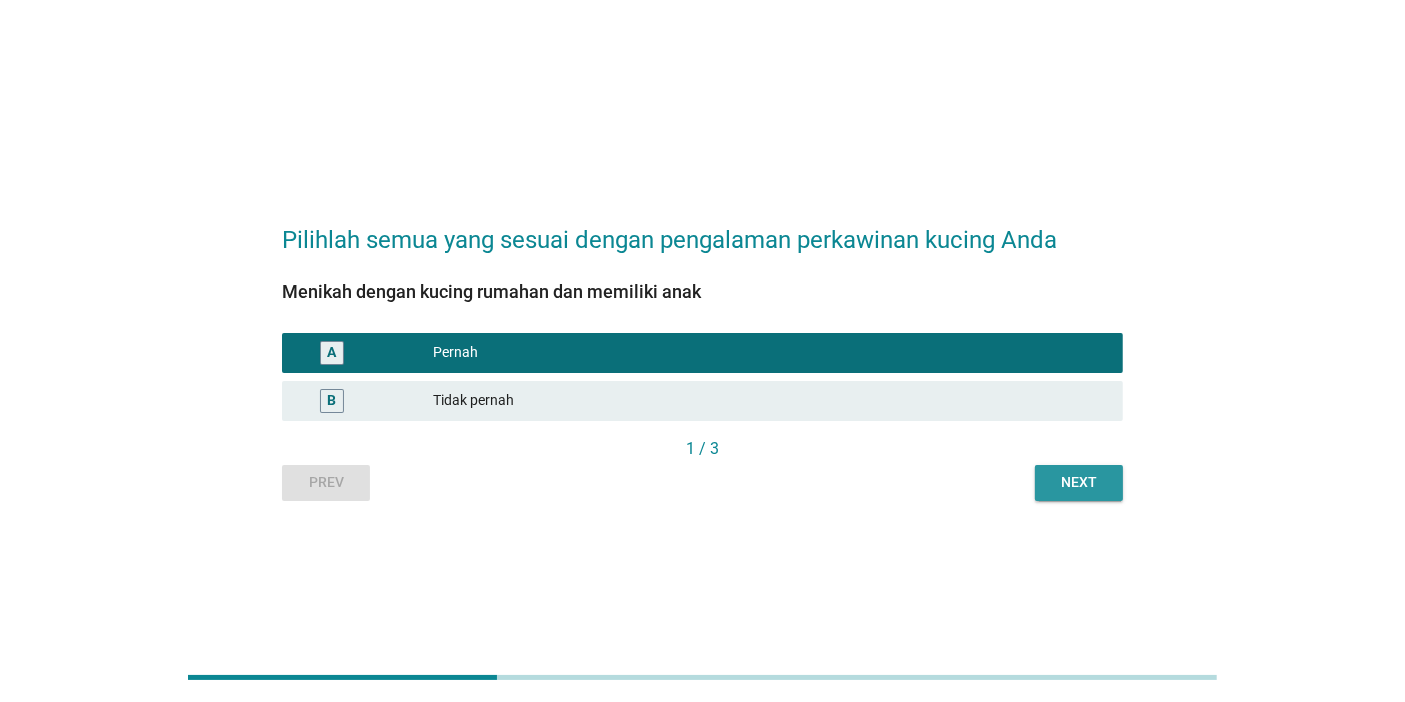 click on "Next" at bounding box center [1079, 482] 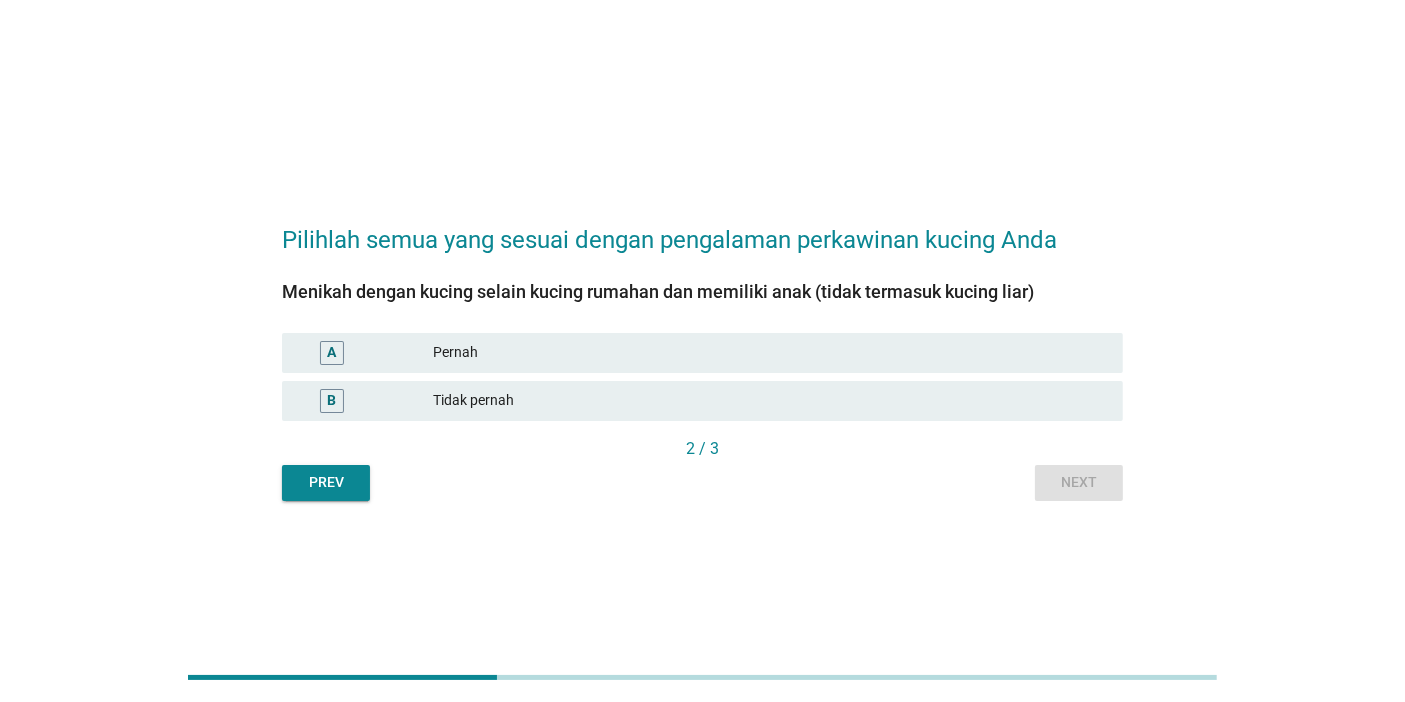 click on "Pernah" at bounding box center [770, 353] 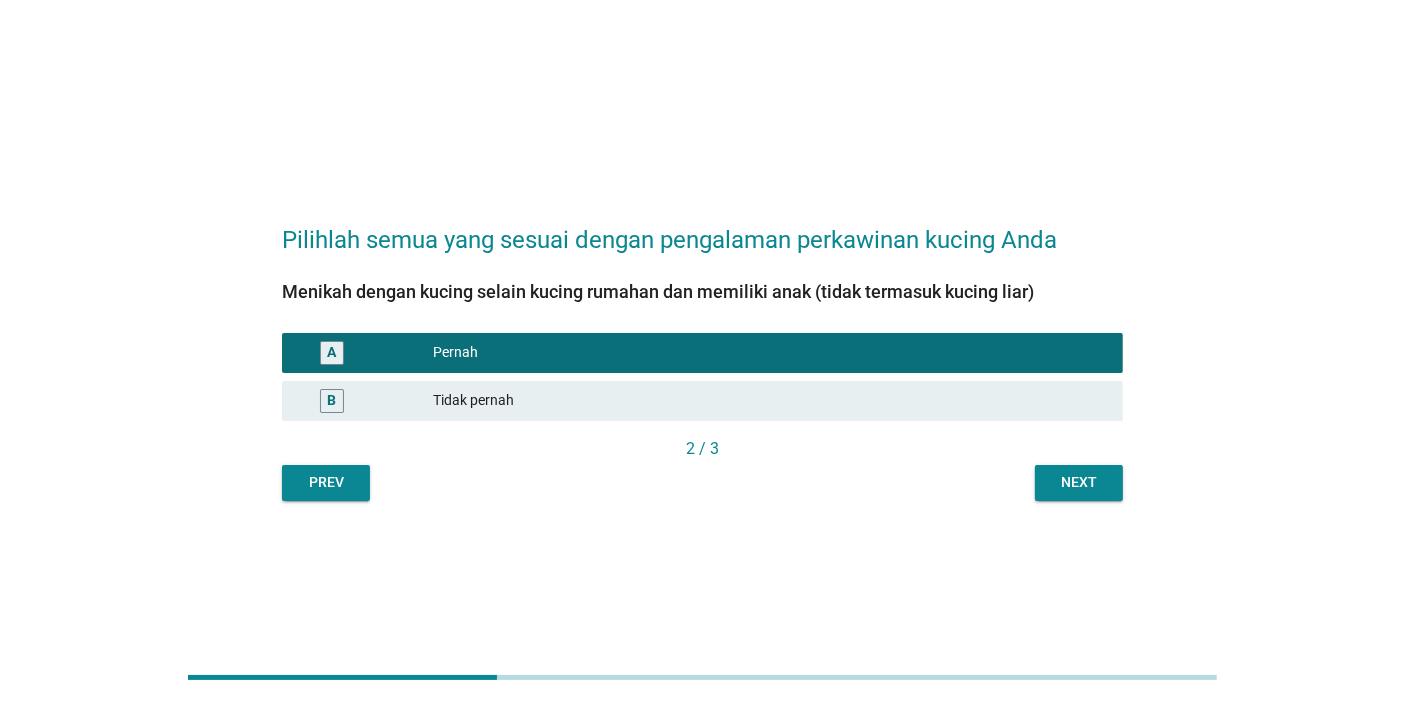 click on "Next" at bounding box center [1079, 482] 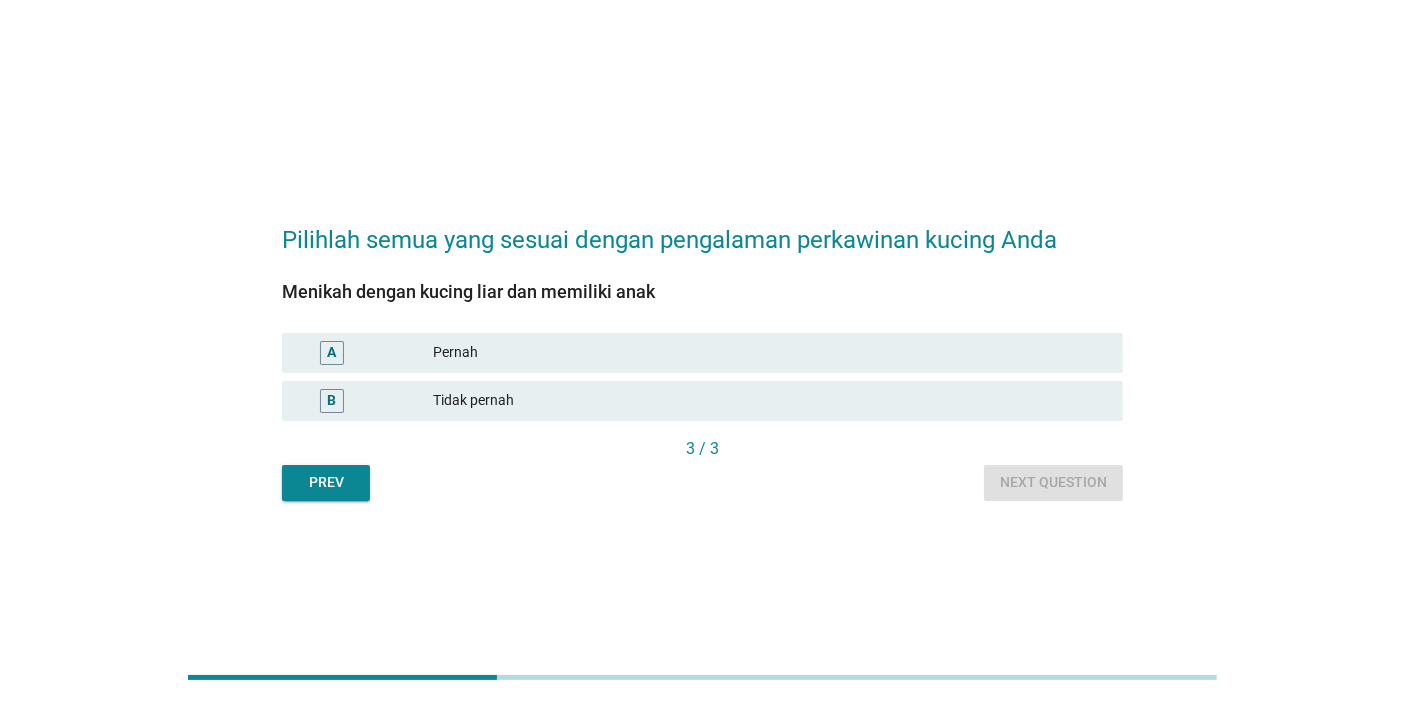 click on "Pernah" at bounding box center [770, 353] 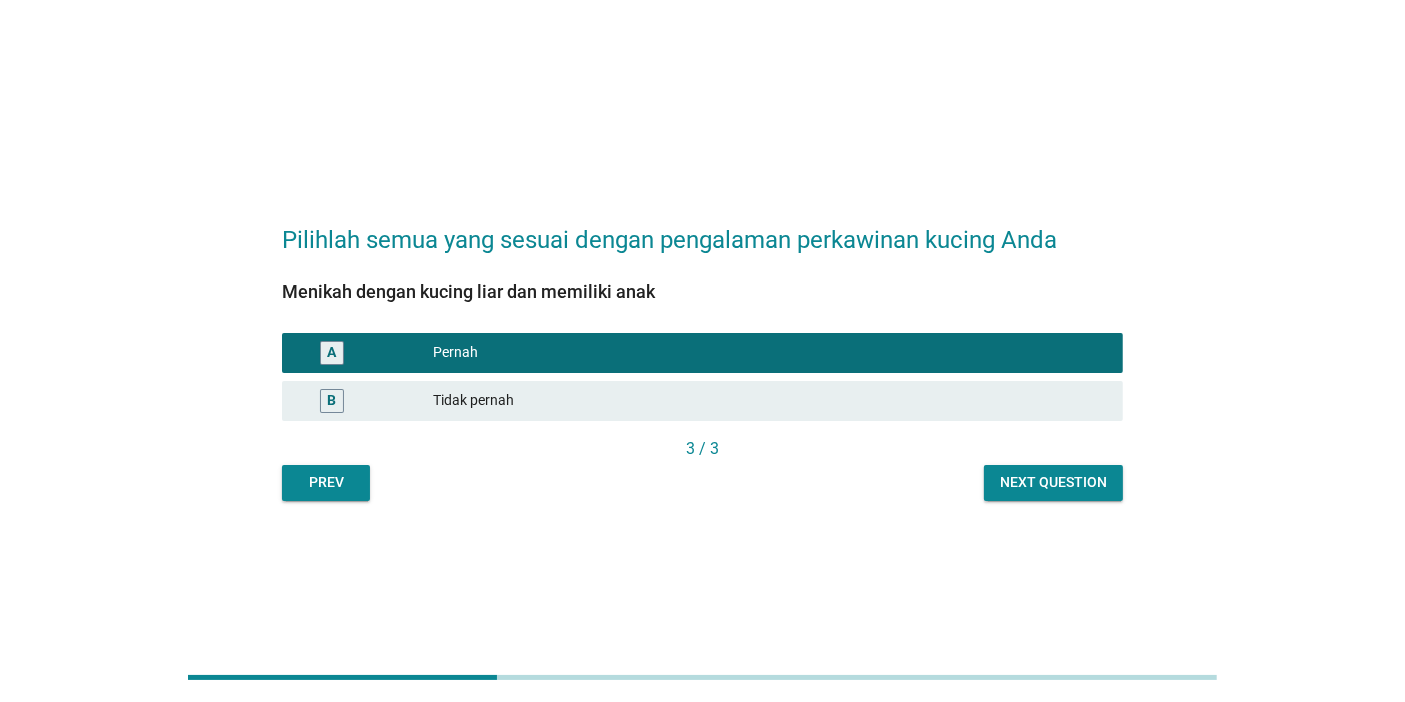 click on "Next question" at bounding box center [1053, 482] 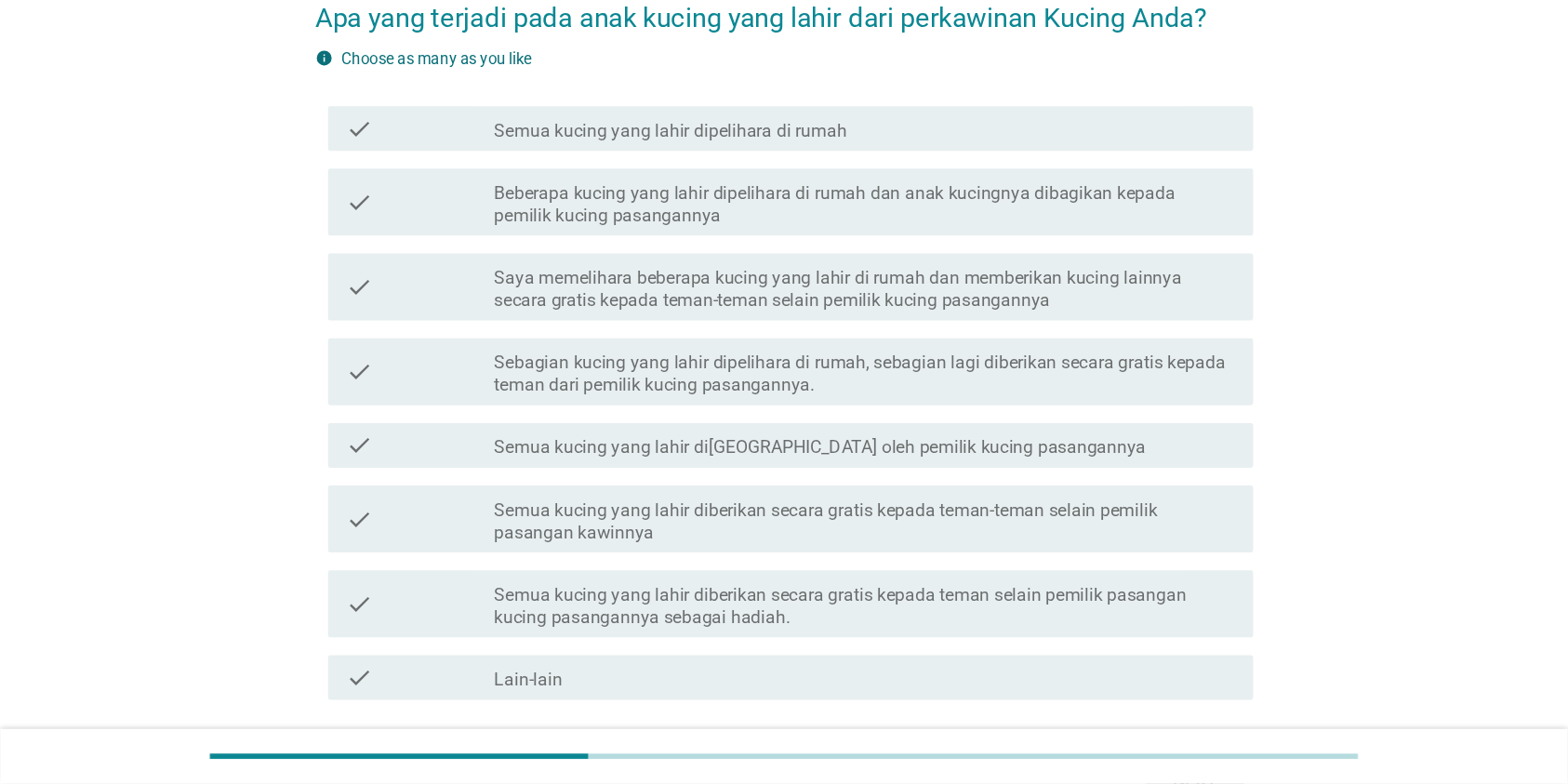 scroll, scrollTop: 0, scrollLeft: 0, axis: both 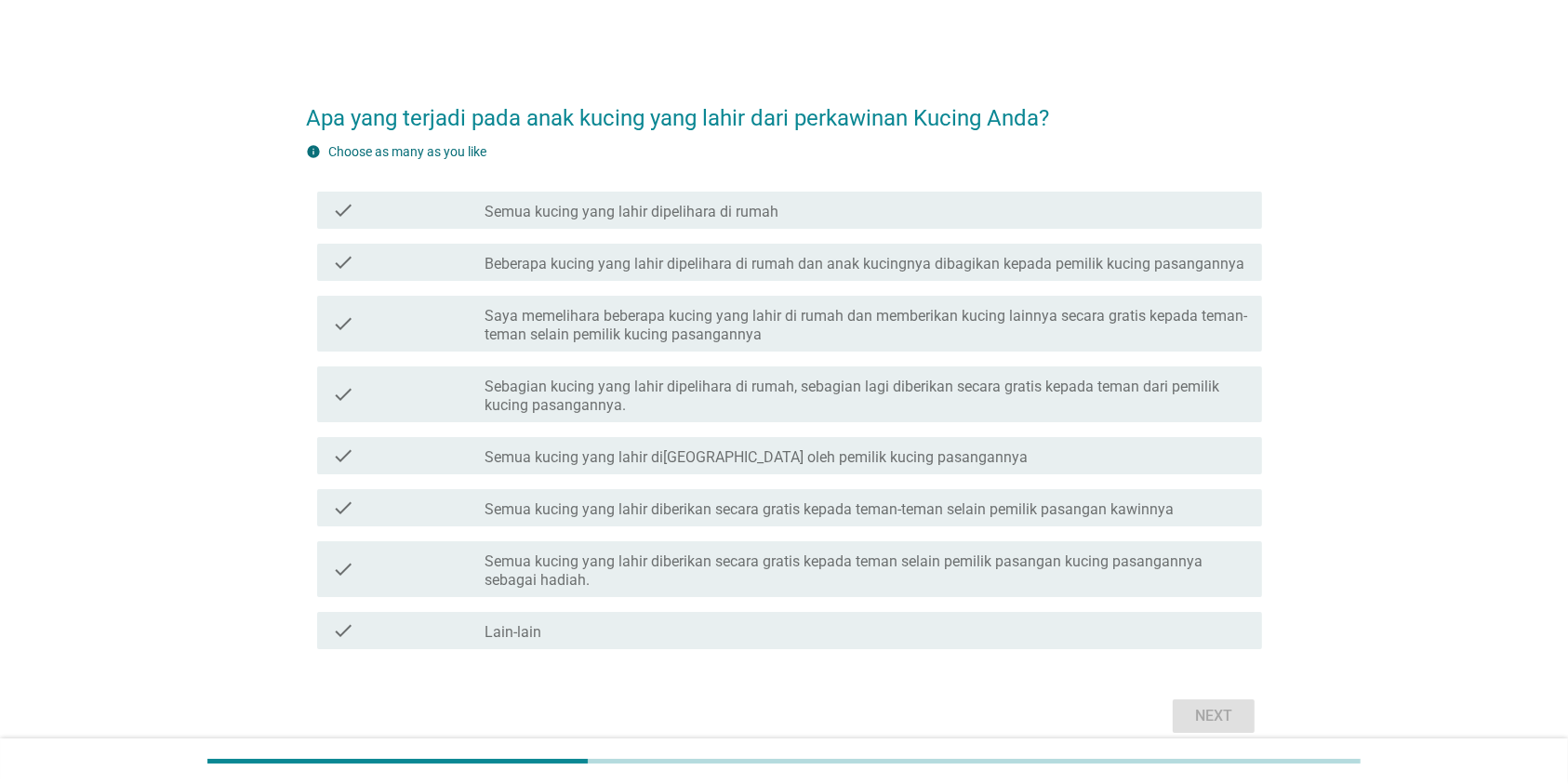 click on "Semua kucing yang lahir dipelihara di rumah" at bounding box center (631, 212) 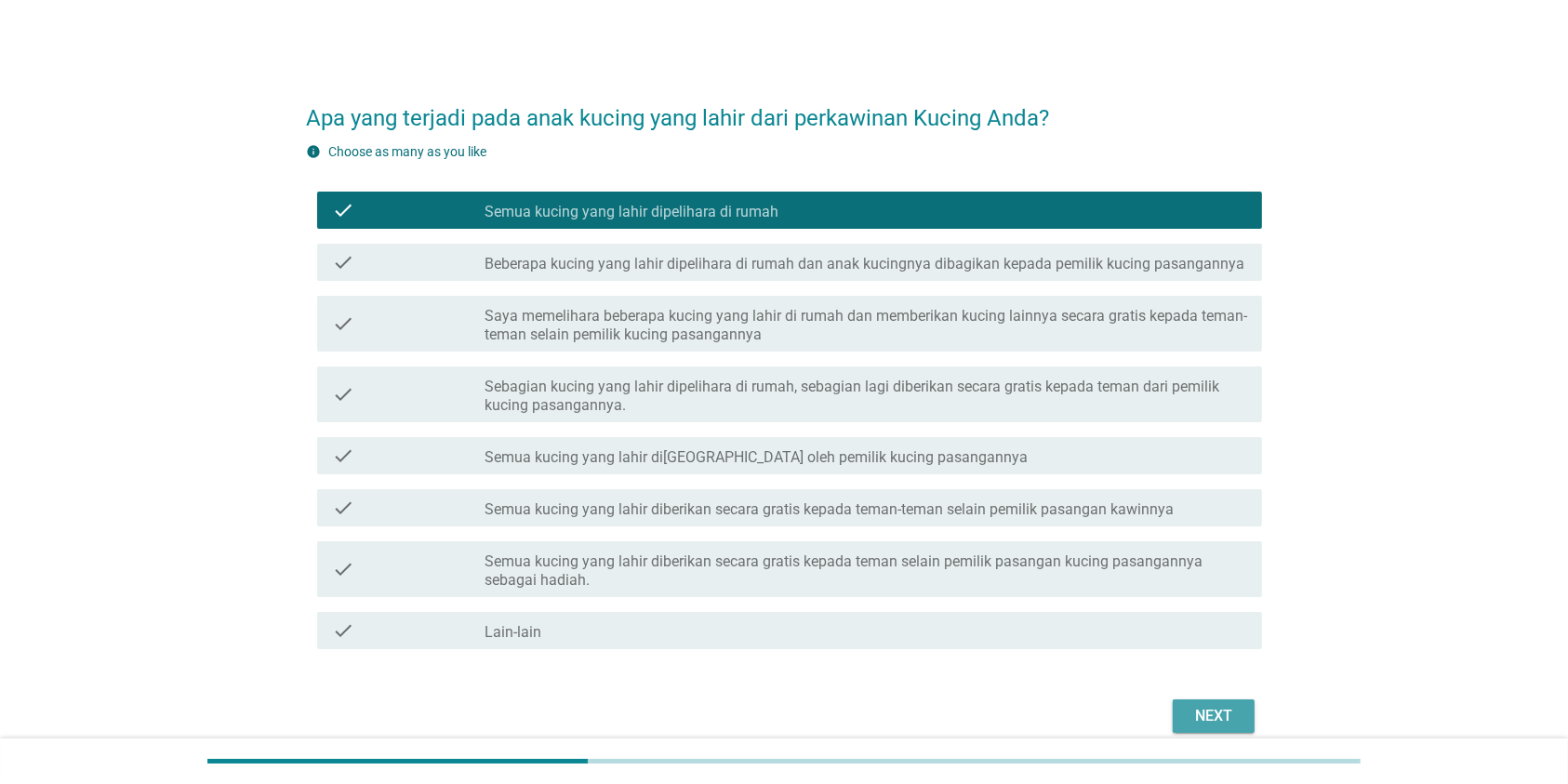click on "Next" at bounding box center (1214, 716) 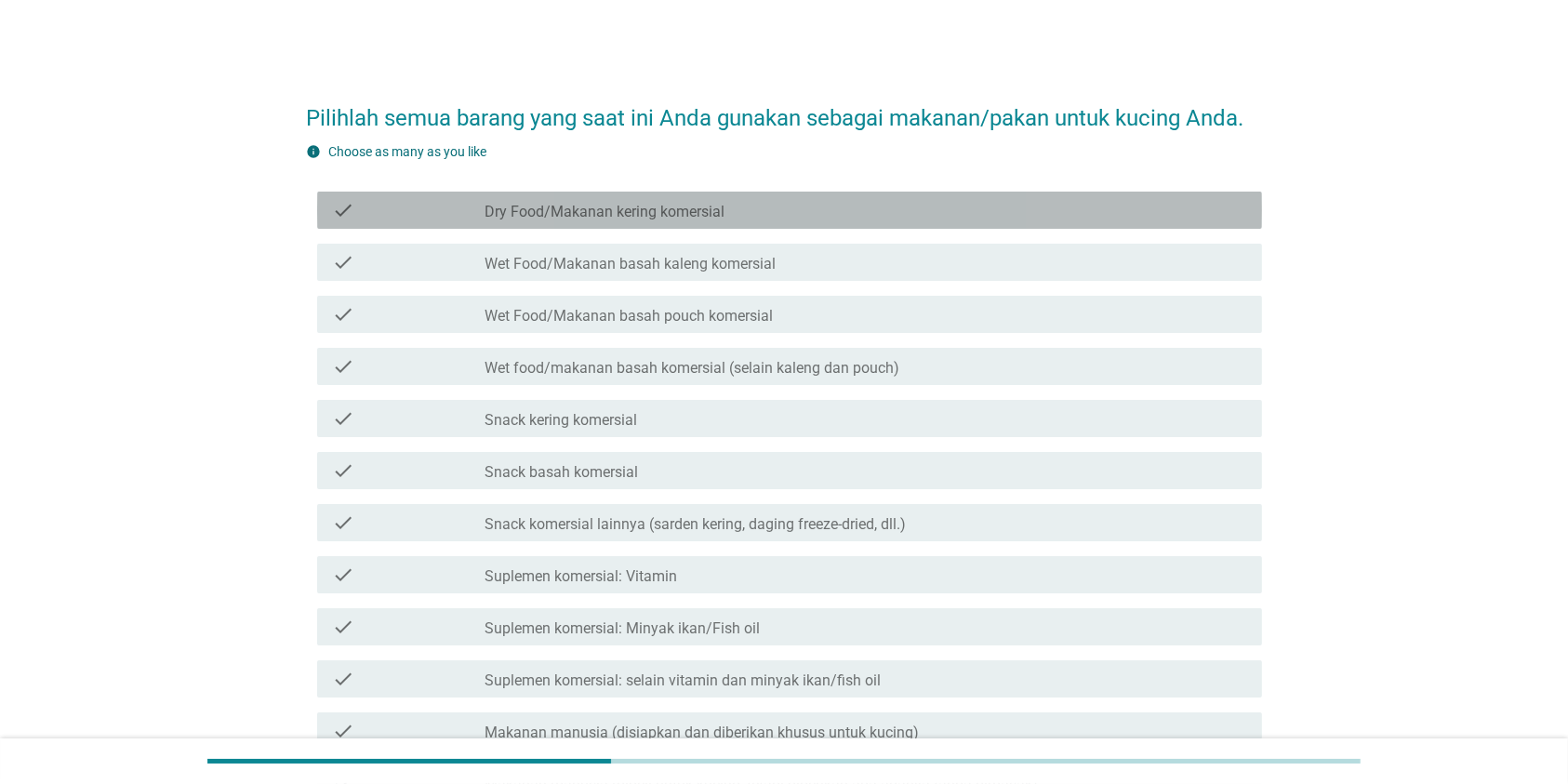 click on "check_box_outline_blank Dry Food/Makanan kering komersial" at bounding box center [866, 210] 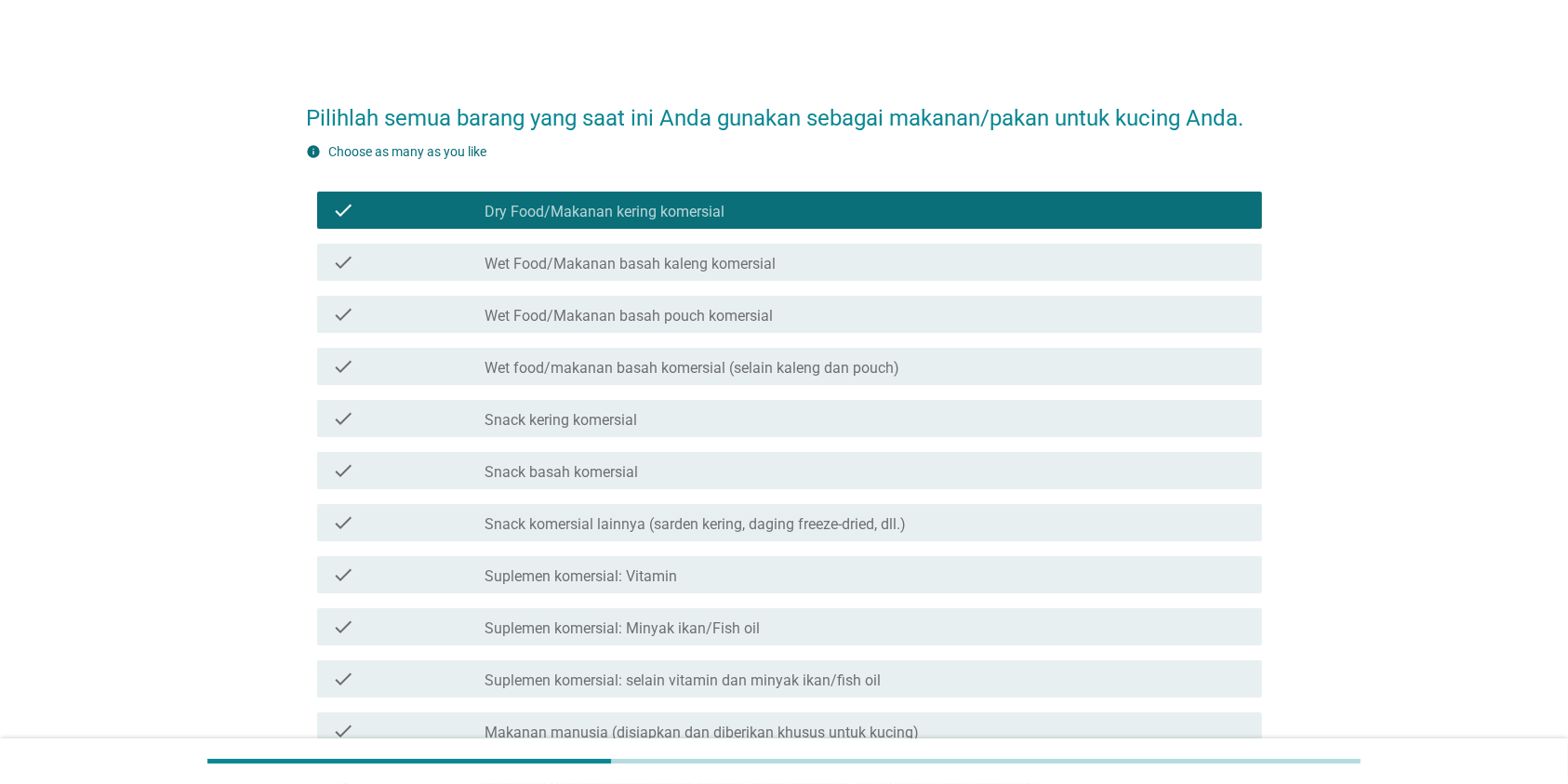 click on "check_box_outline_blank Wet Food/Makanan basah kaleng komersial" at bounding box center [866, 262] 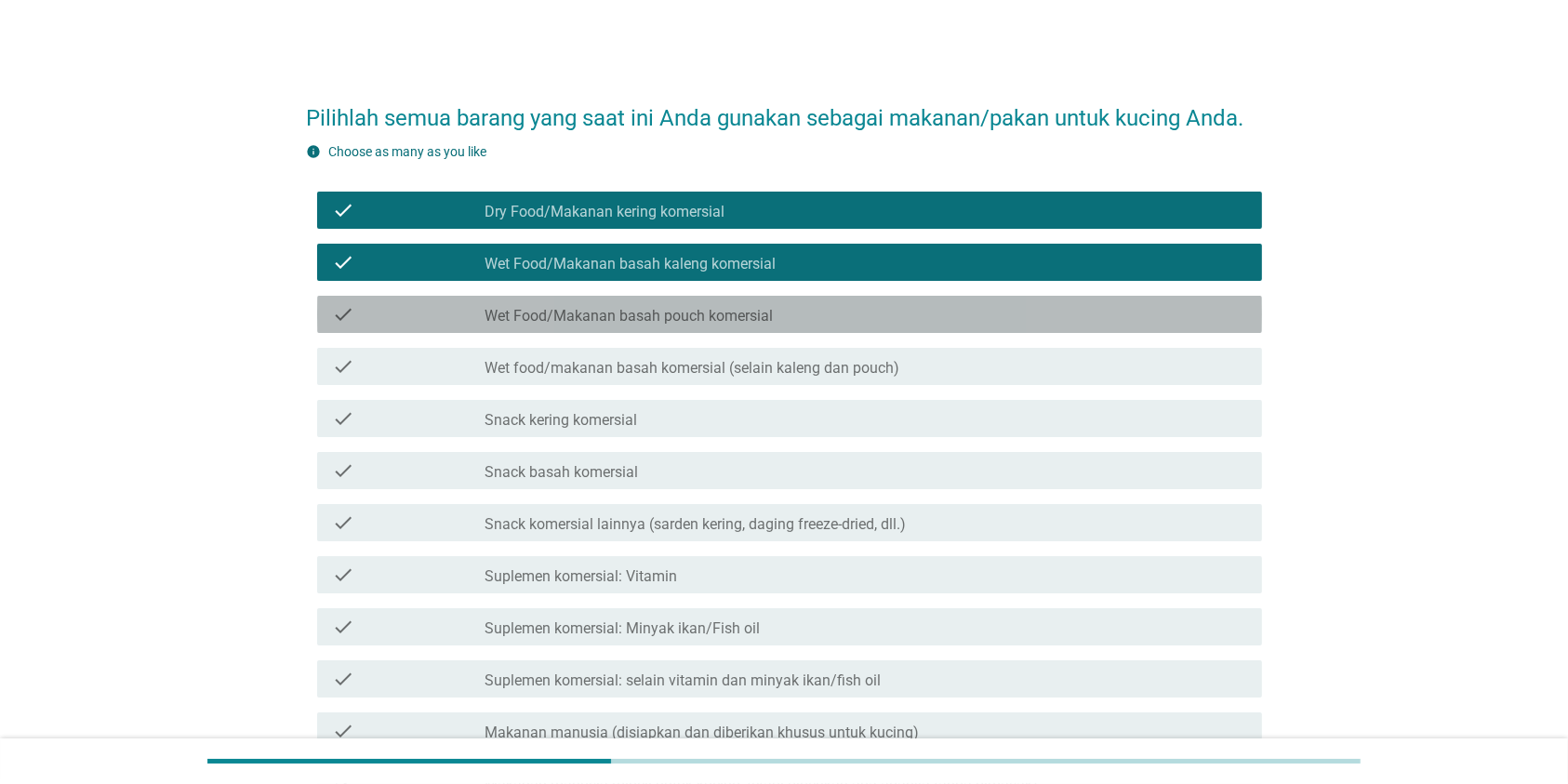 click on "check     check_box_outline_blank Wet Food/Makanan basah pouch komersial" at bounding box center [790, 314] 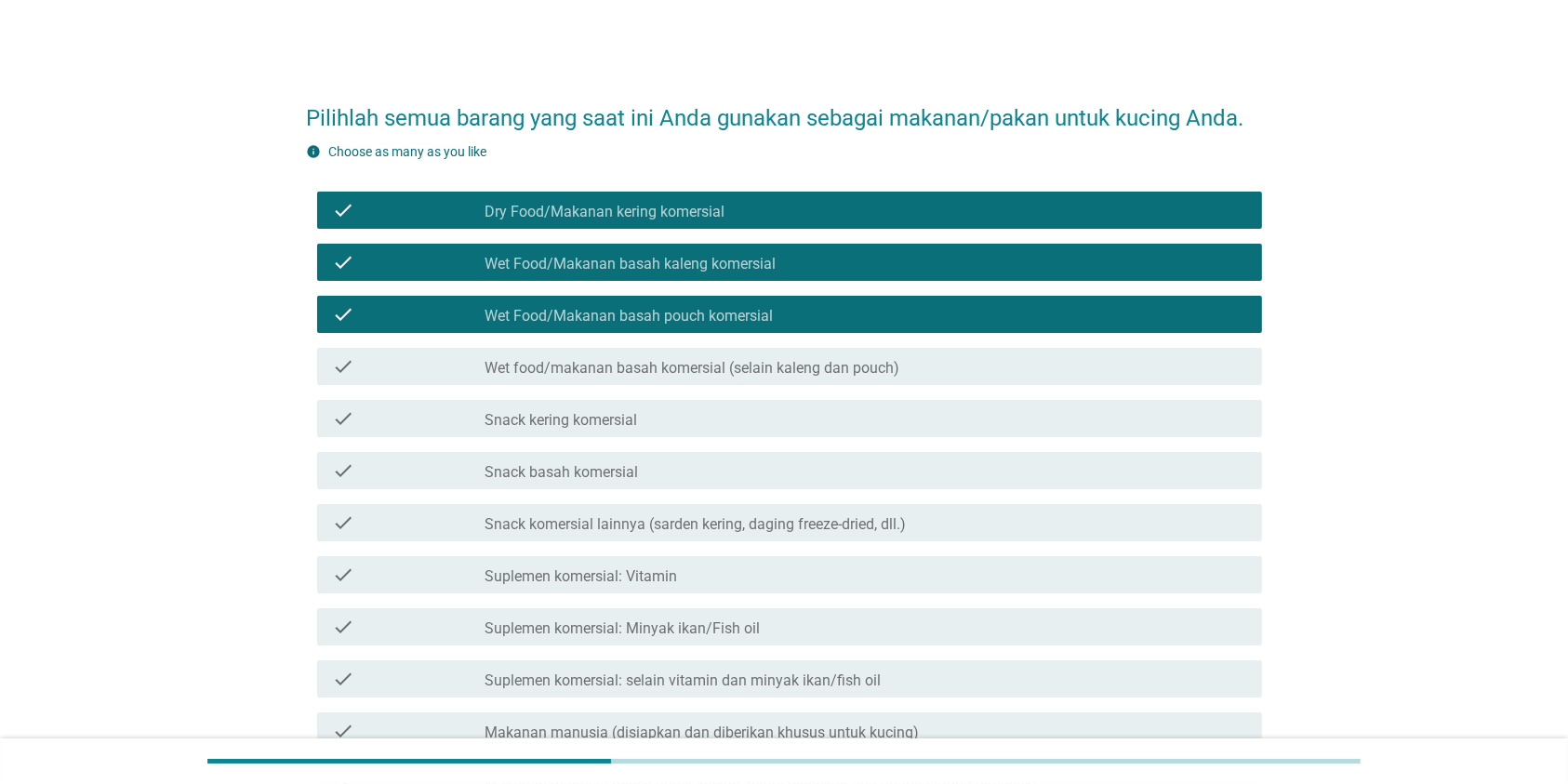 scroll, scrollTop: 124, scrollLeft: 0, axis: vertical 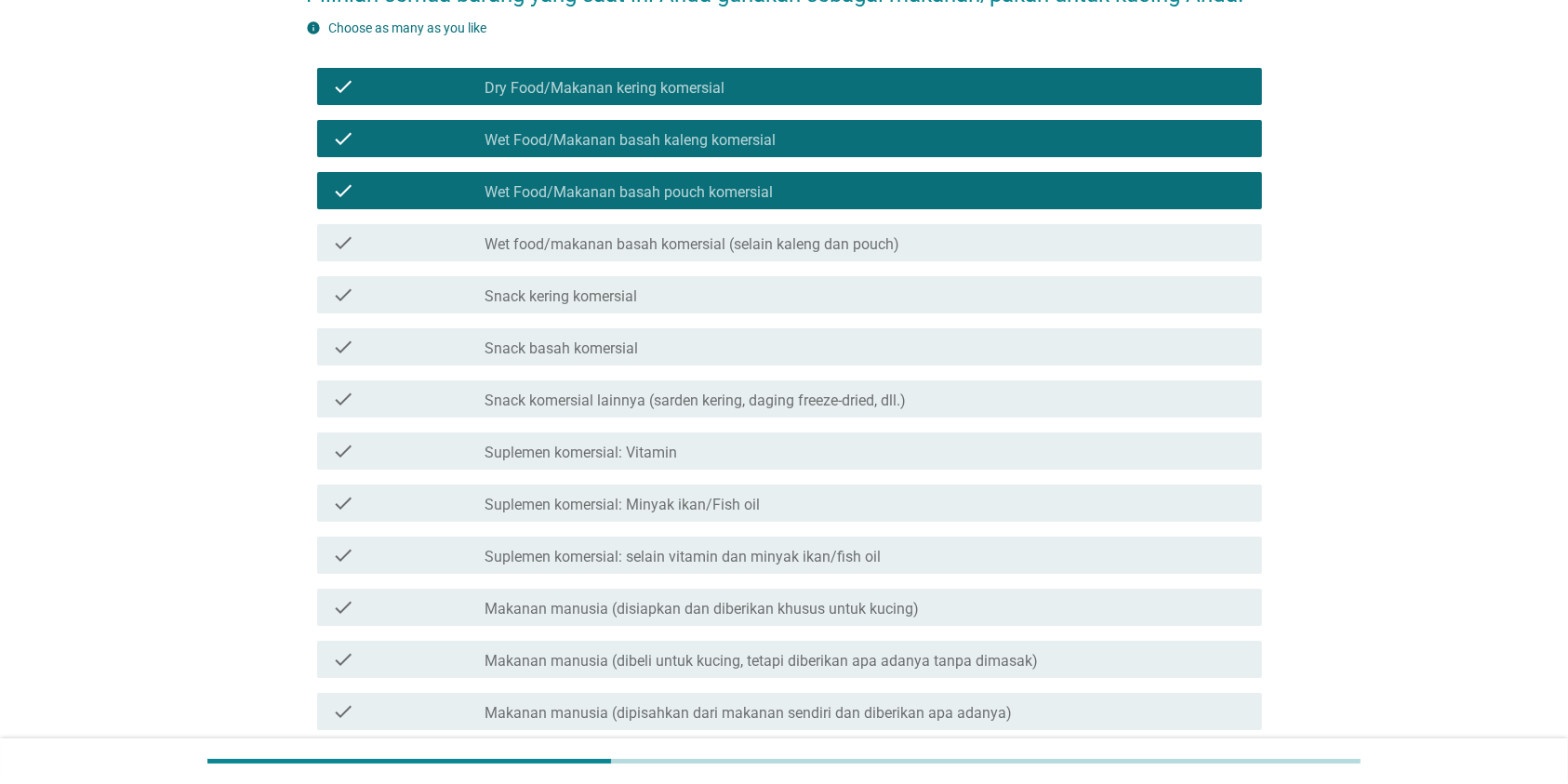 click on "Makanan manusia (disiapkan dan diberikan khusus untuk kucing)" at bounding box center (701, 609) 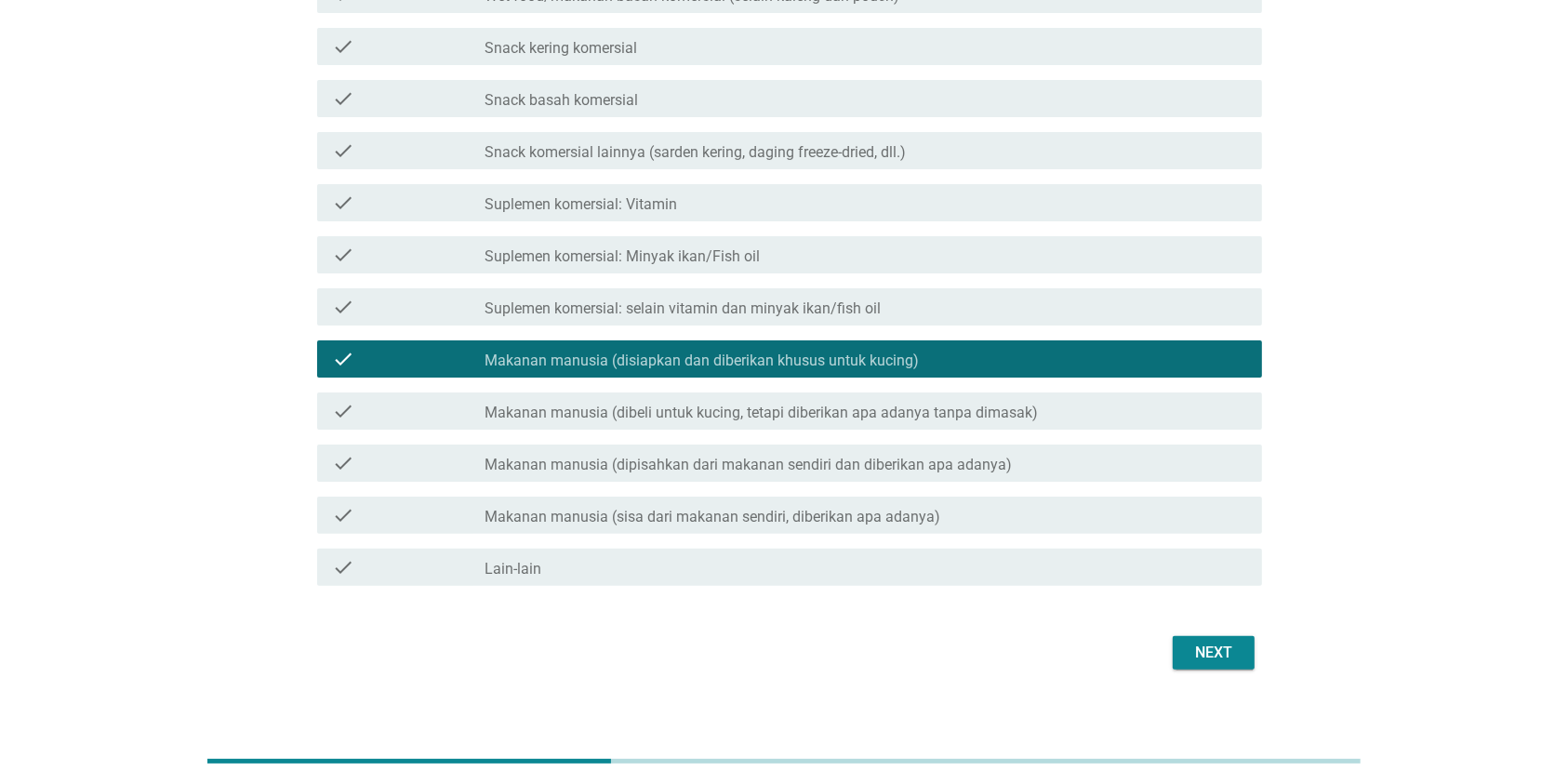 scroll, scrollTop: 391, scrollLeft: 0, axis: vertical 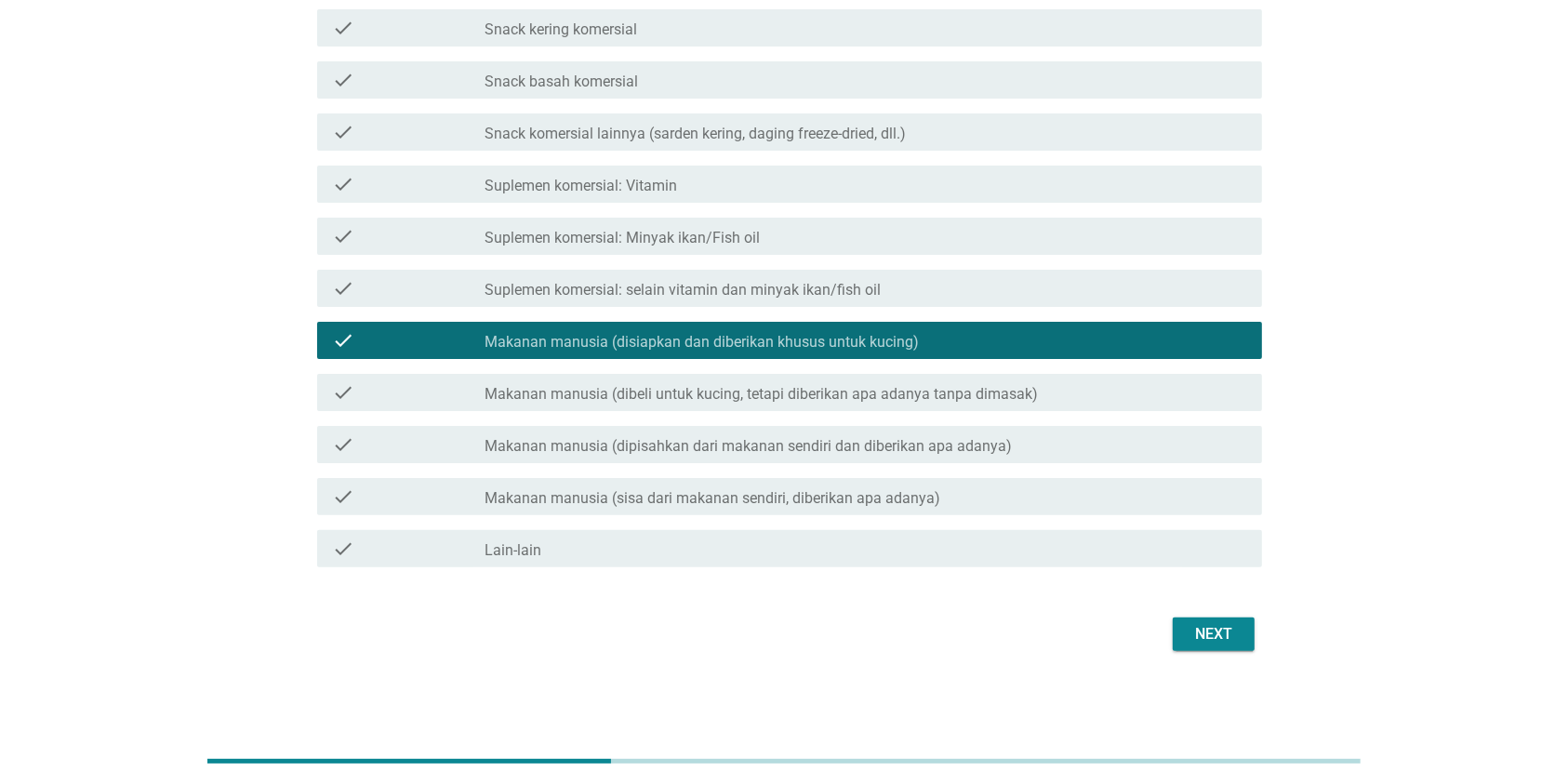 click on "Next" at bounding box center (1214, 634) 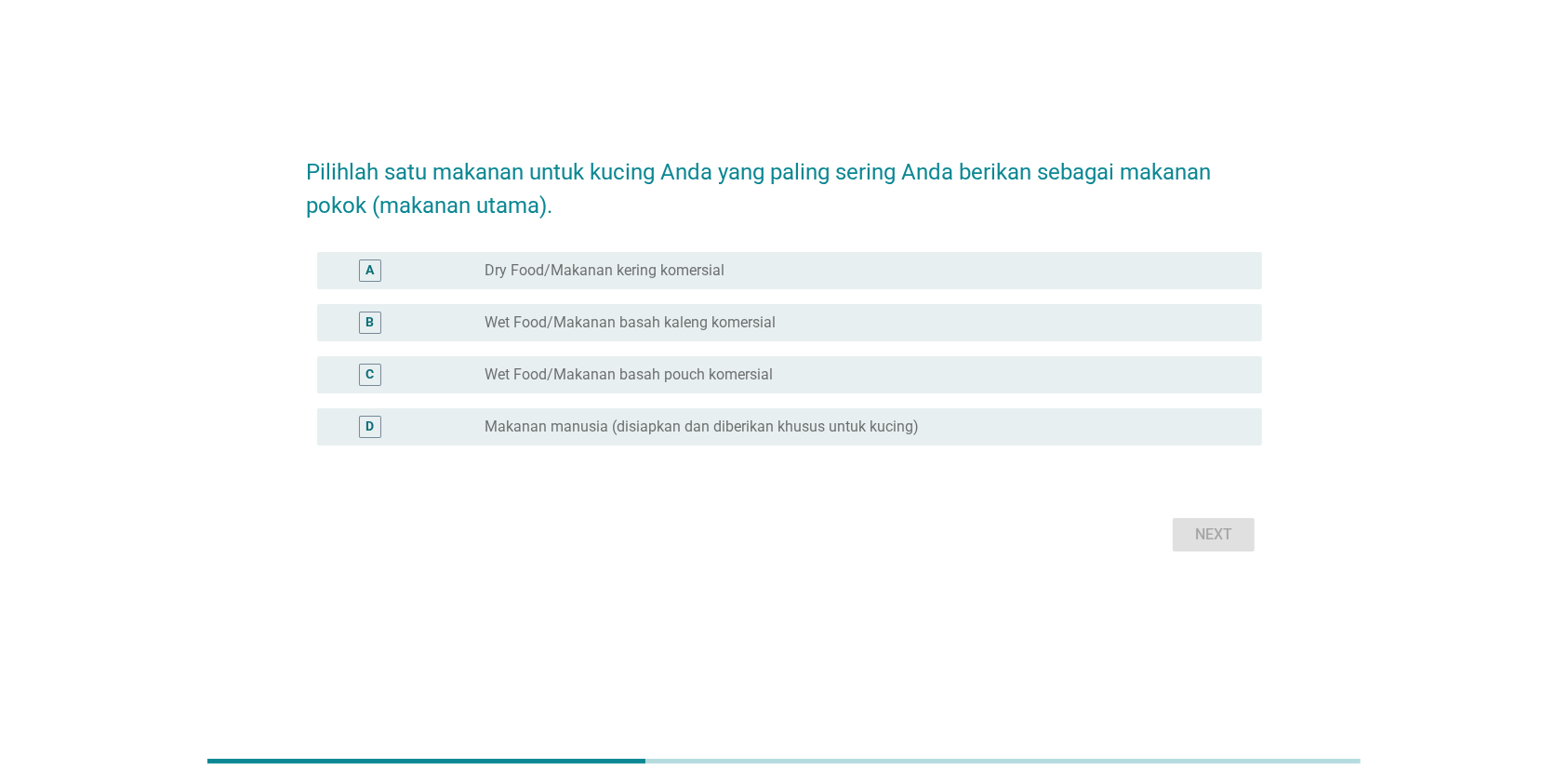 scroll, scrollTop: 0, scrollLeft: 0, axis: both 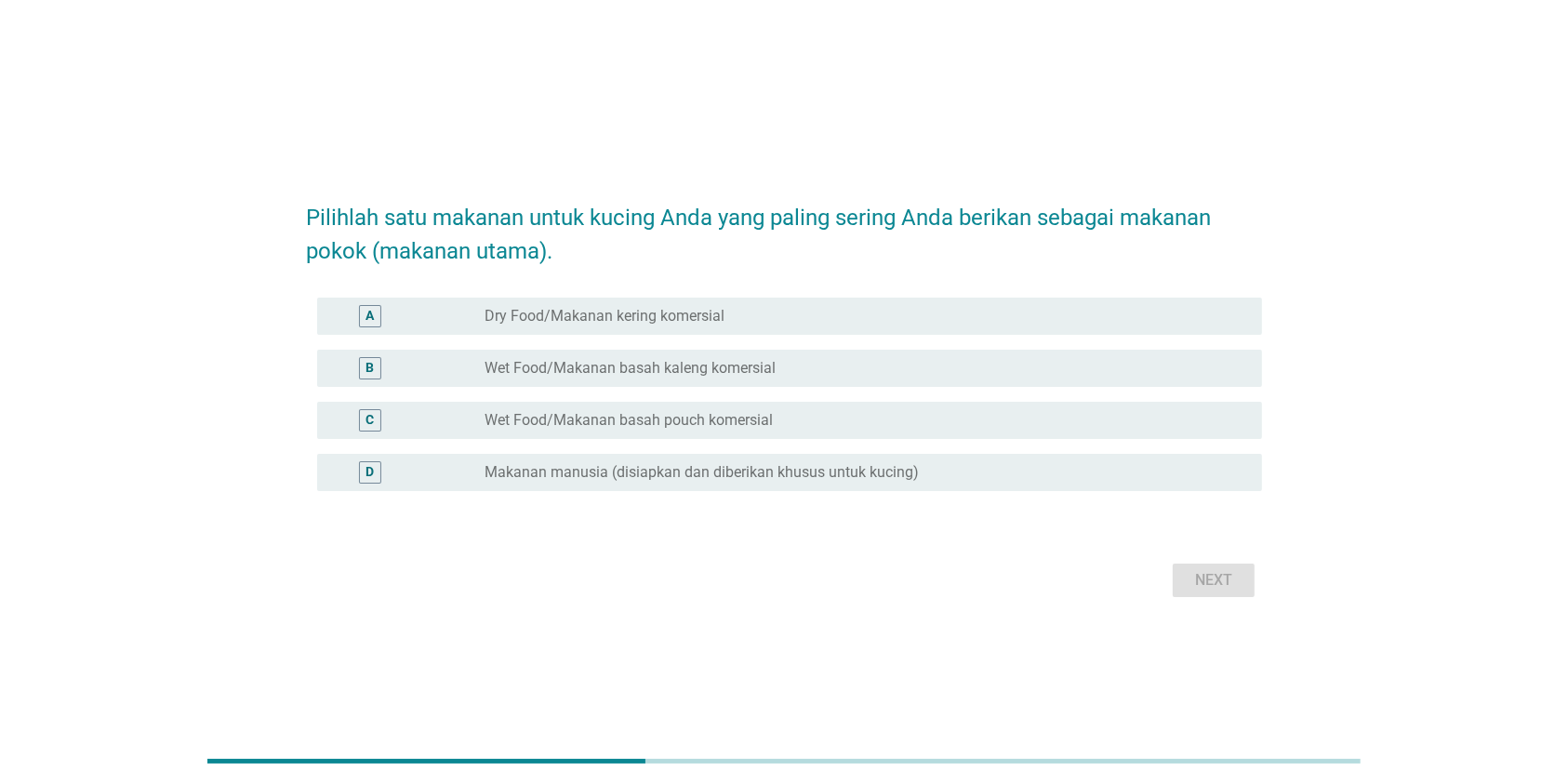 click on "radio_button_unchecked Dry Food/Makanan kering komersial" at bounding box center [858, 316] 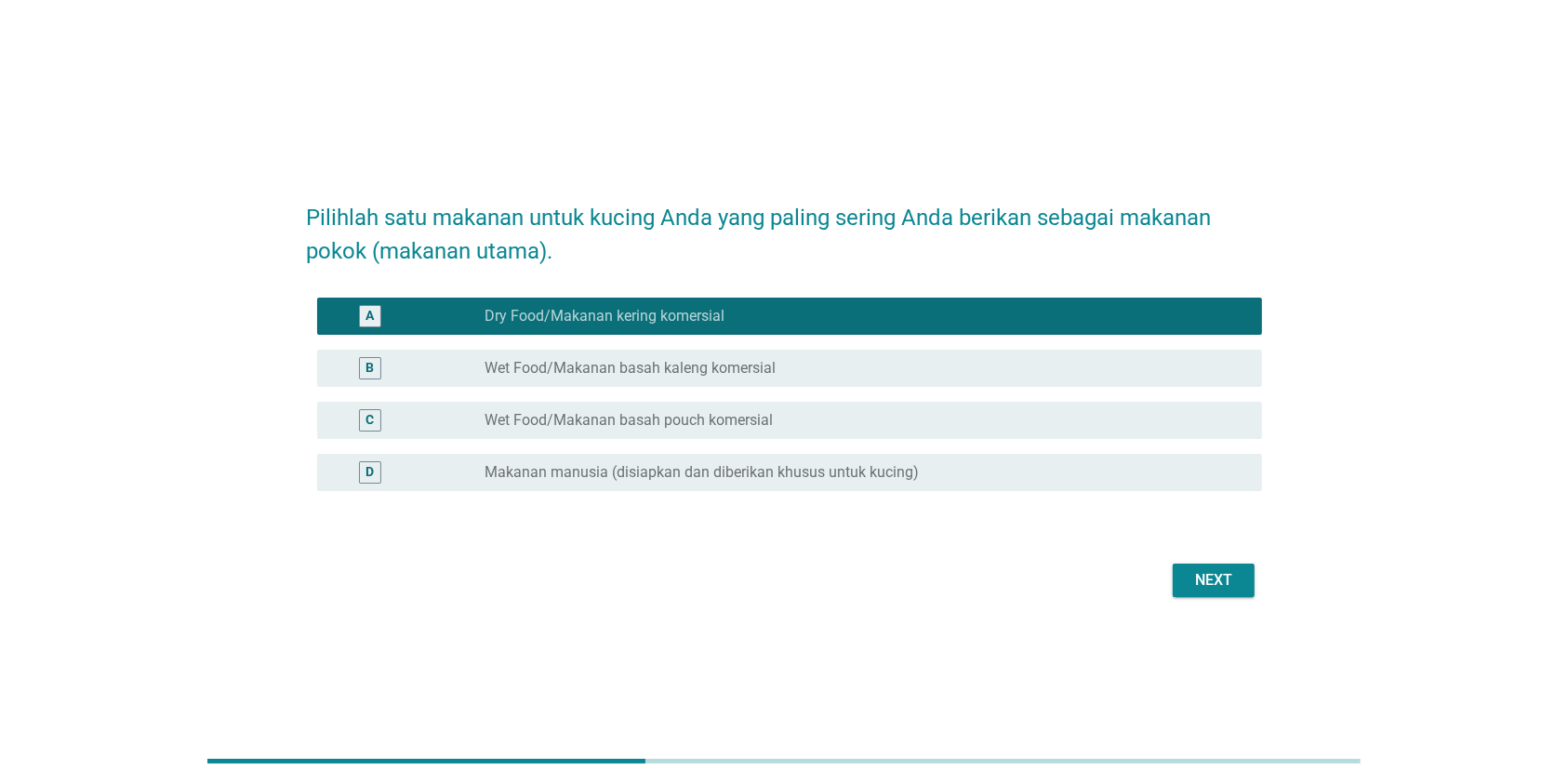 click on "Makanan manusia (disiapkan dan diberikan khusus untuk kucing)" at bounding box center [701, 472] 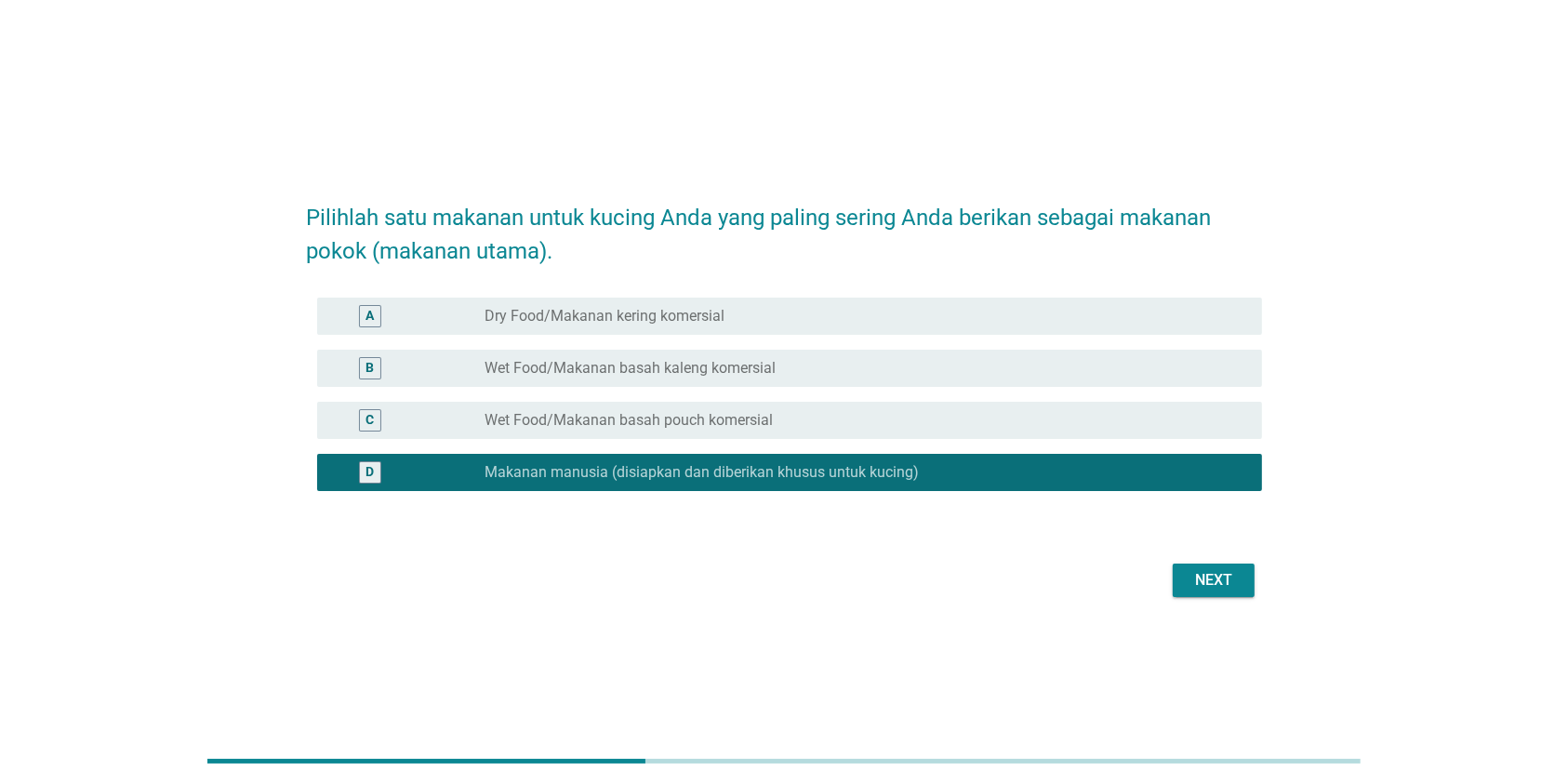 click on "radio_button_unchecked Dry Food/Makanan kering komersial" at bounding box center [866, 316] 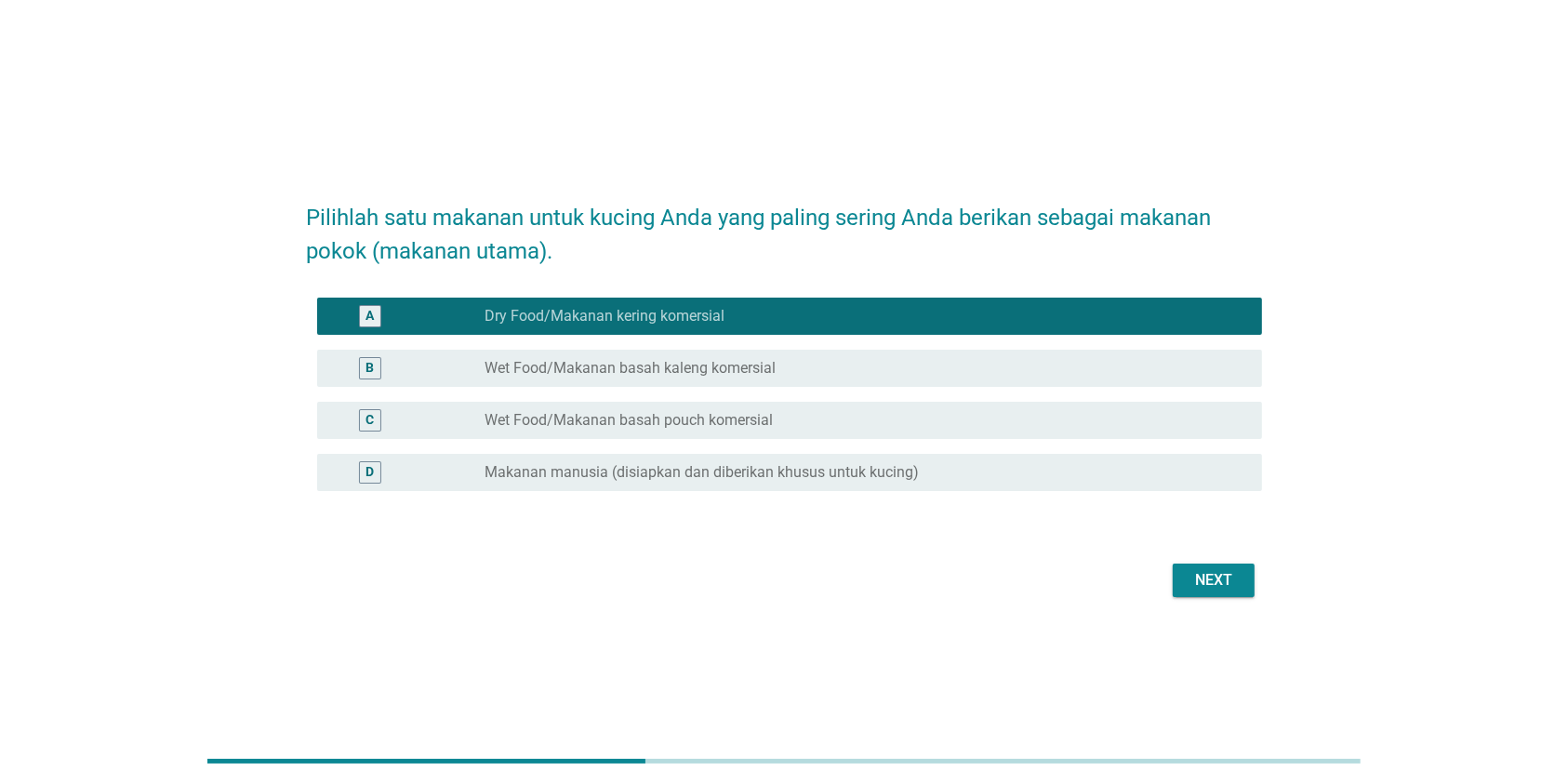 click on "Next" at bounding box center [1214, 580] 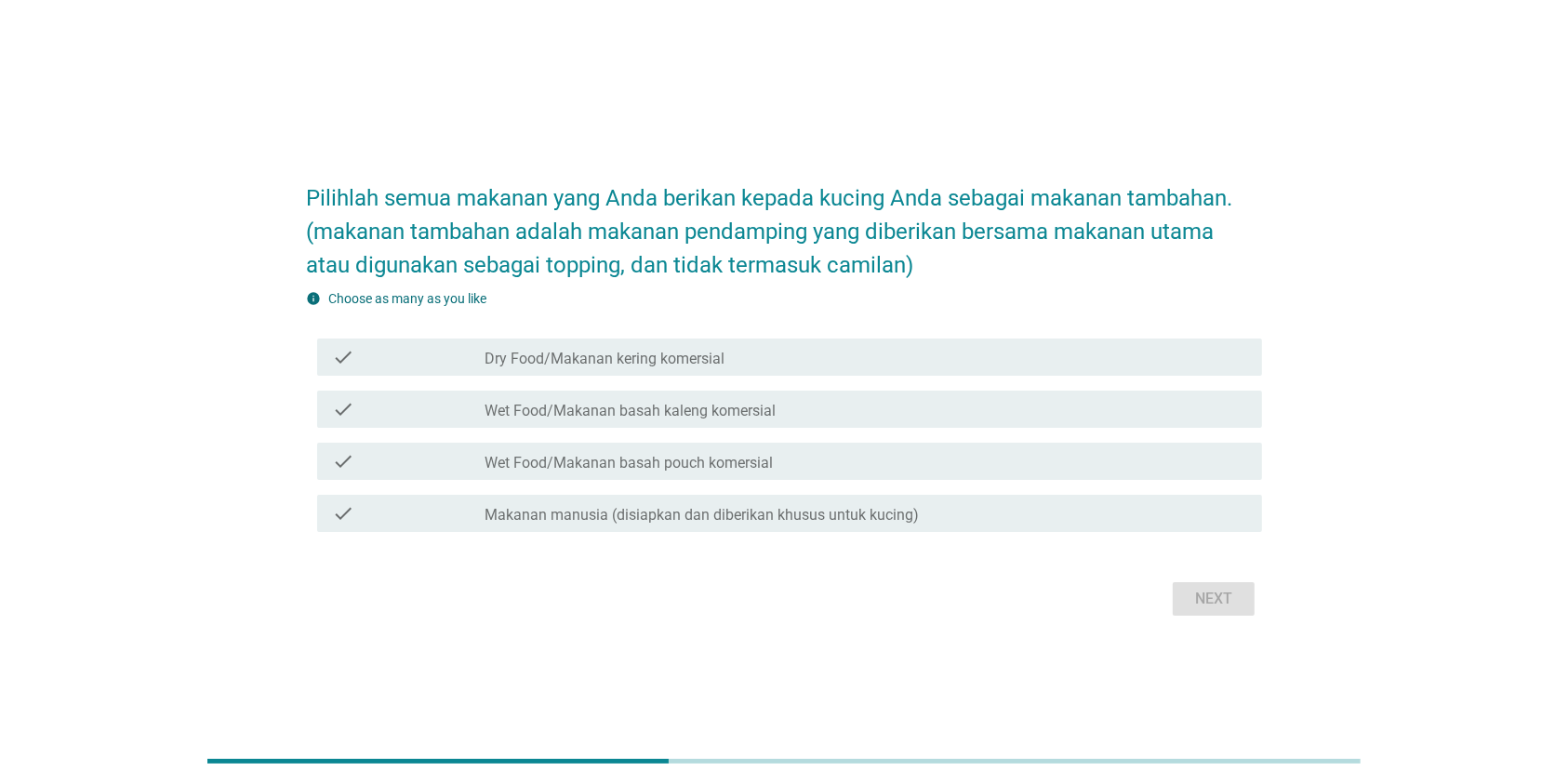 click on "Makanan manusia (disiapkan dan diberikan khusus untuk kucing)" at bounding box center [701, 515] 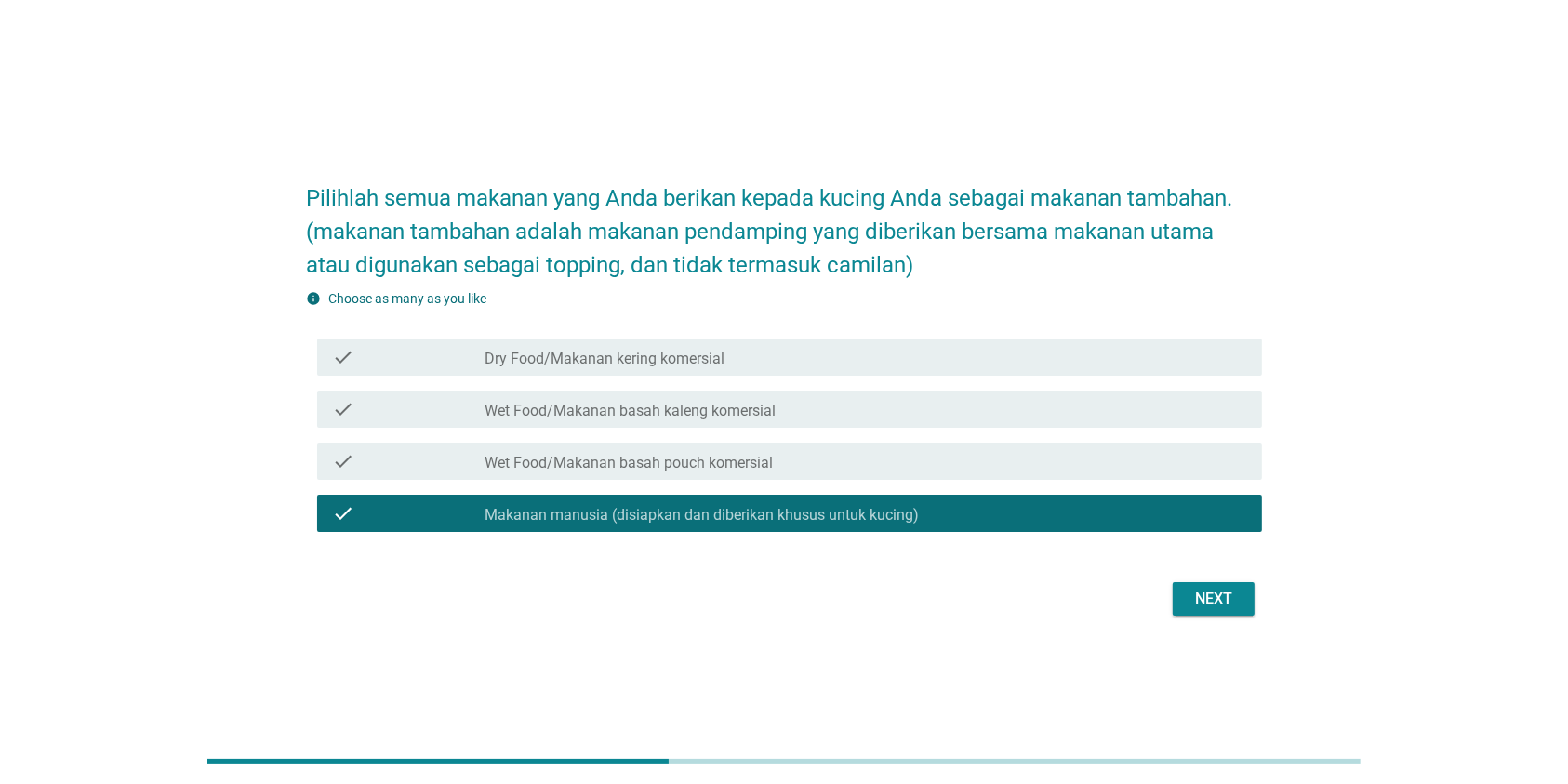 click on "Next" at bounding box center [1214, 599] 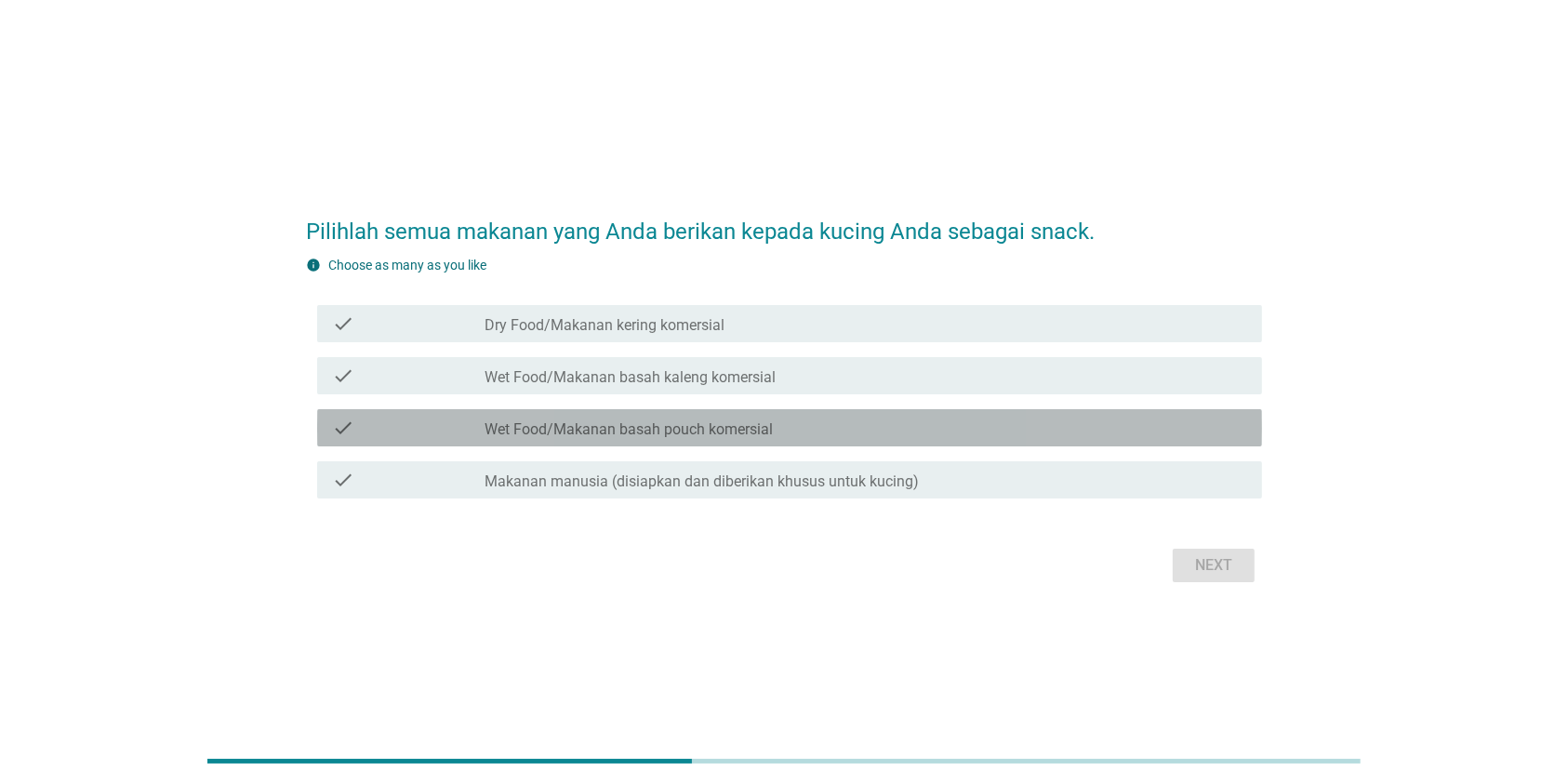 click on "check     check_box_outline_blank Wet Food/Makanan basah pouch komersial" at bounding box center [790, 428] 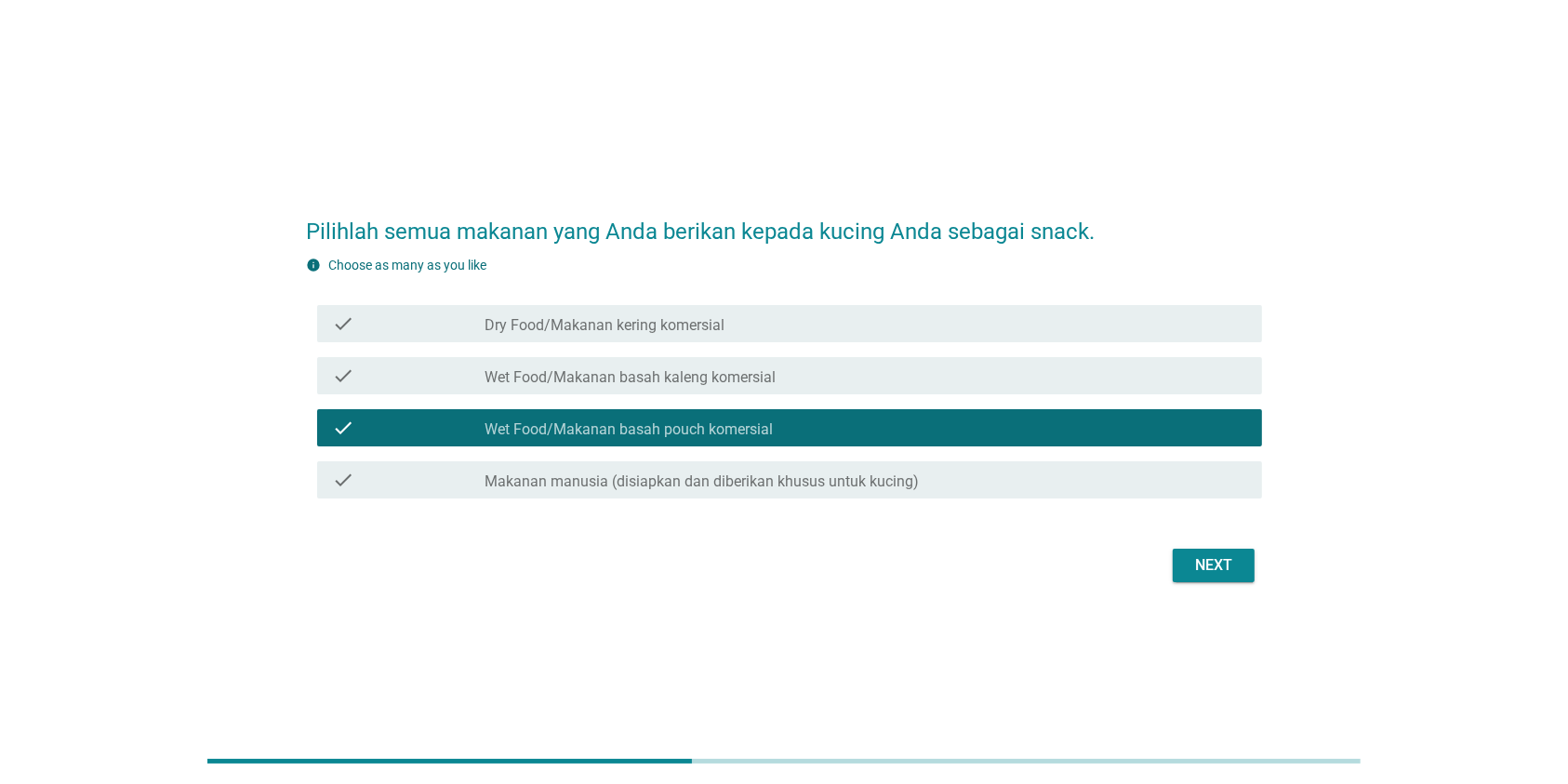 scroll, scrollTop: 45, scrollLeft: 0, axis: vertical 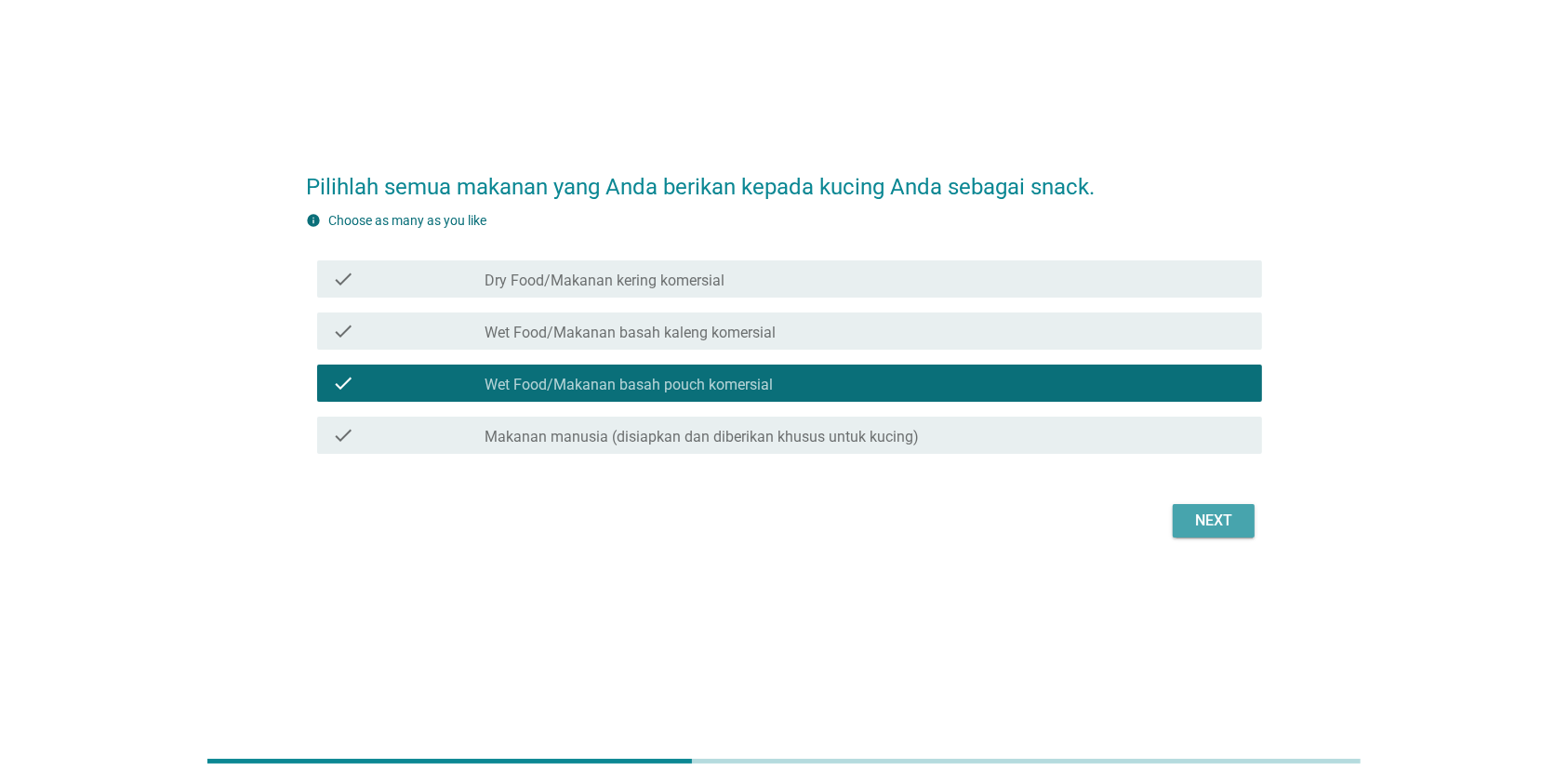 click on "Next" at bounding box center [1214, 521] 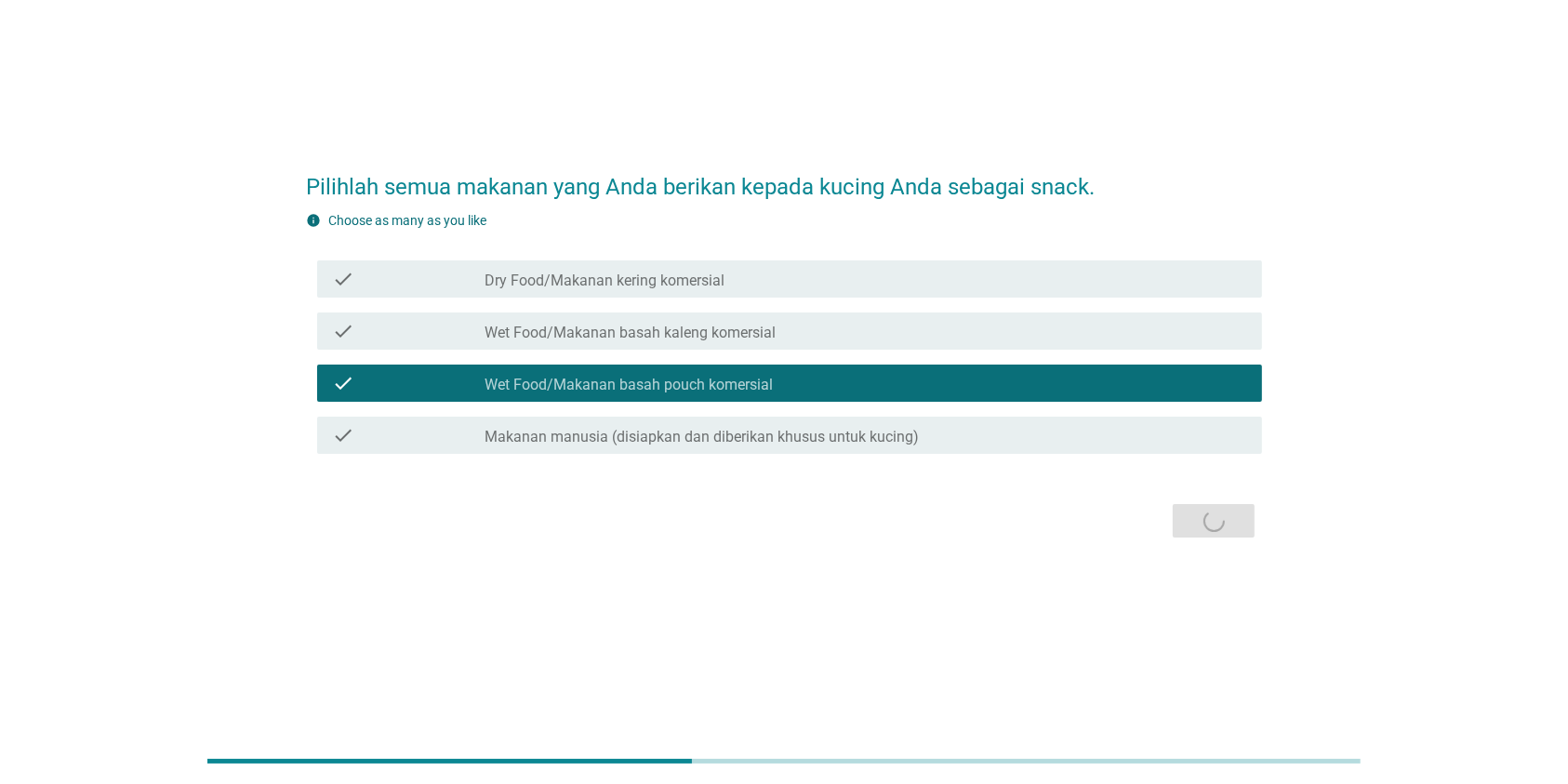 scroll, scrollTop: 0, scrollLeft: 0, axis: both 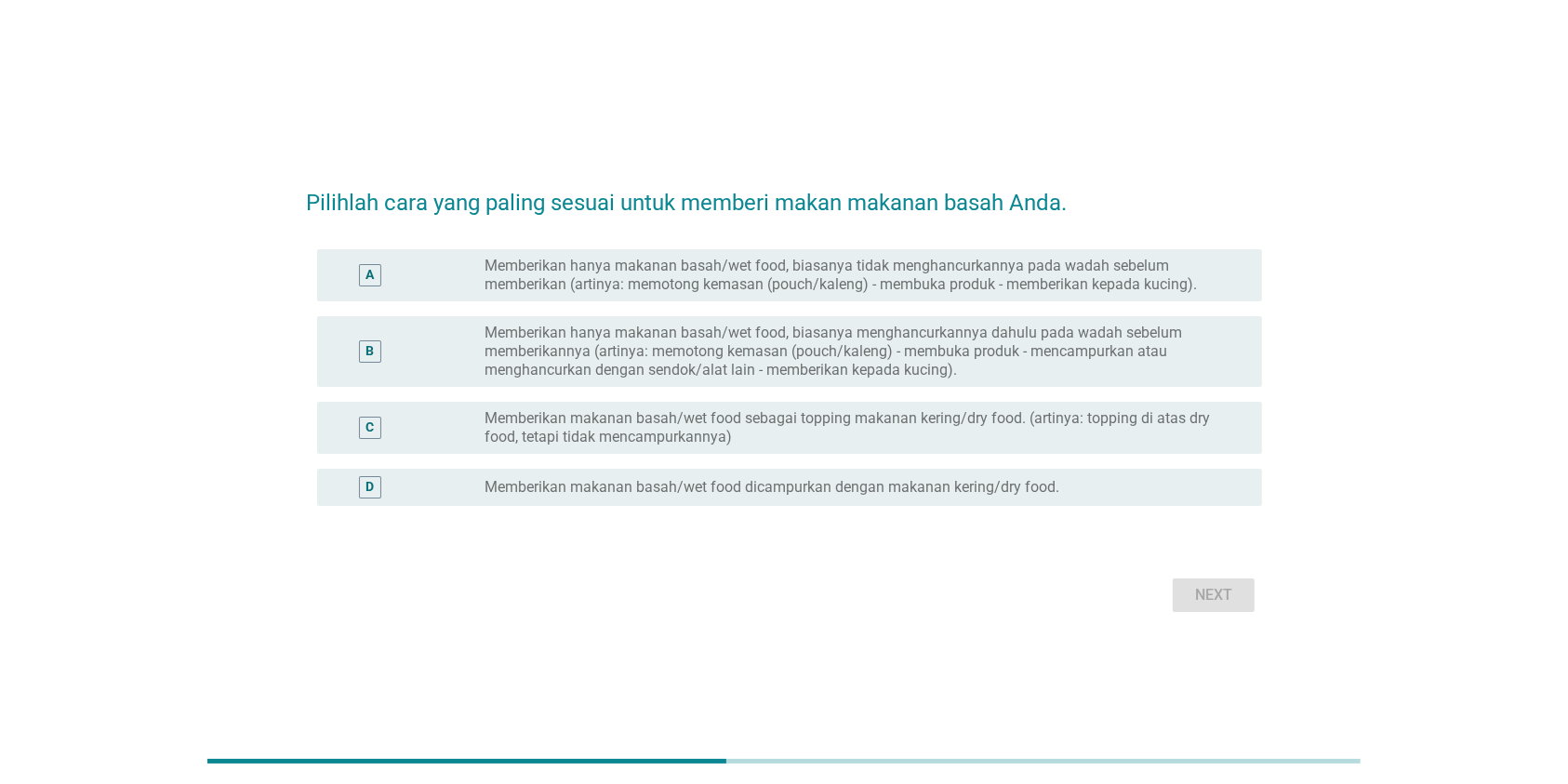 click on "Memberikan hanya makanan basah/wet food, biasanya menghancurkannya dahulu pada wadah sebelum memberikannya (artinya: memotong kemasan (pouch/kaleng) - membuka produk - mencampurkan atau menghancurkan dengan sendok/alat lain - memberikan kepada kucing)." at bounding box center [858, 352] 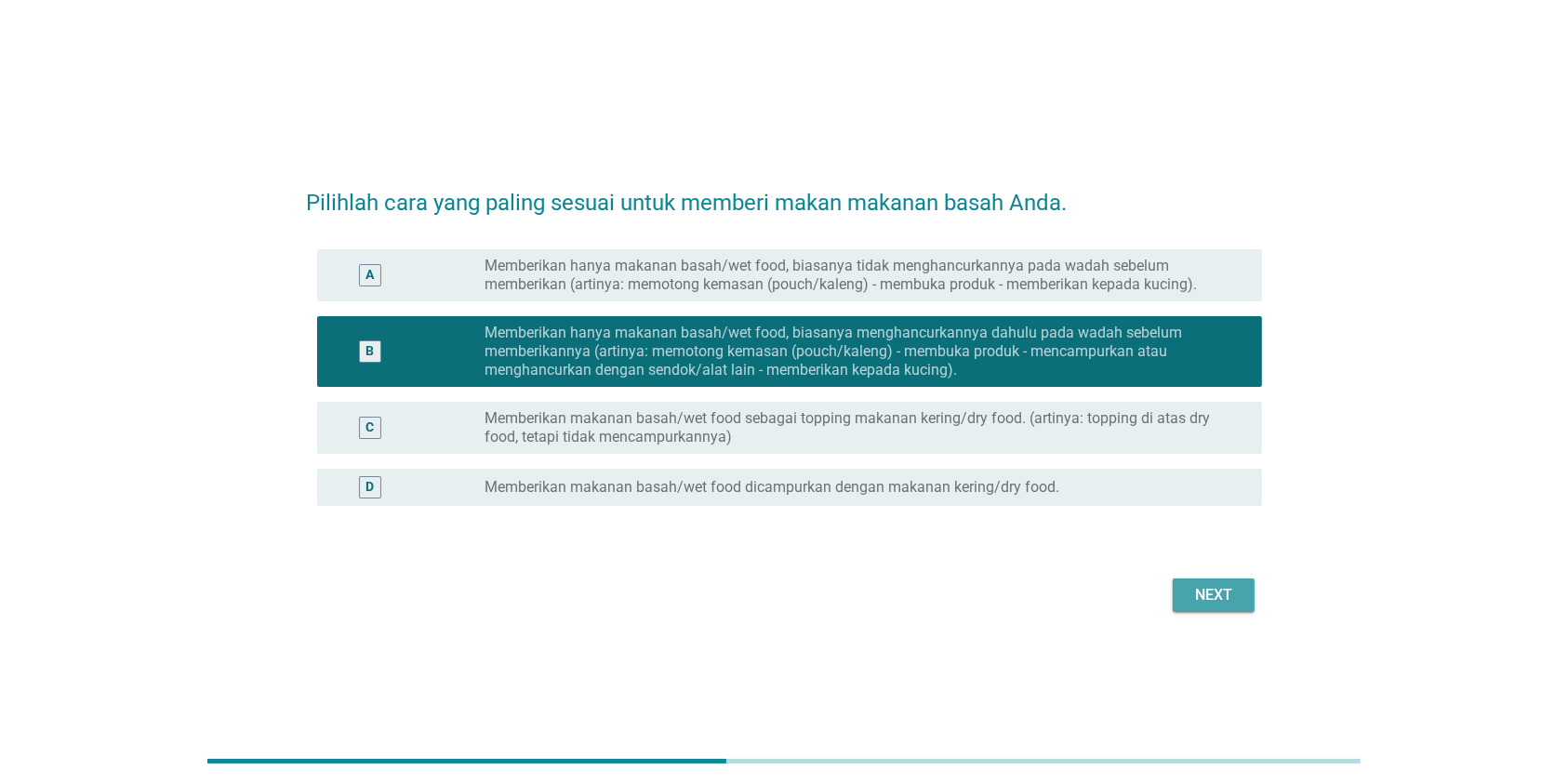 click on "Next" at bounding box center (1214, 595) 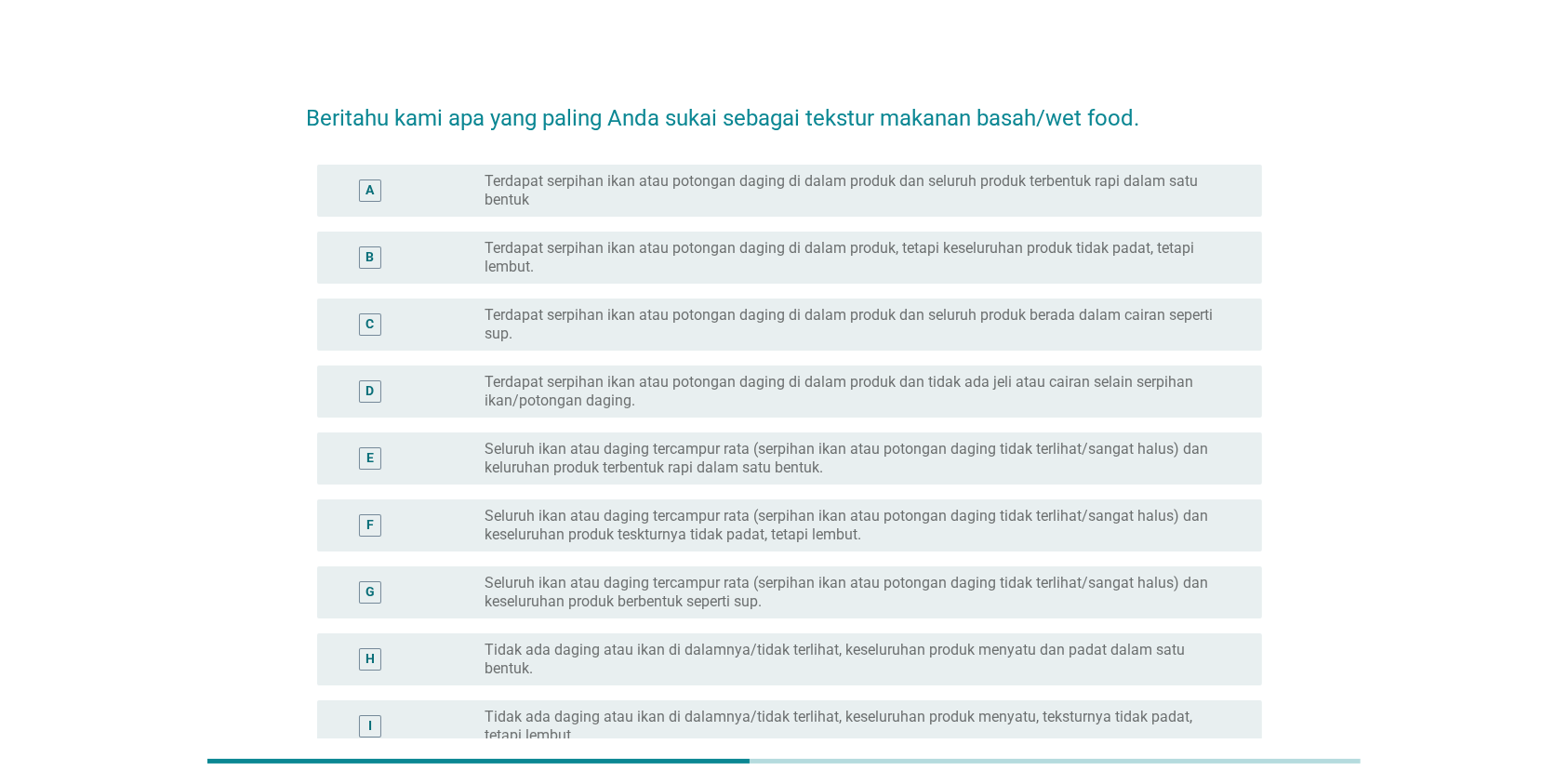 click on "Terdapat serpihan ikan atau potongan daging di dalam produk, tetapi keseluruhan produk tidak padat, tetapi lembut." at bounding box center [858, 258] 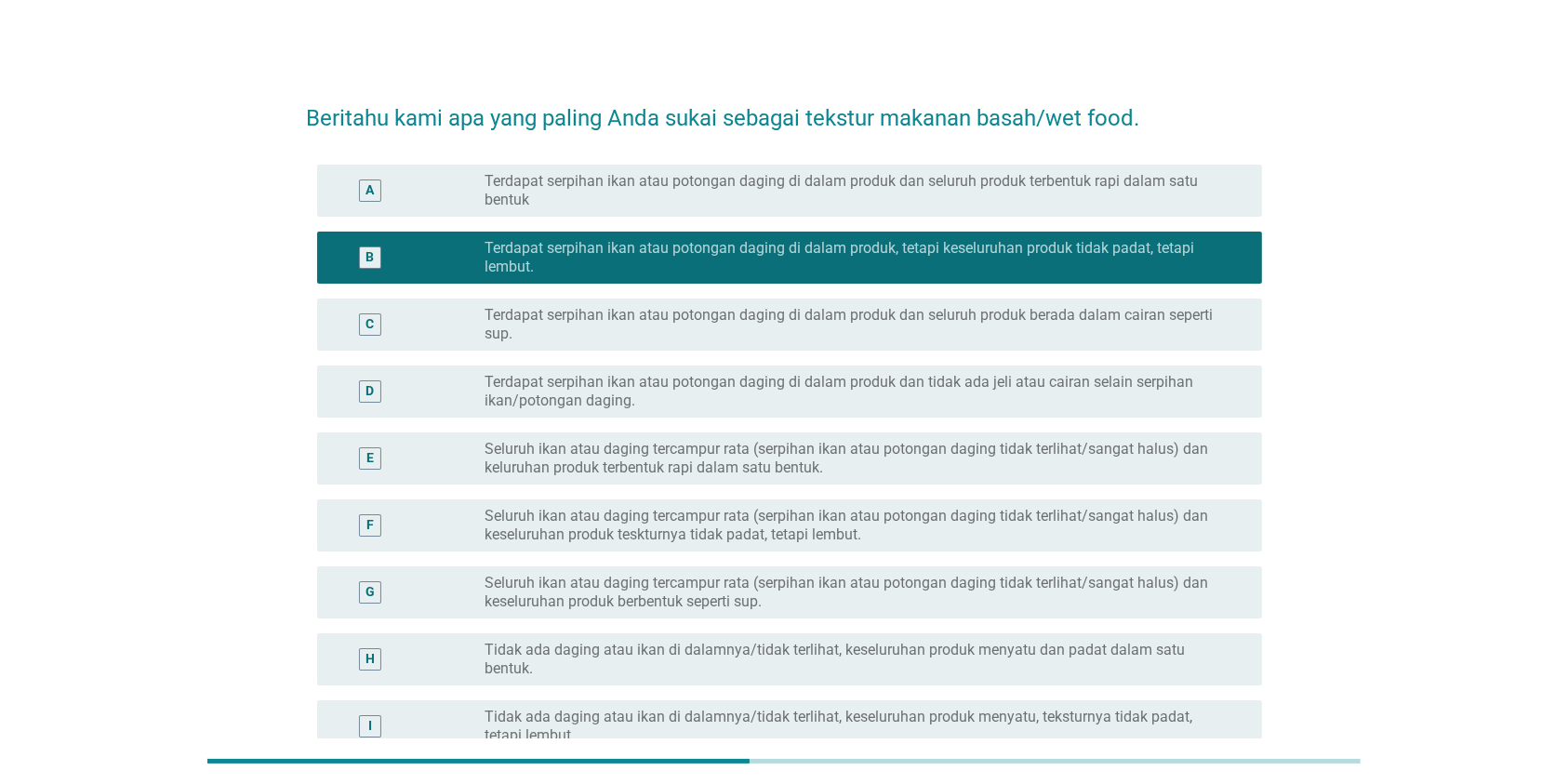 scroll, scrollTop: 245, scrollLeft: 0, axis: vertical 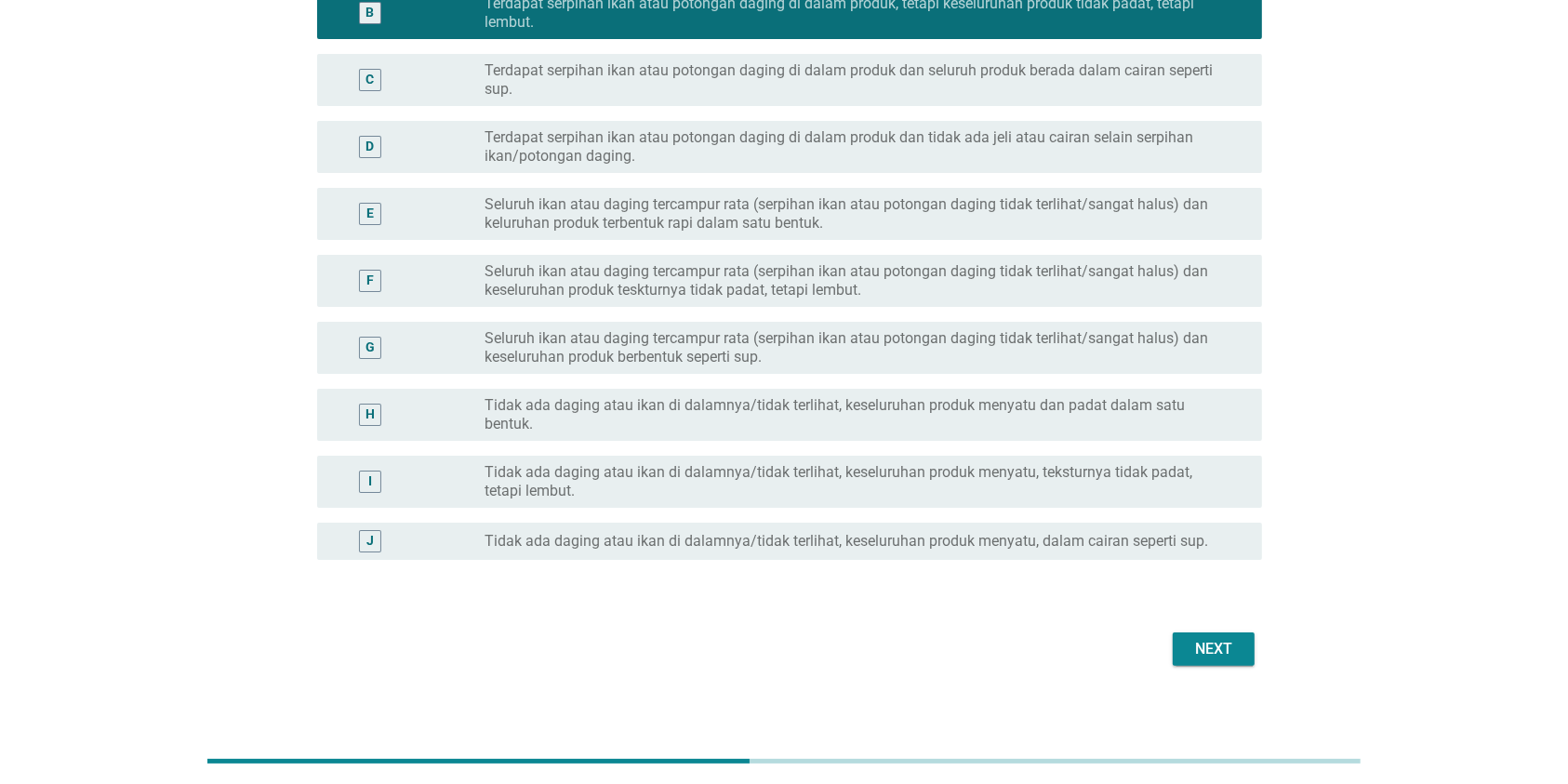 click on "Next" at bounding box center (1214, 649) 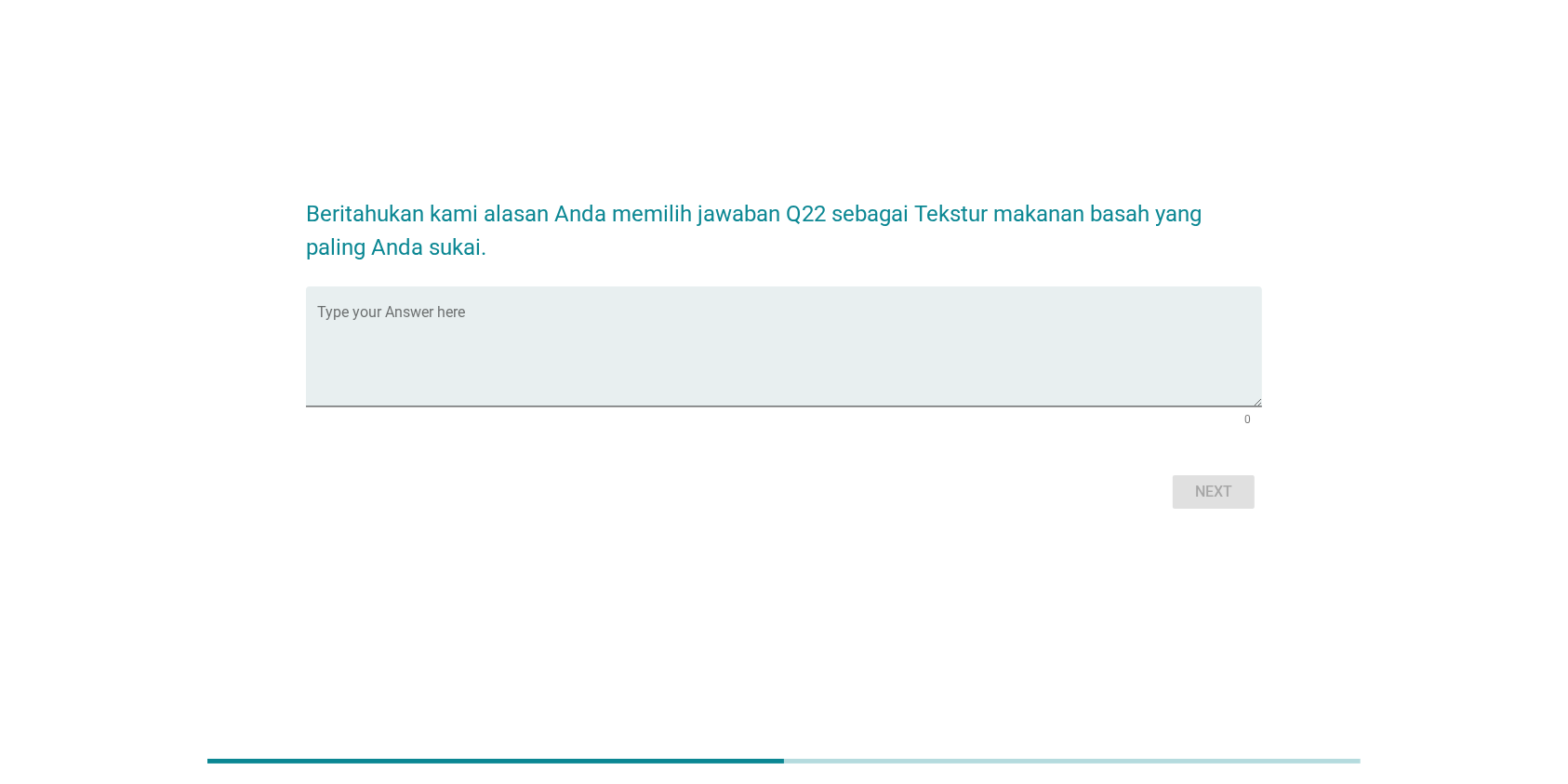scroll, scrollTop: 0, scrollLeft: 0, axis: both 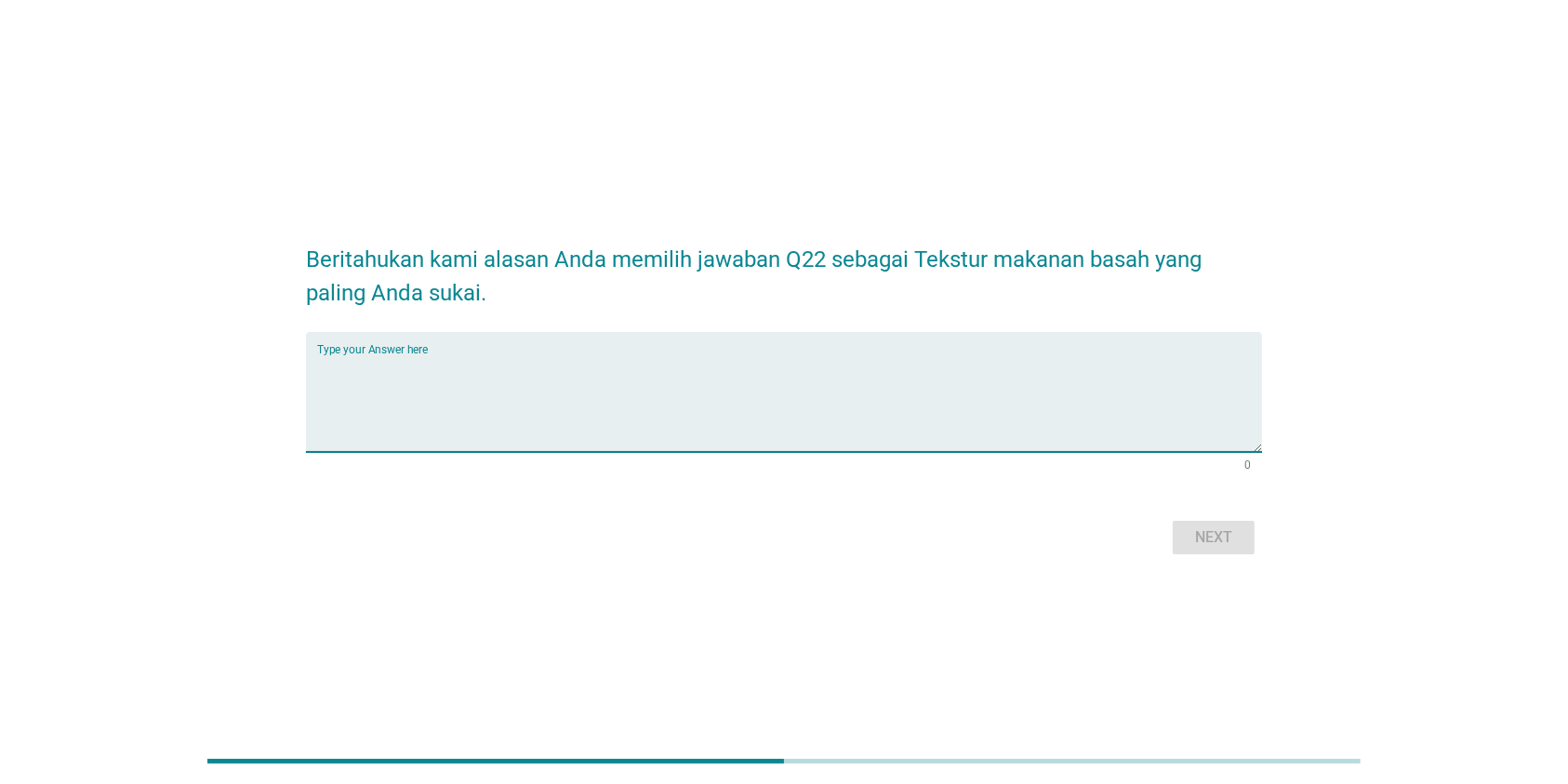 click at bounding box center (790, 403) 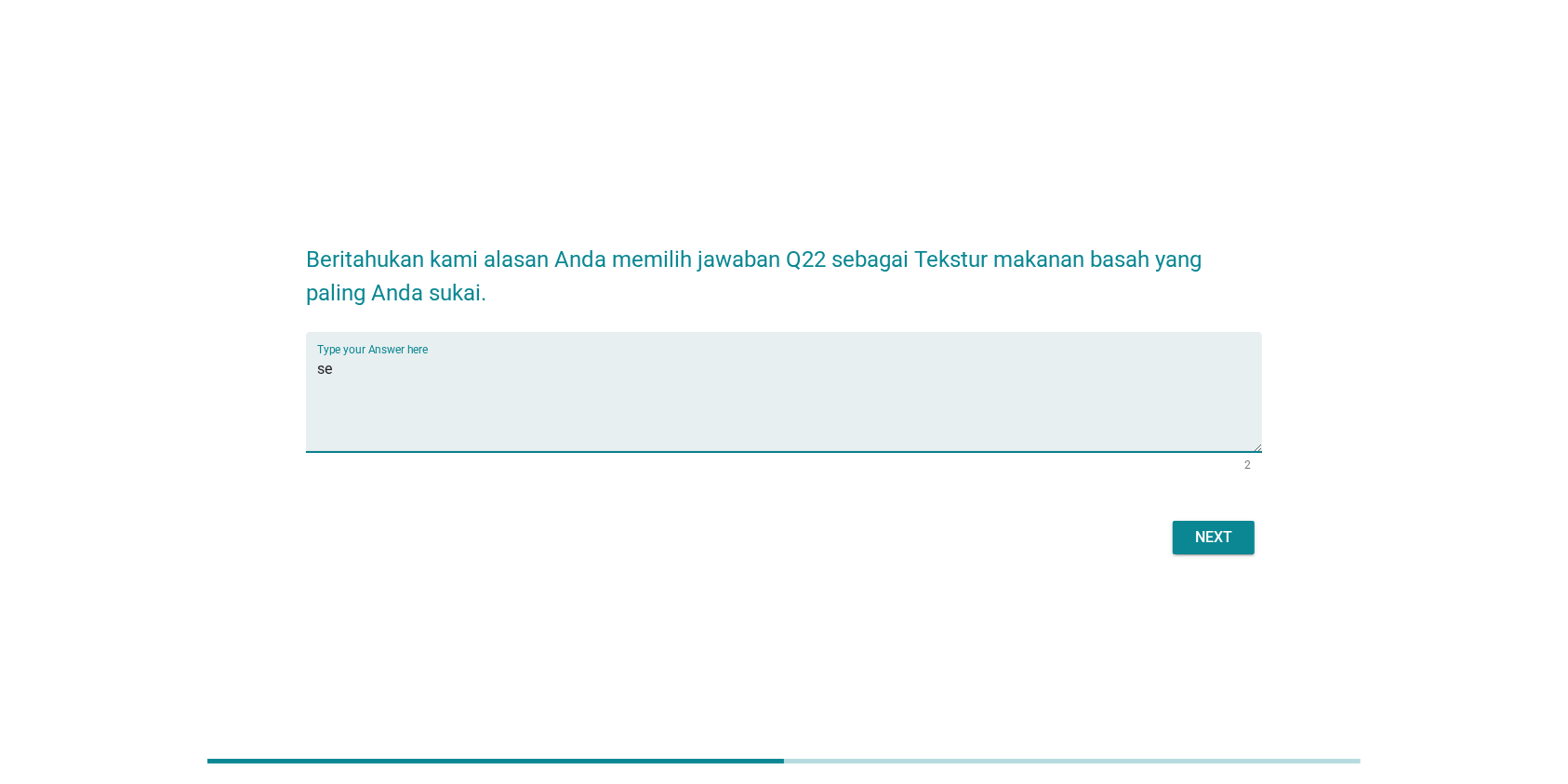 type on "s" 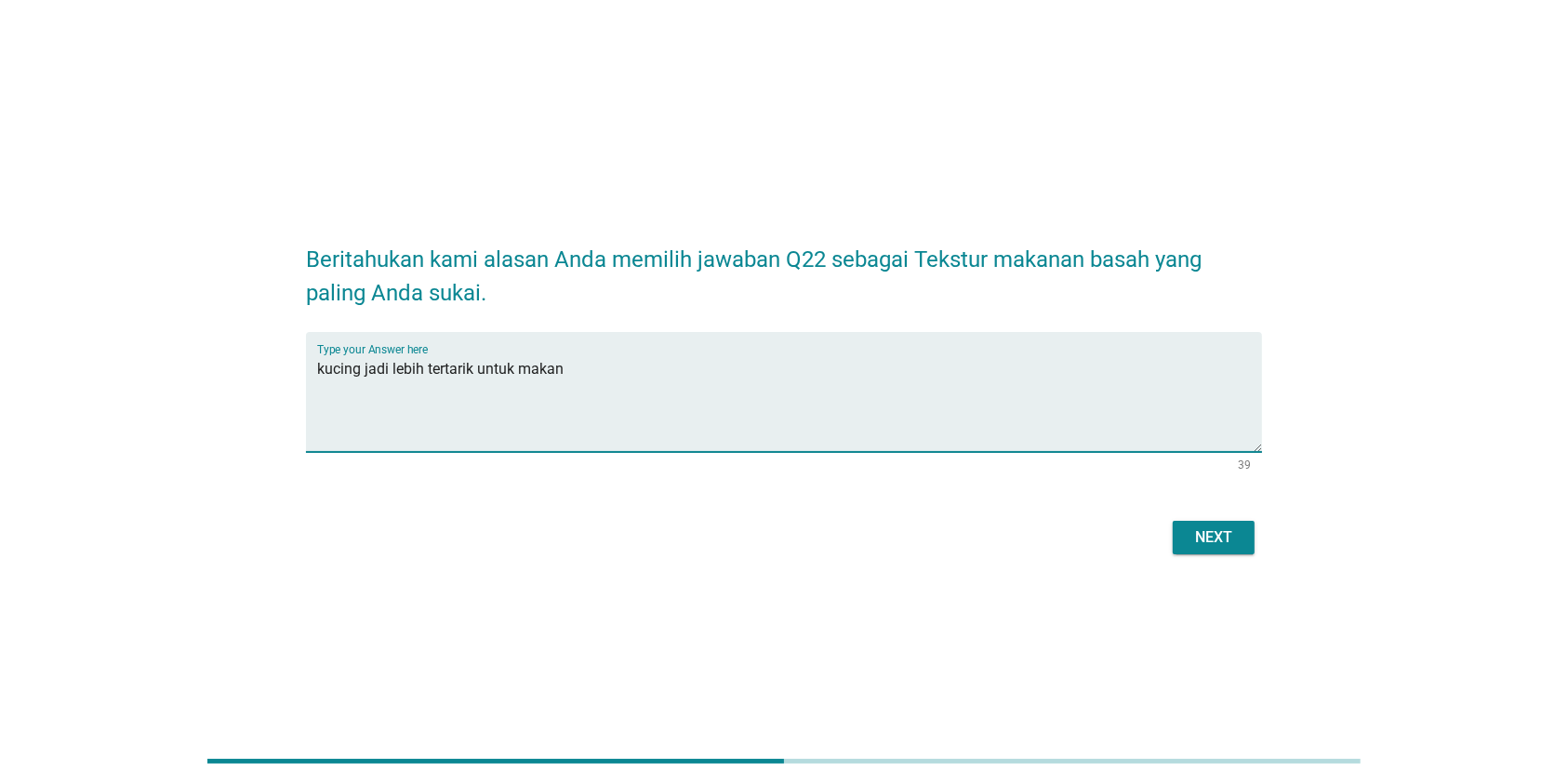 type on "kucing jadi lebih tertarik untuk makan" 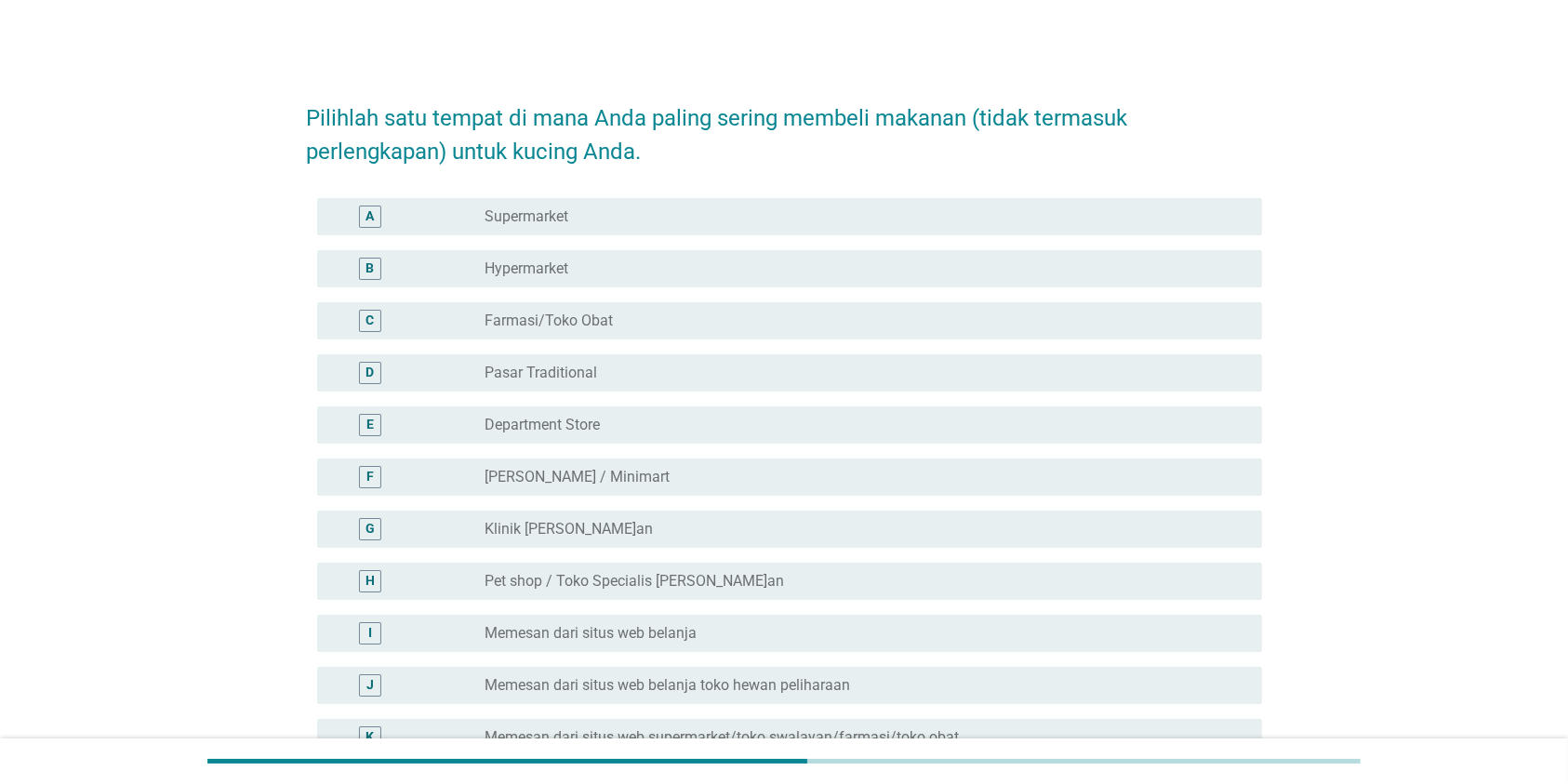 scroll, scrollTop: 124, scrollLeft: 0, axis: vertical 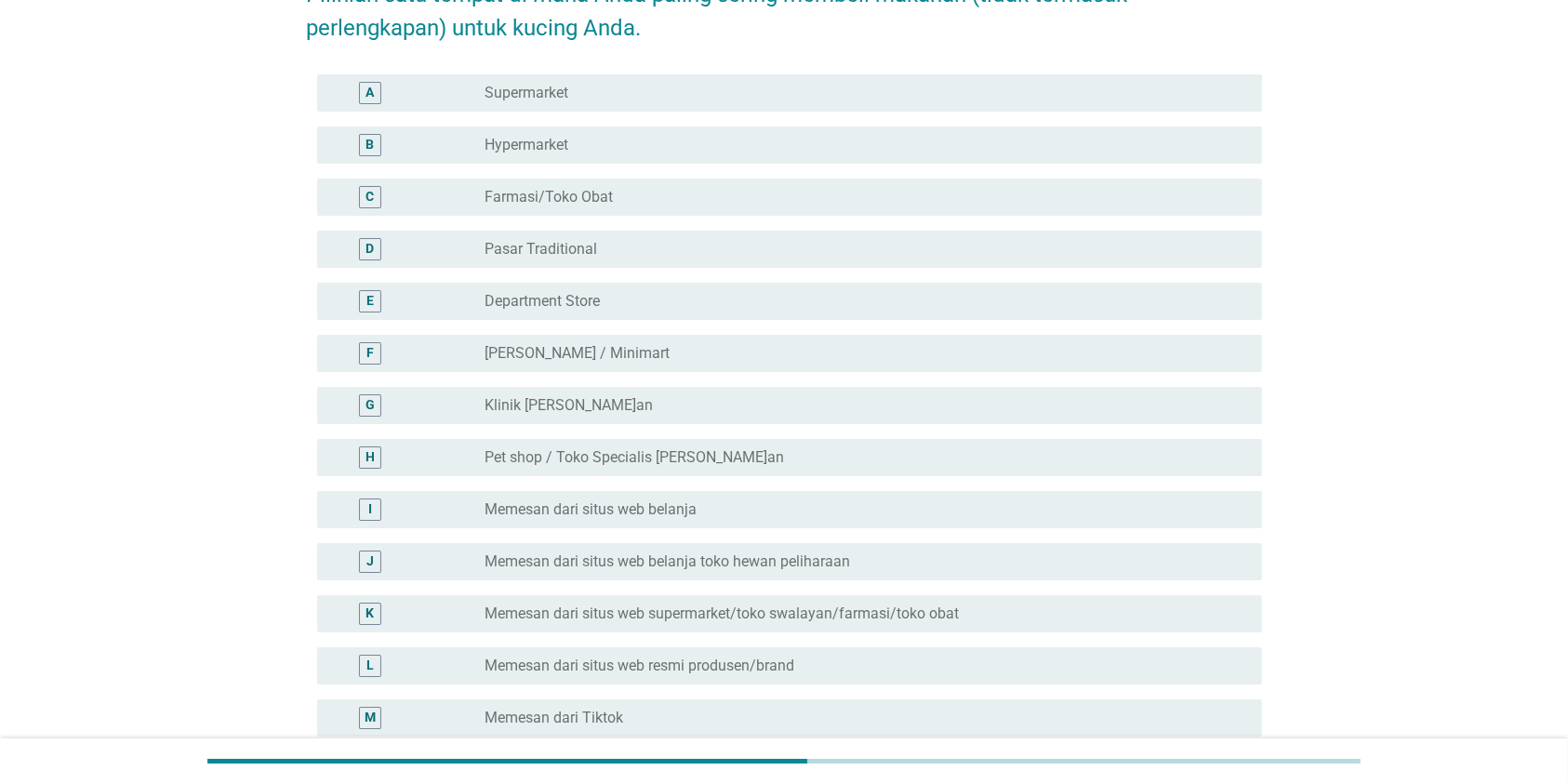 click on "Pet shop / Toko Specialis [PERSON_NAME]an" at bounding box center (634, 458) 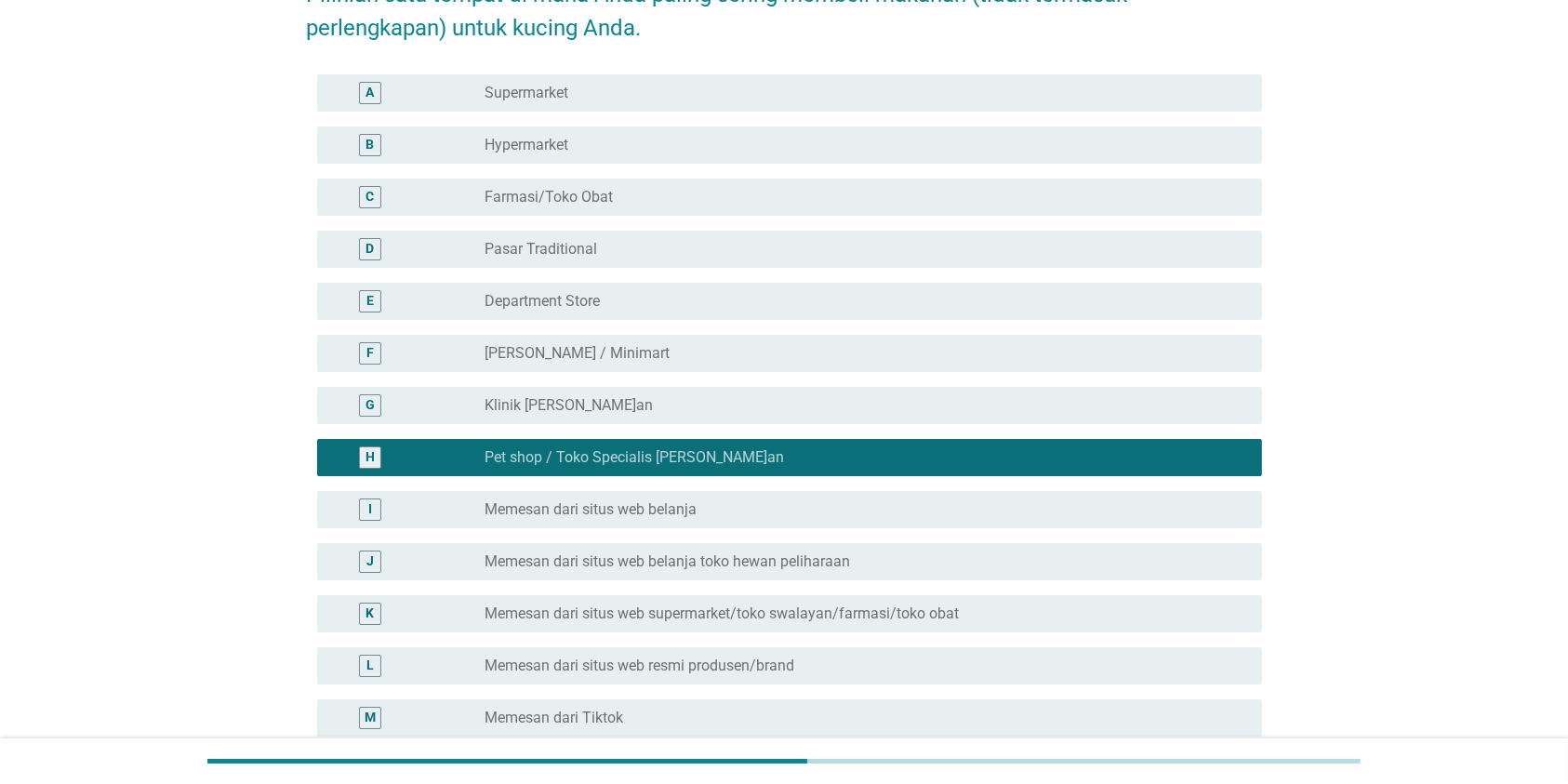 click on "Memesan dari situs web belanja toko hewan peliharaan" at bounding box center [667, 562] 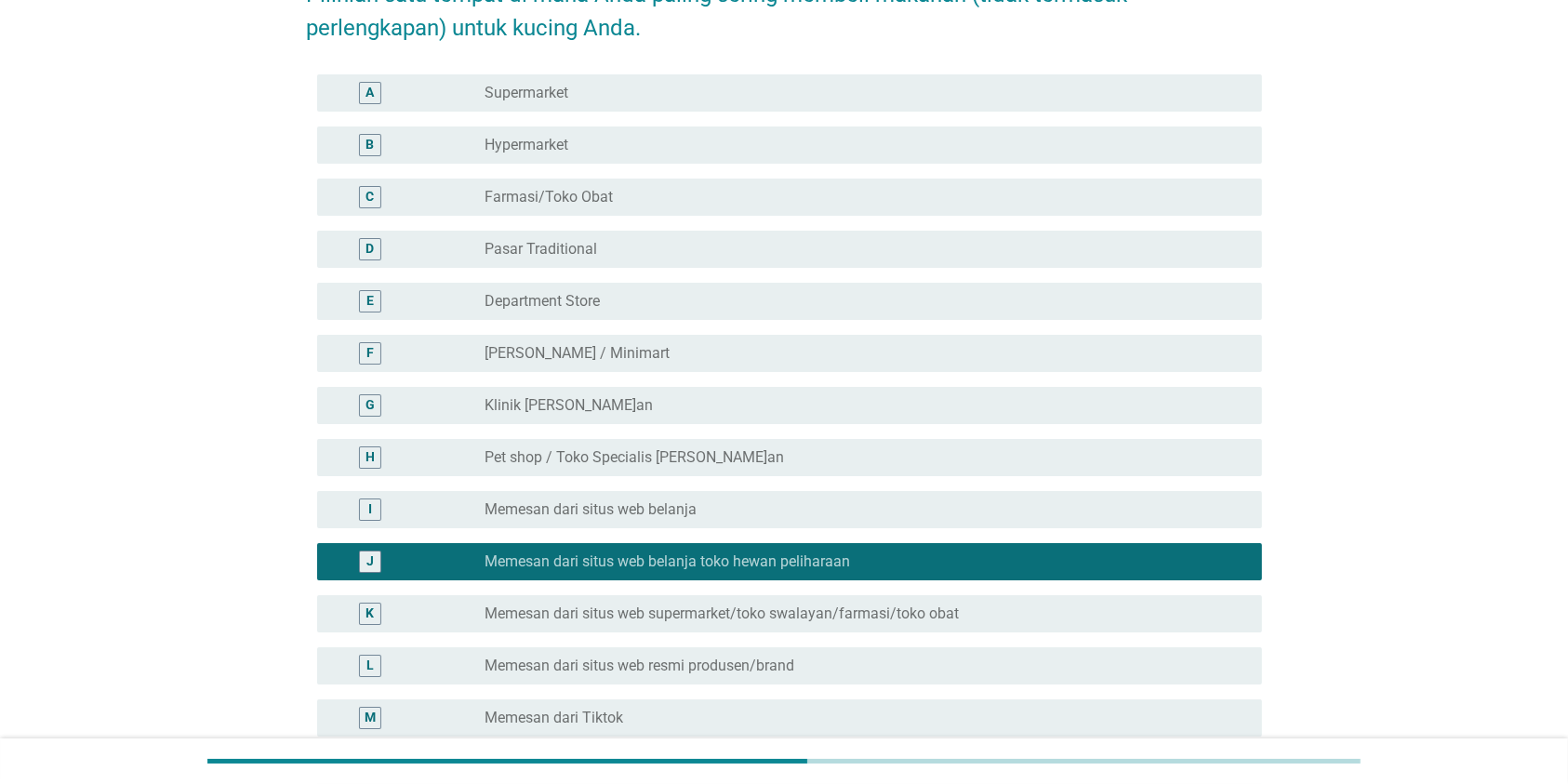 scroll, scrollTop: 247, scrollLeft: 0, axis: vertical 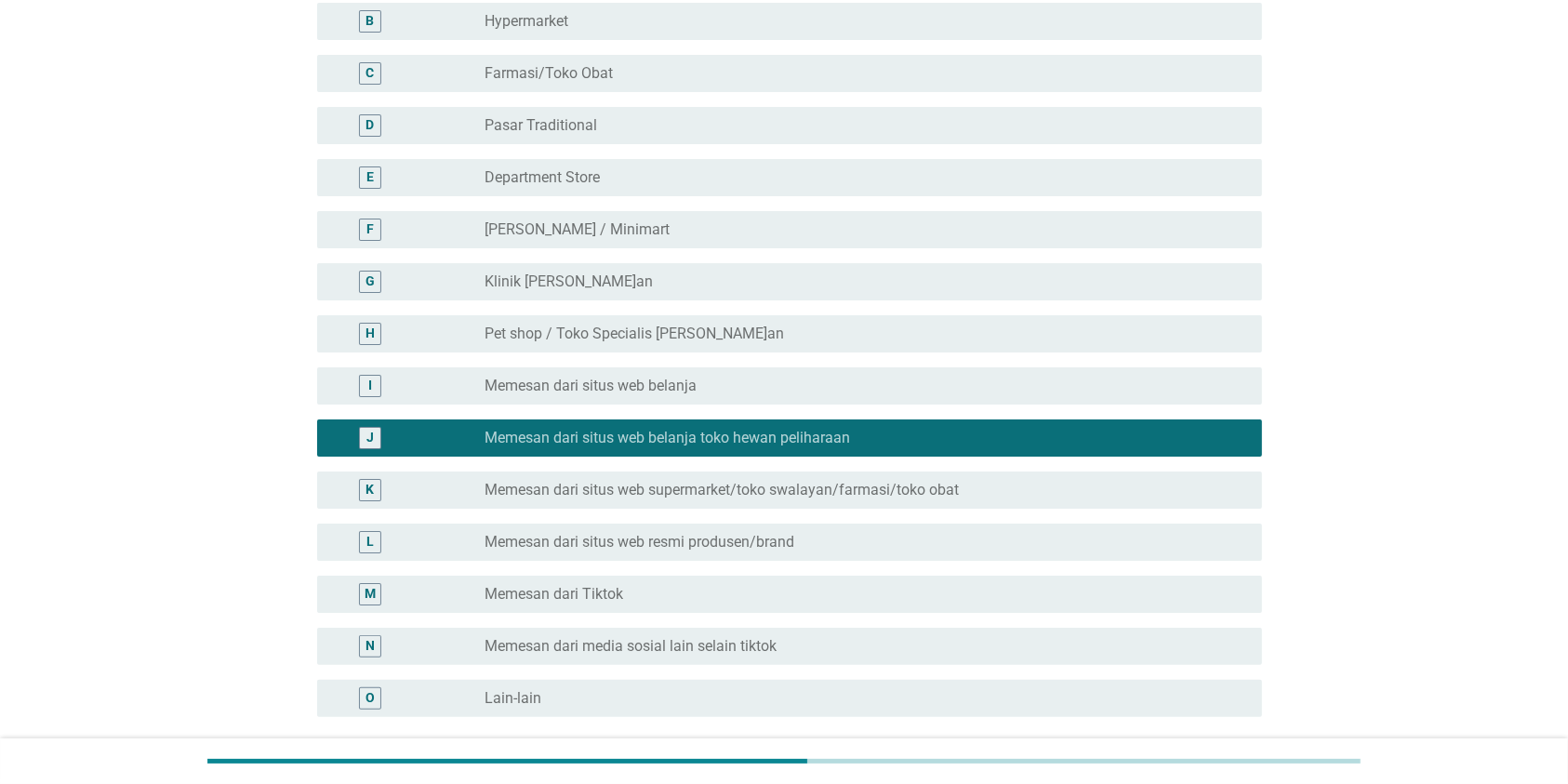 click on "Pet shop / Toko Specialis [PERSON_NAME]an" at bounding box center [634, 334] 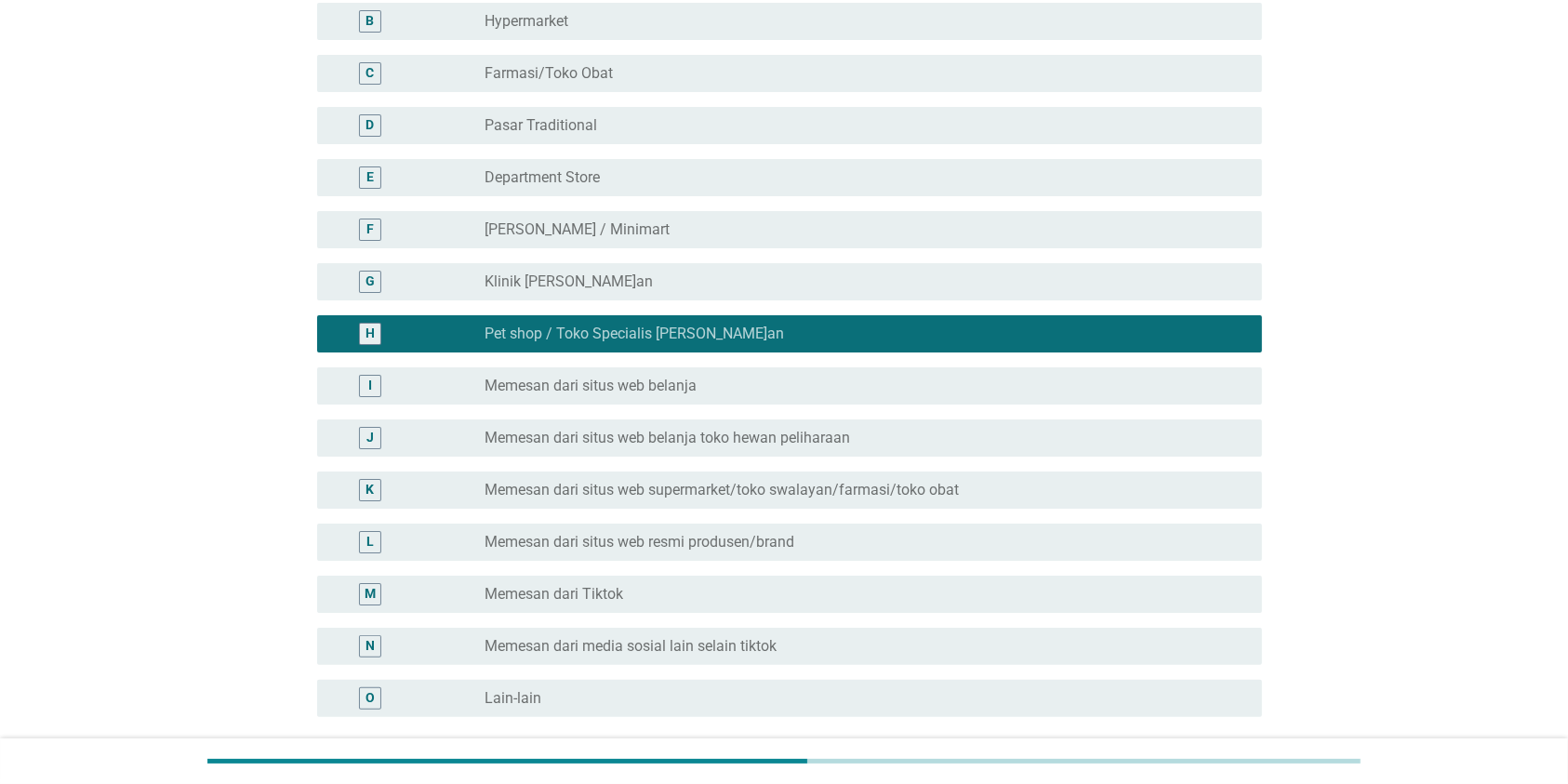scroll, scrollTop: 419, scrollLeft: 0, axis: vertical 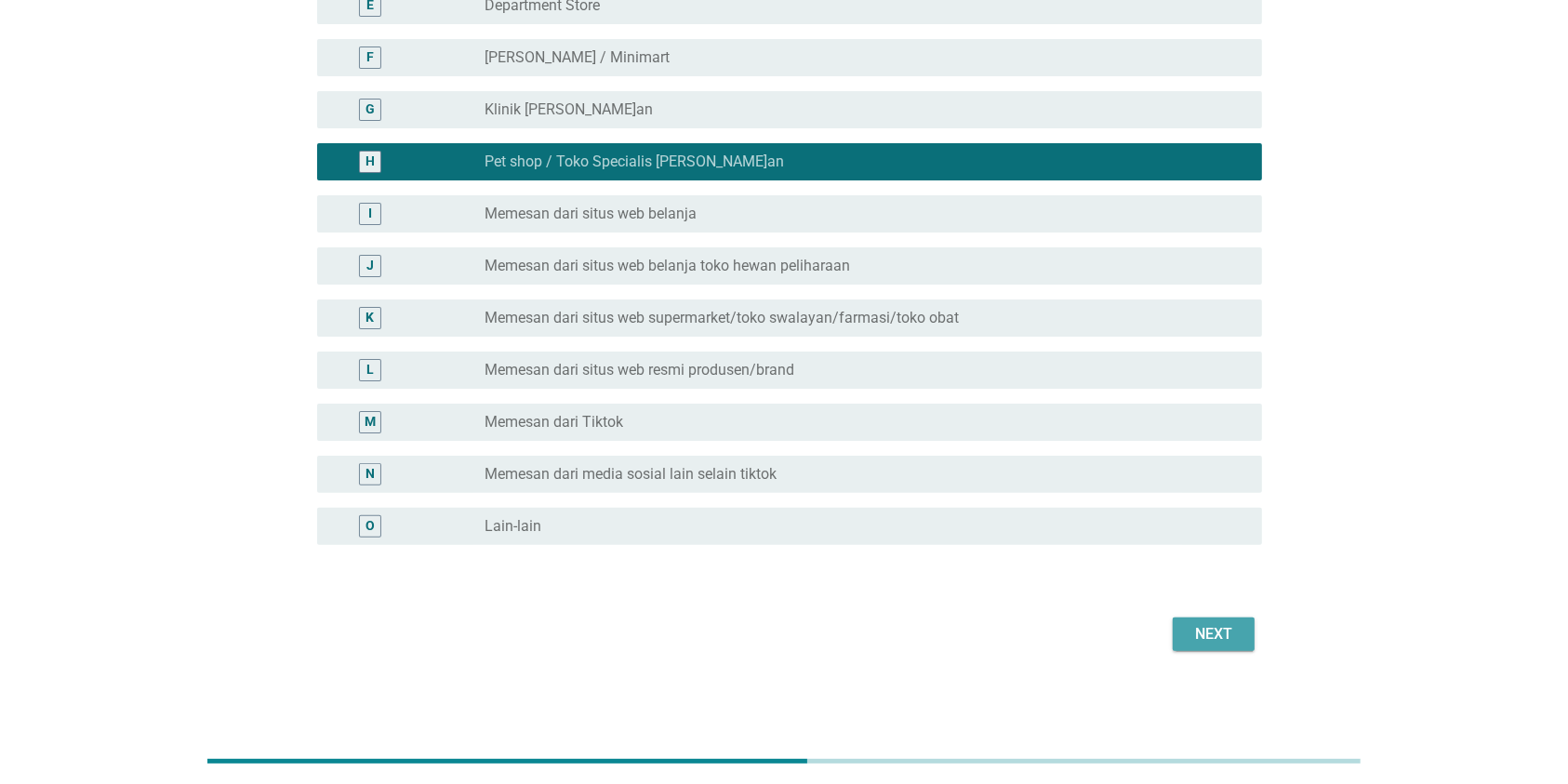 click on "Next" at bounding box center (1214, 634) 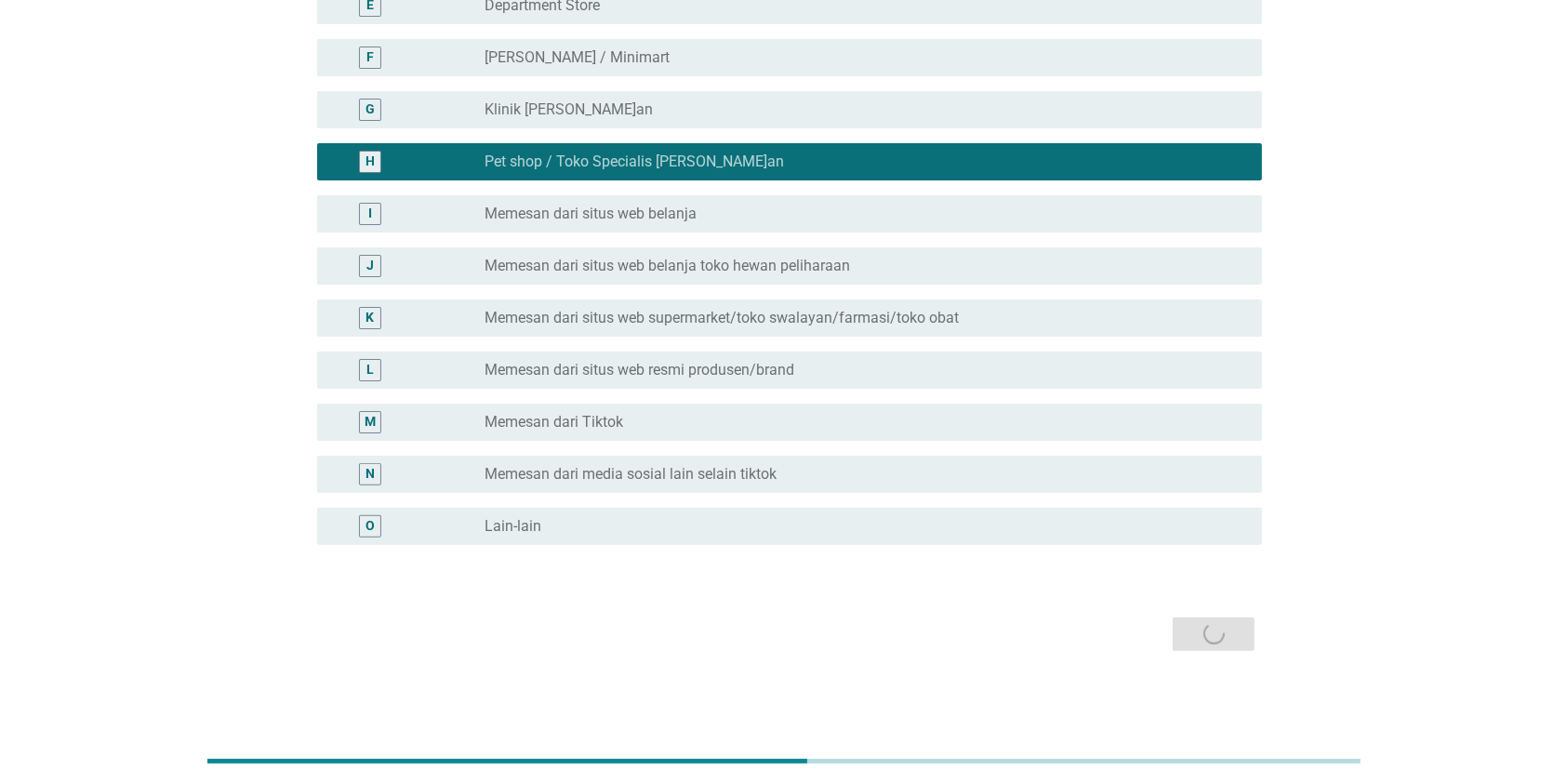 scroll, scrollTop: 0, scrollLeft: 0, axis: both 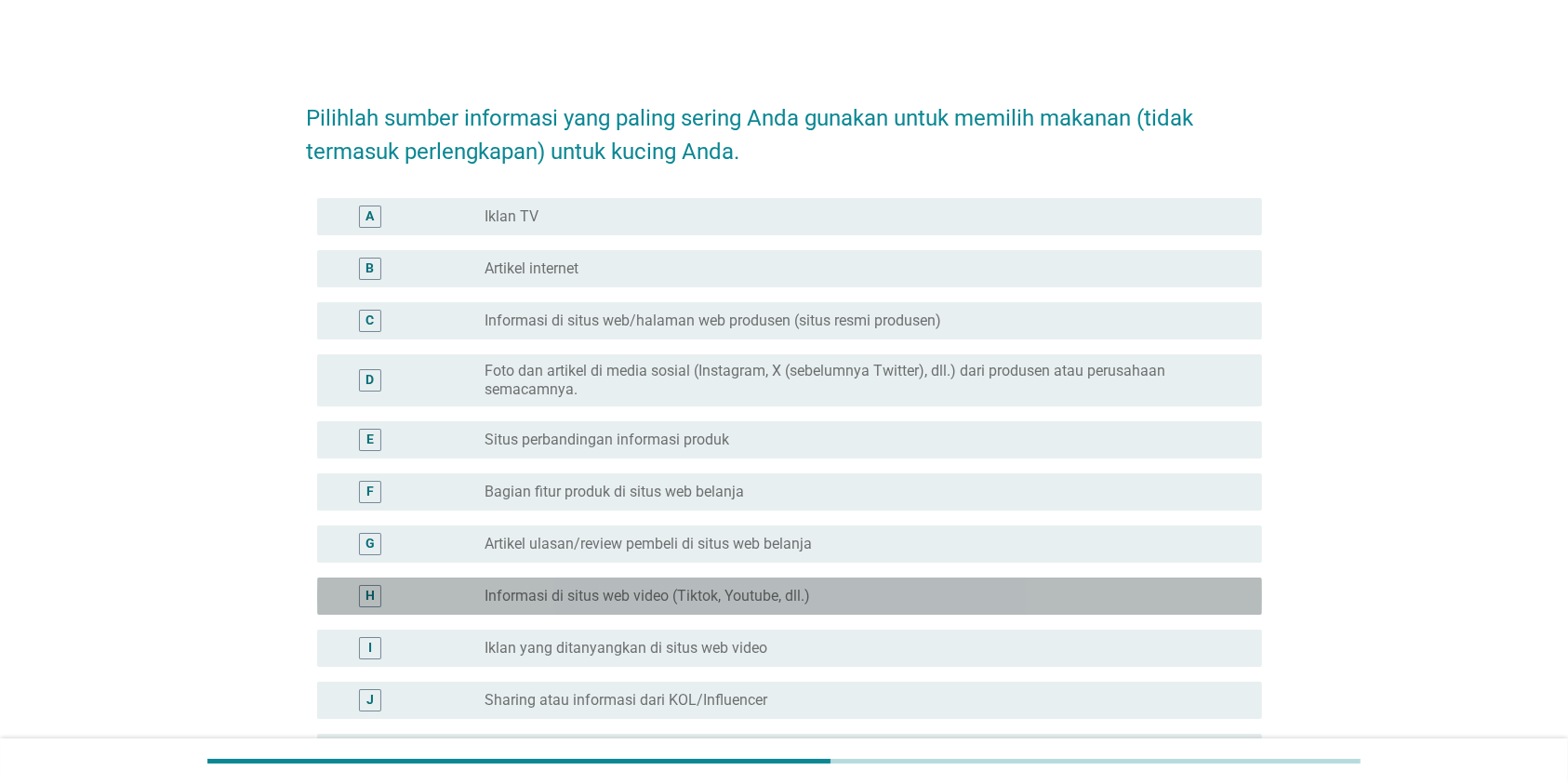 click on "radio_button_unchecked Informasi di situs web video (Tiktok, Youtube, dll.)" at bounding box center [866, 596] 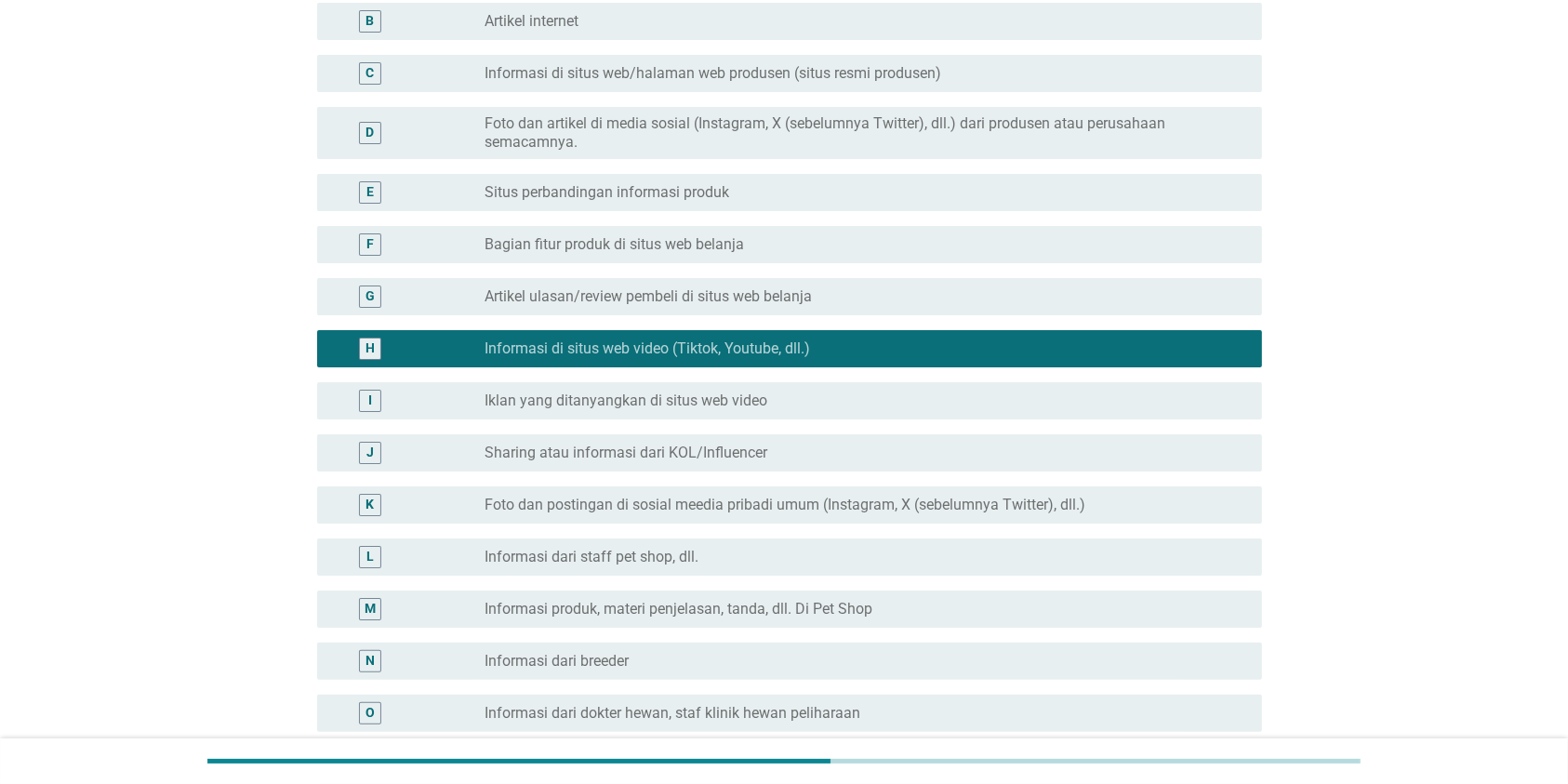 scroll, scrollTop: 372, scrollLeft: 0, axis: vertical 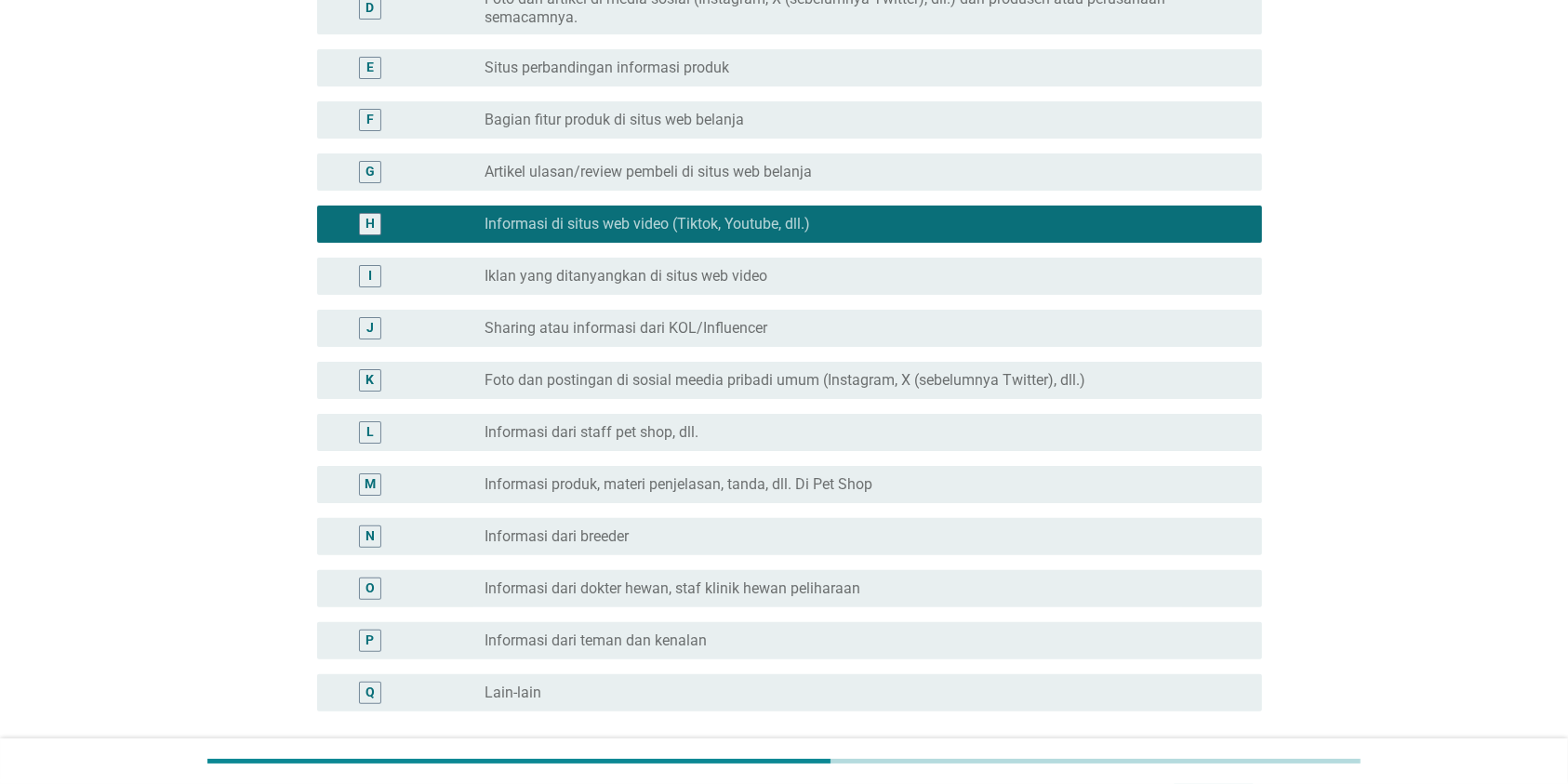 click on "radio_button_unchecked Artikel ulasan/review pembeli di situs web belanja" at bounding box center [858, 172] 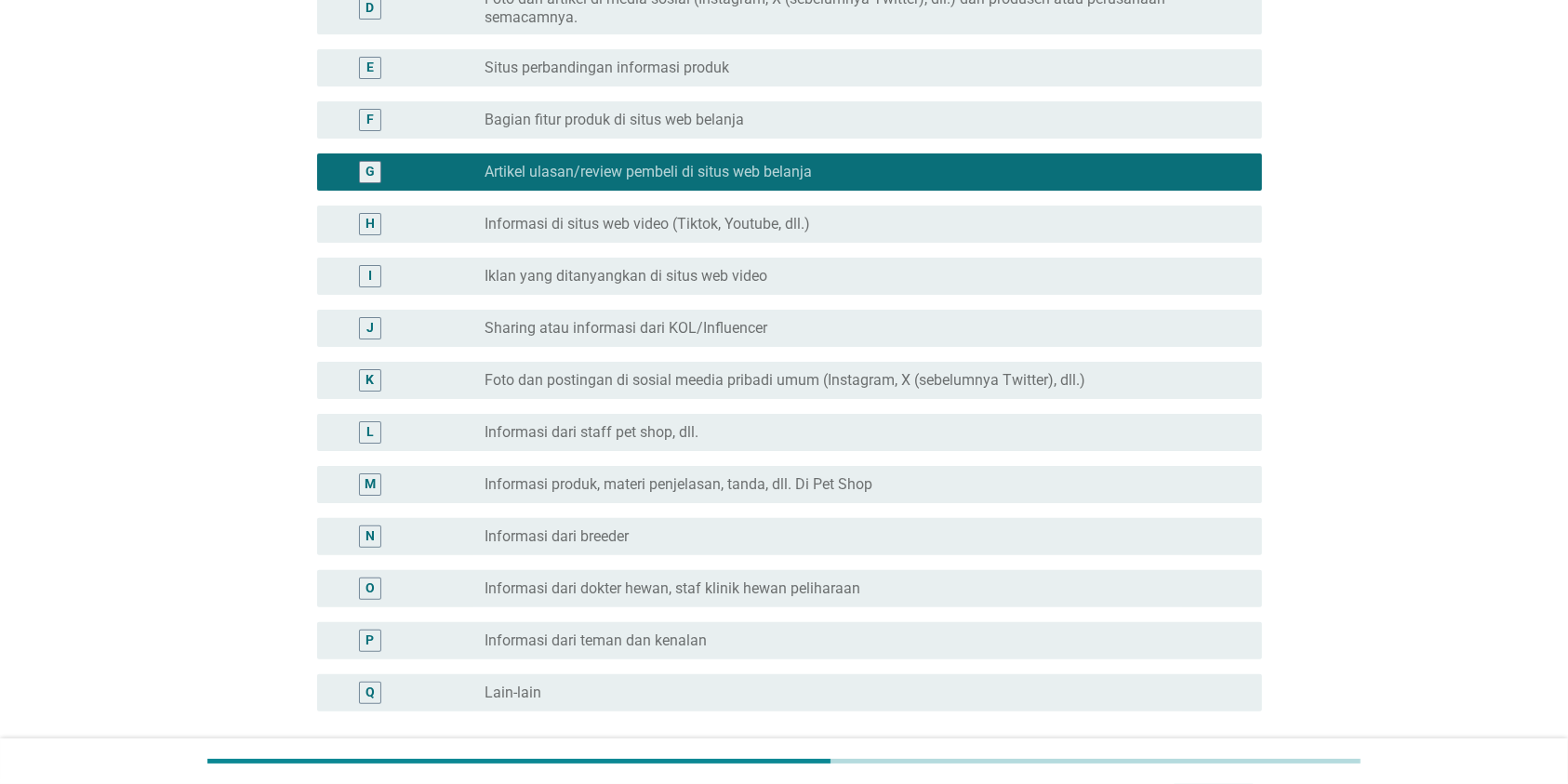 click on "H     radio_button_unchecked Informasi di situs web video (Tiktok, Youtube, dll.)" at bounding box center [784, 224] 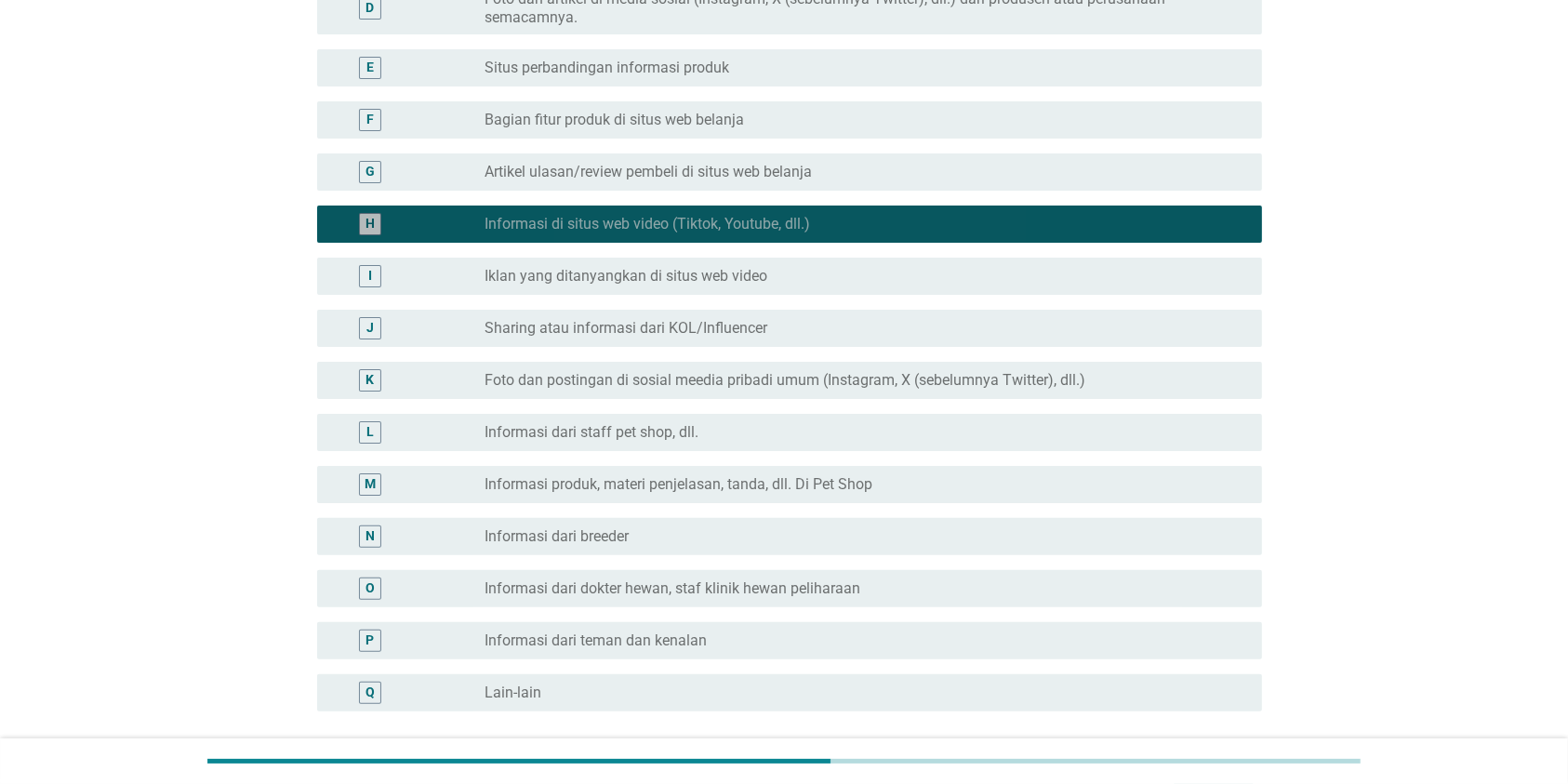 scroll, scrollTop: 538, scrollLeft: 0, axis: vertical 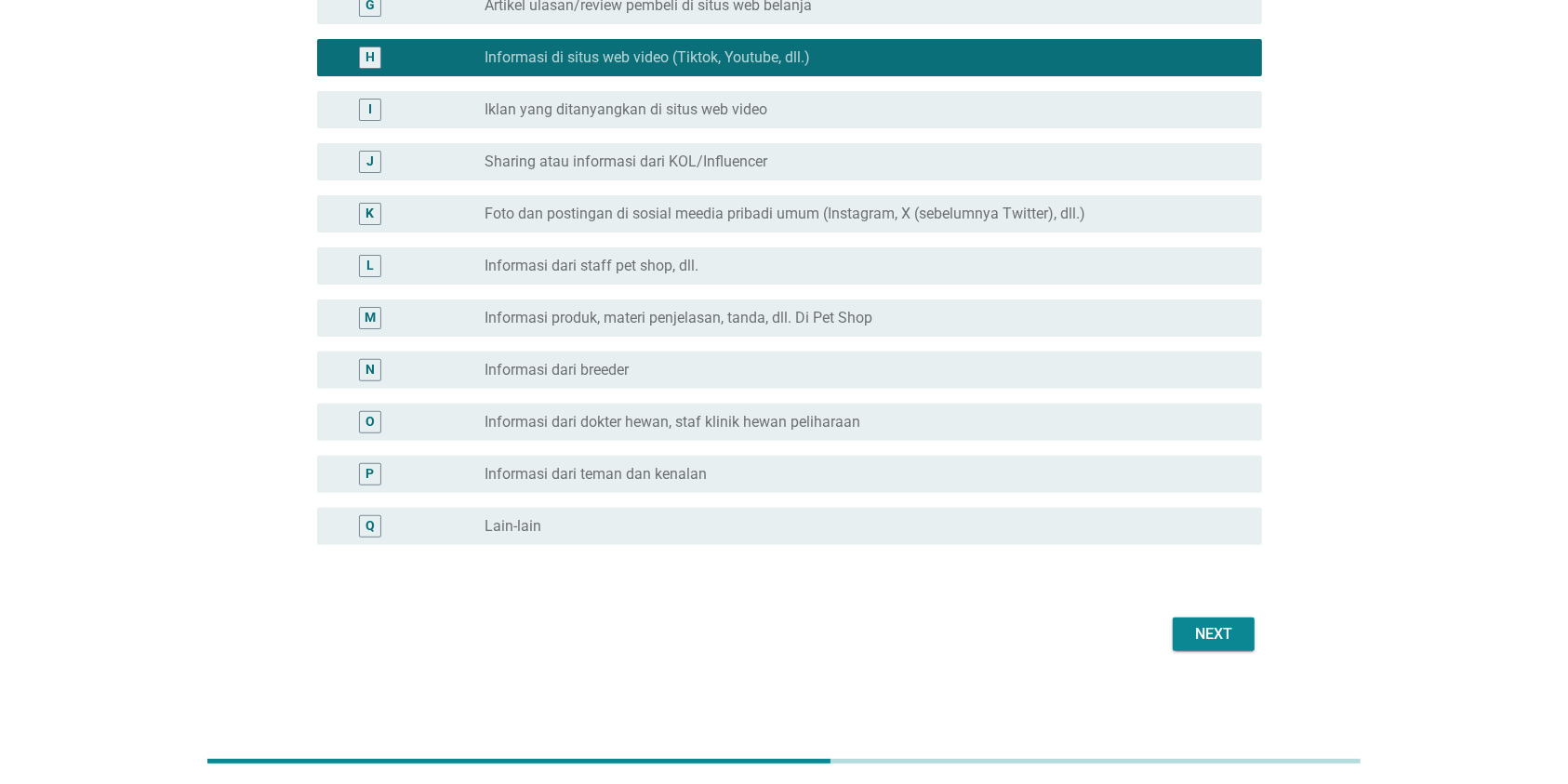 click on "Next" at bounding box center [1214, 634] 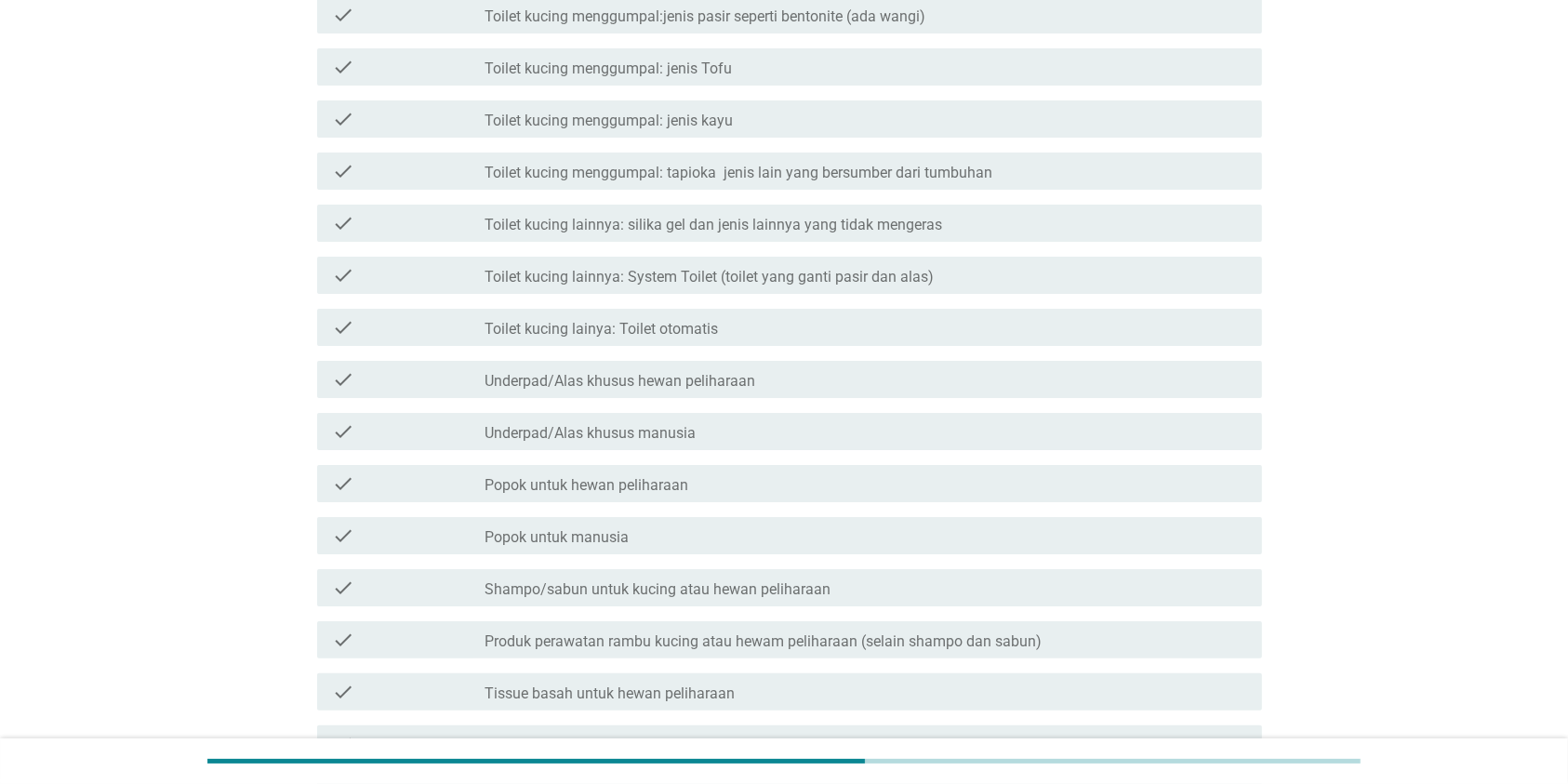 scroll, scrollTop: 0, scrollLeft: 0, axis: both 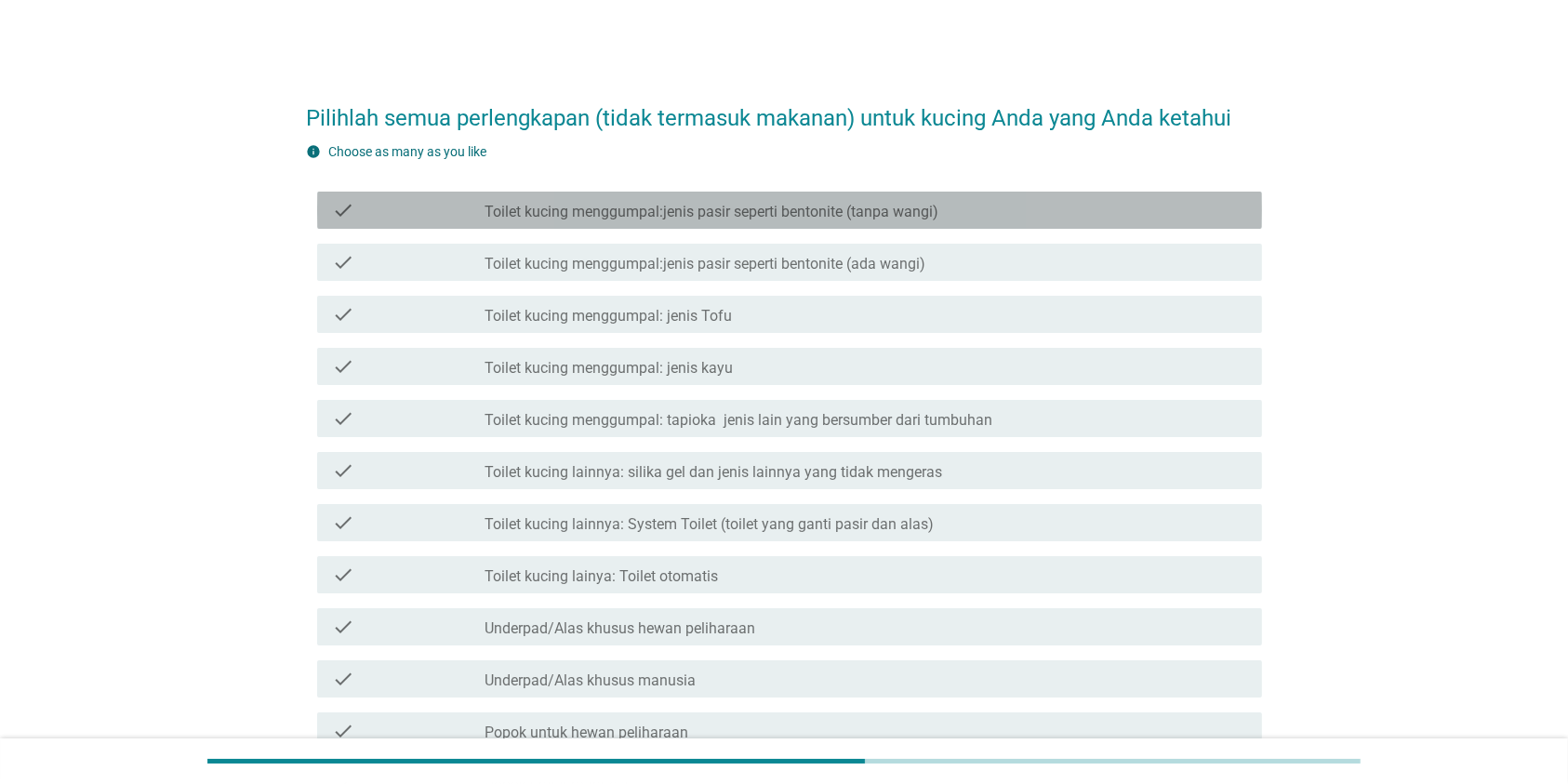 click on "Toilet kucing menggumpal:jenis pasir seperti bentonite (tanpa wangi)" at bounding box center [711, 212] 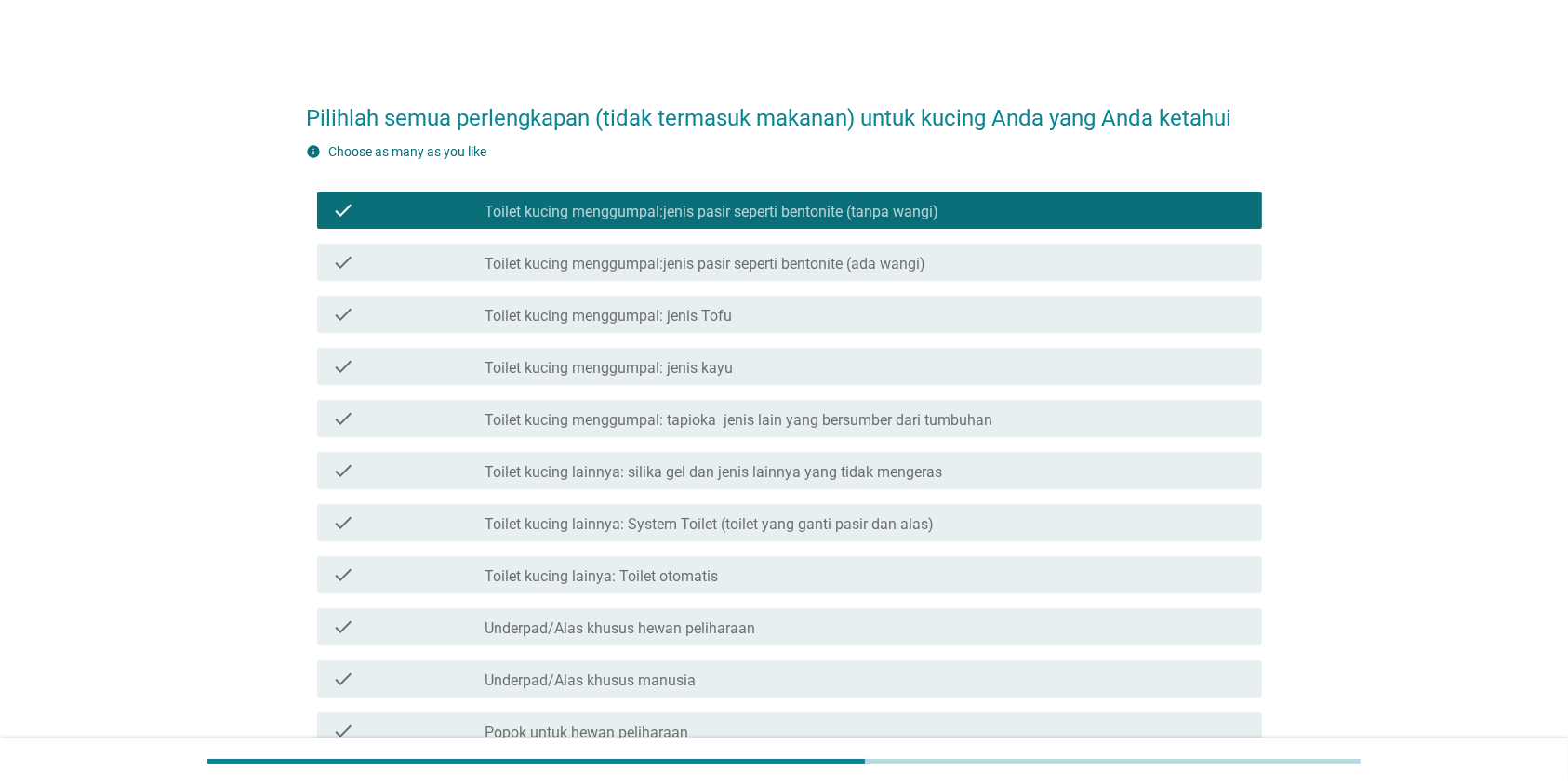 click on "check_box_outline_blank Toilet kucing menggumpal: jenis Tofu" at bounding box center [866, 314] 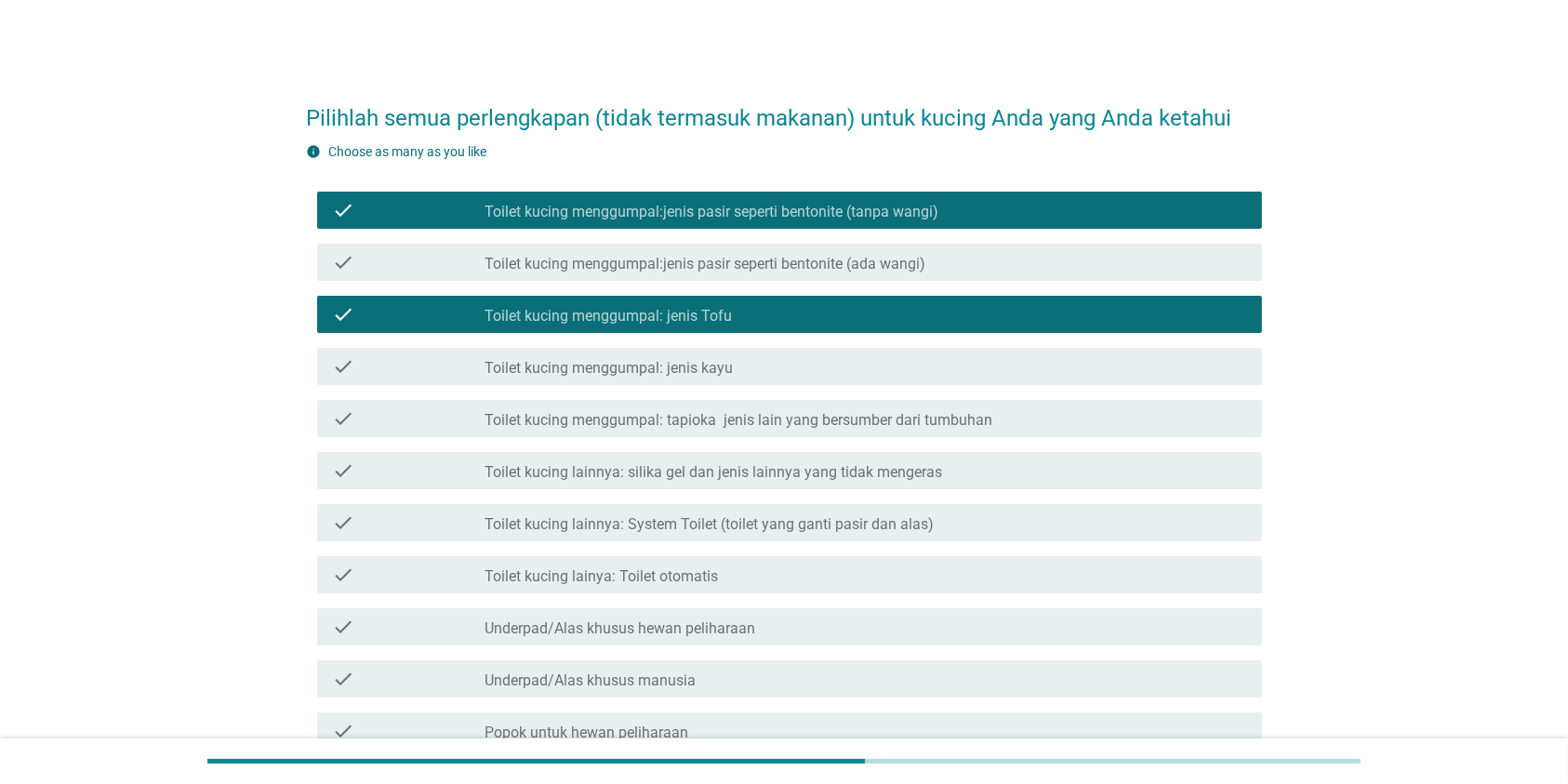 click on "Toilet kucing menggumpal:jenis pasir seperti bentonite (ada wangi)" at bounding box center (705, 264) 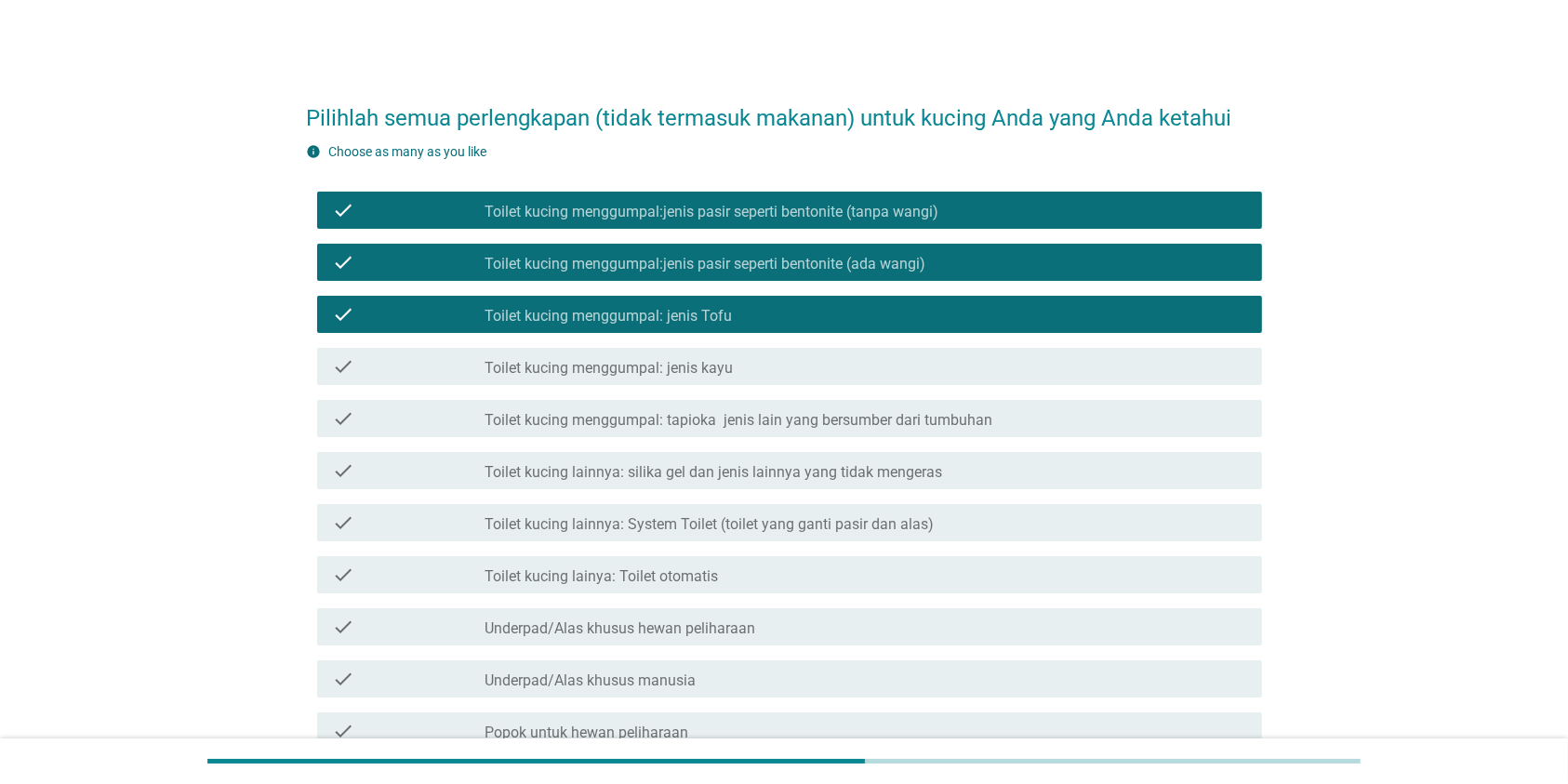 click on "check_box_outline_blank Toilet kucing menggumpal: jenis kayu" at bounding box center (866, 366) 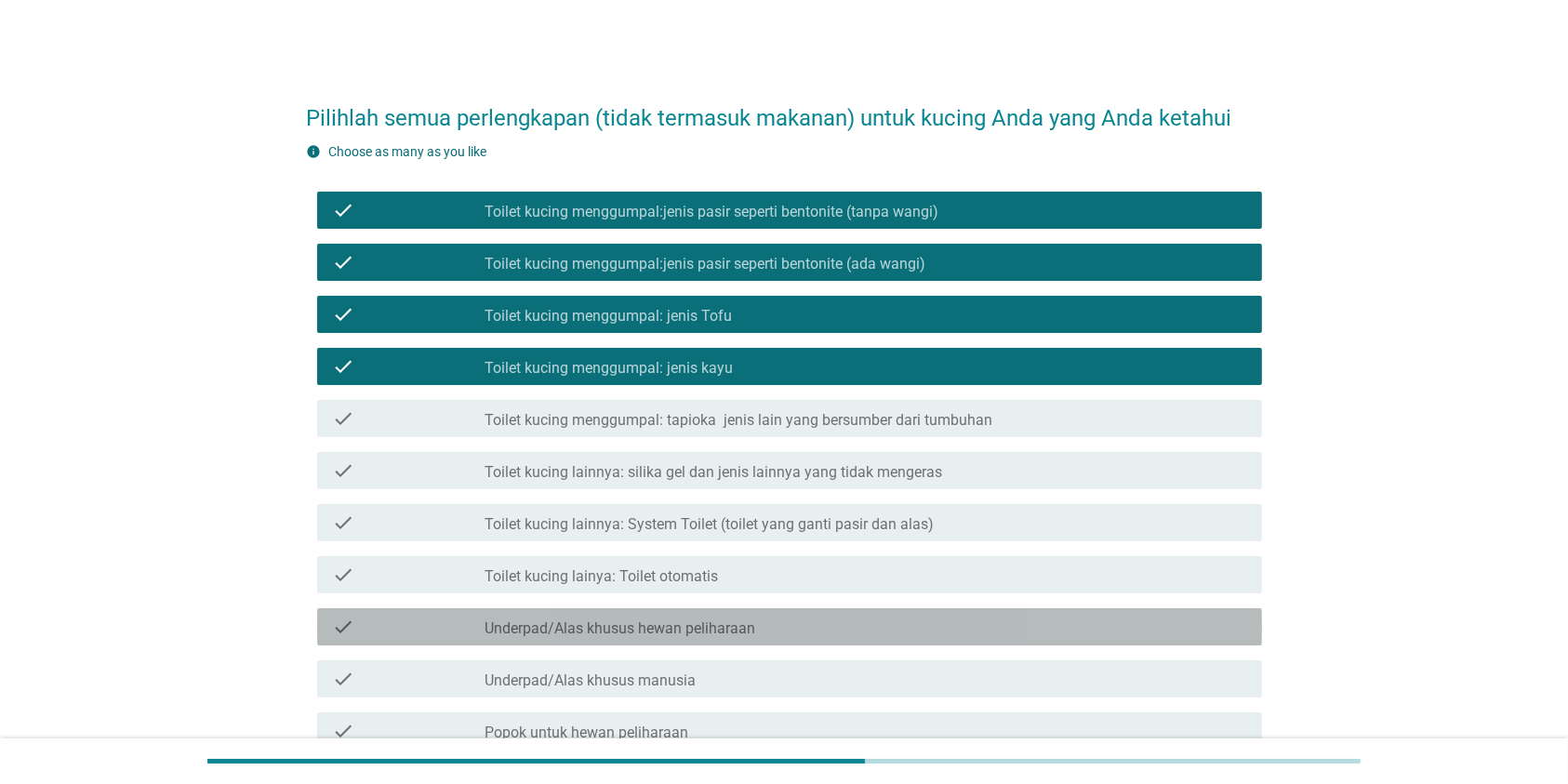 click on "Underpad/Alas khusus hewan peliharaan" at bounding box center (619, 629) 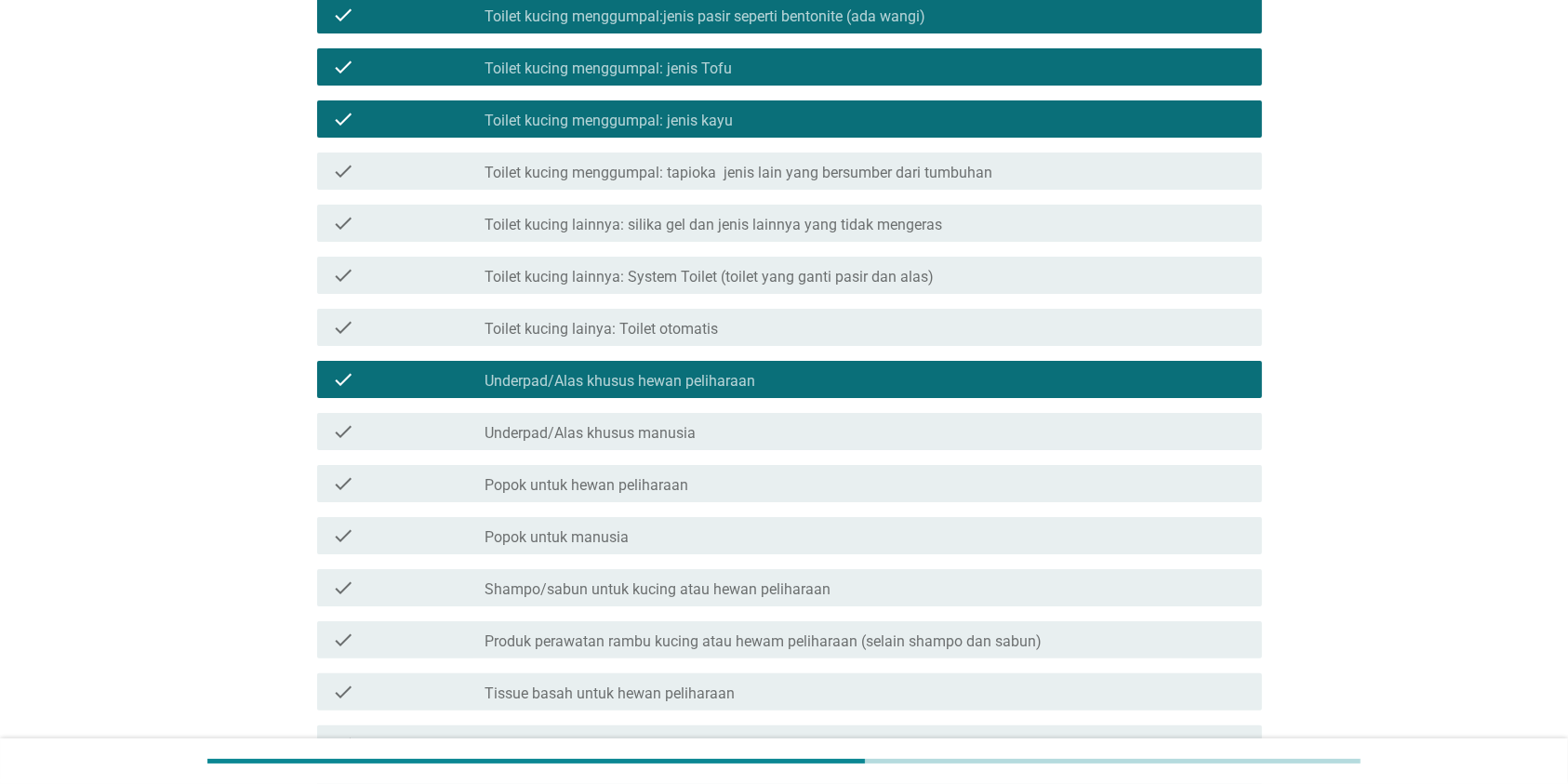 scroll, scrollTop: 496, scrollLeft: 0, axis: vertical 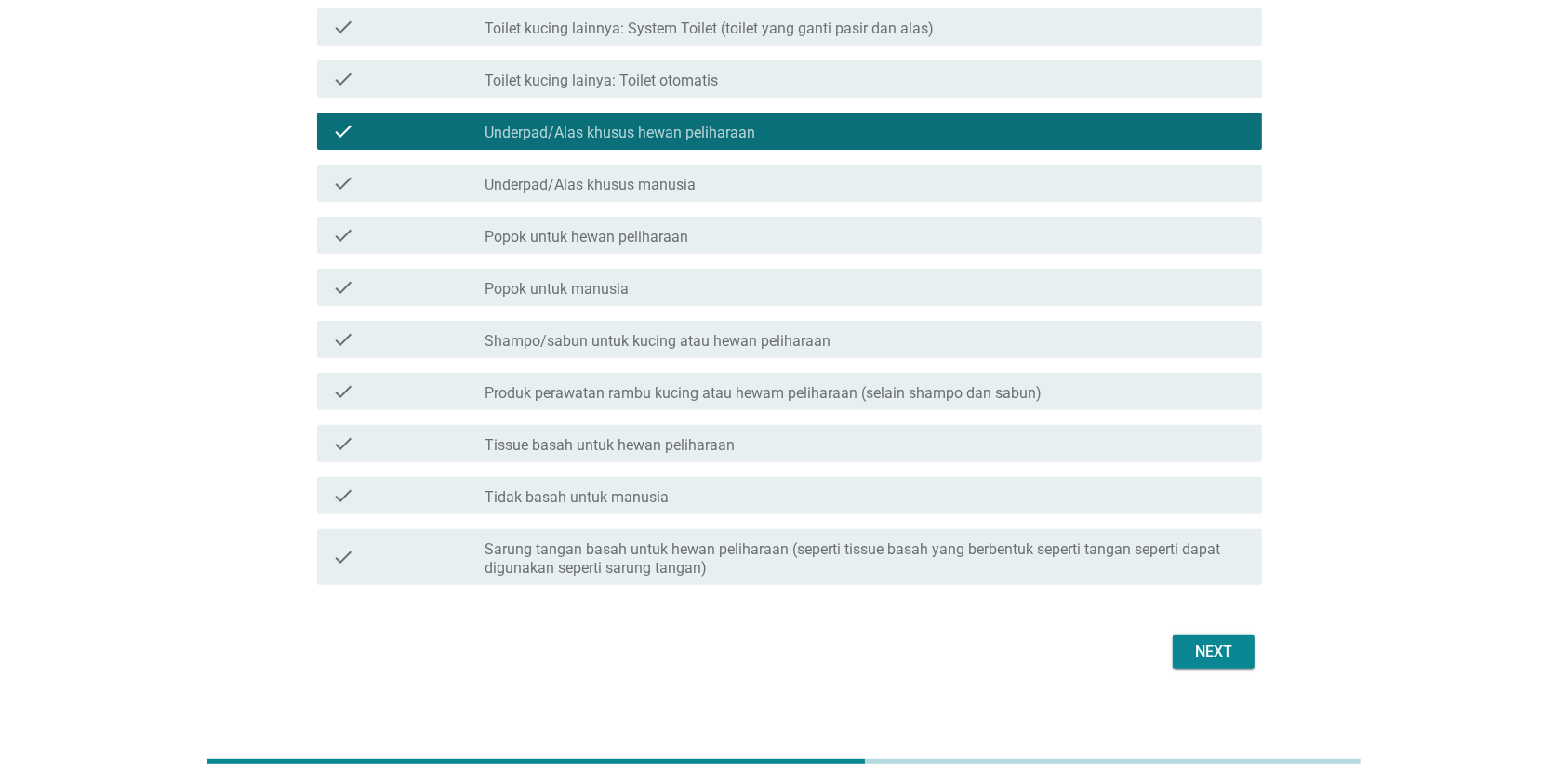 click on "check_box_outline_blank Tidak basah untuk manusia" at bounding box center [866, 496] 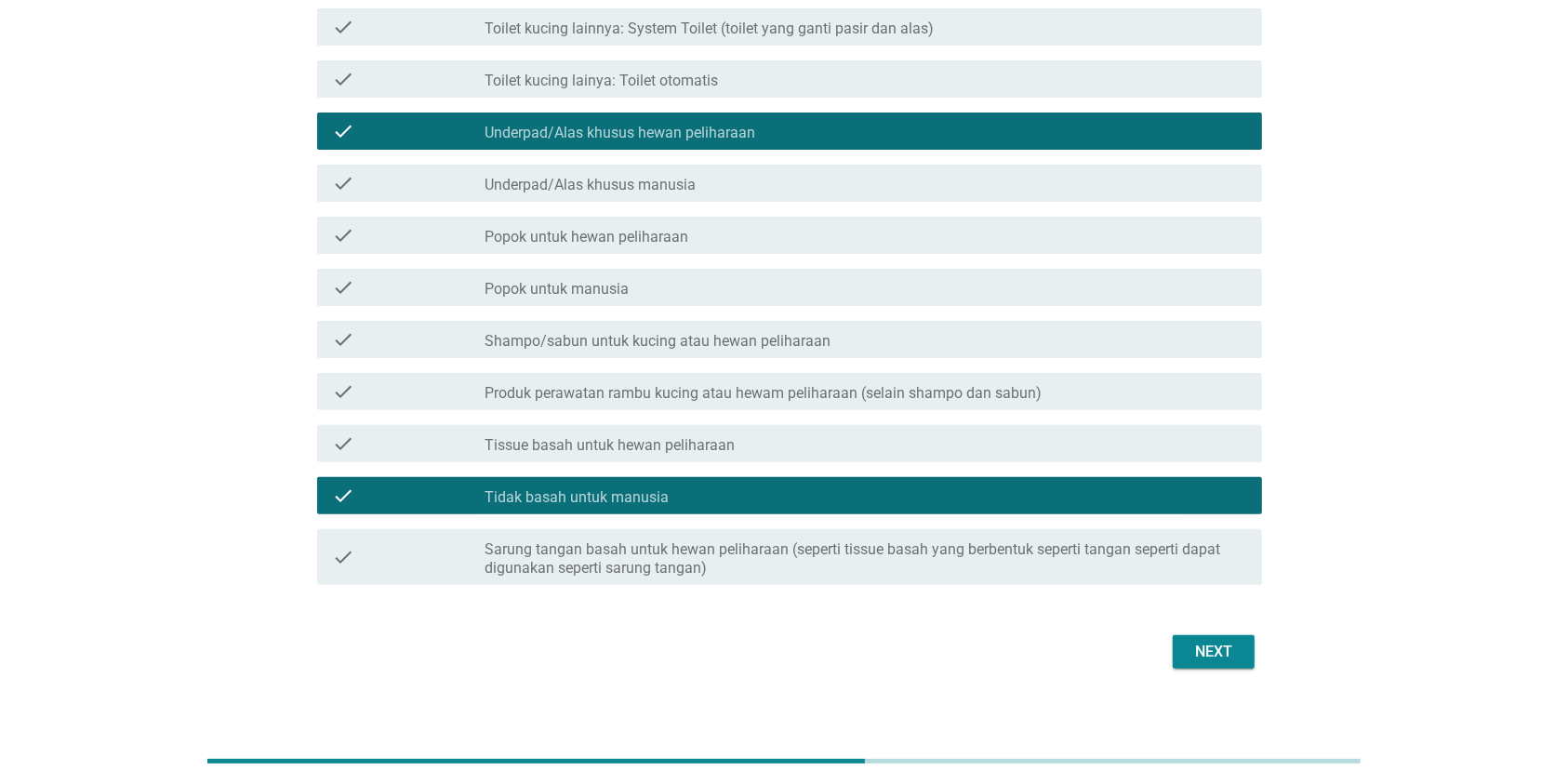 click on "check_box_outline_blank Tissue basah untuk hewan peliharaan" at bounding box center [866, 444] 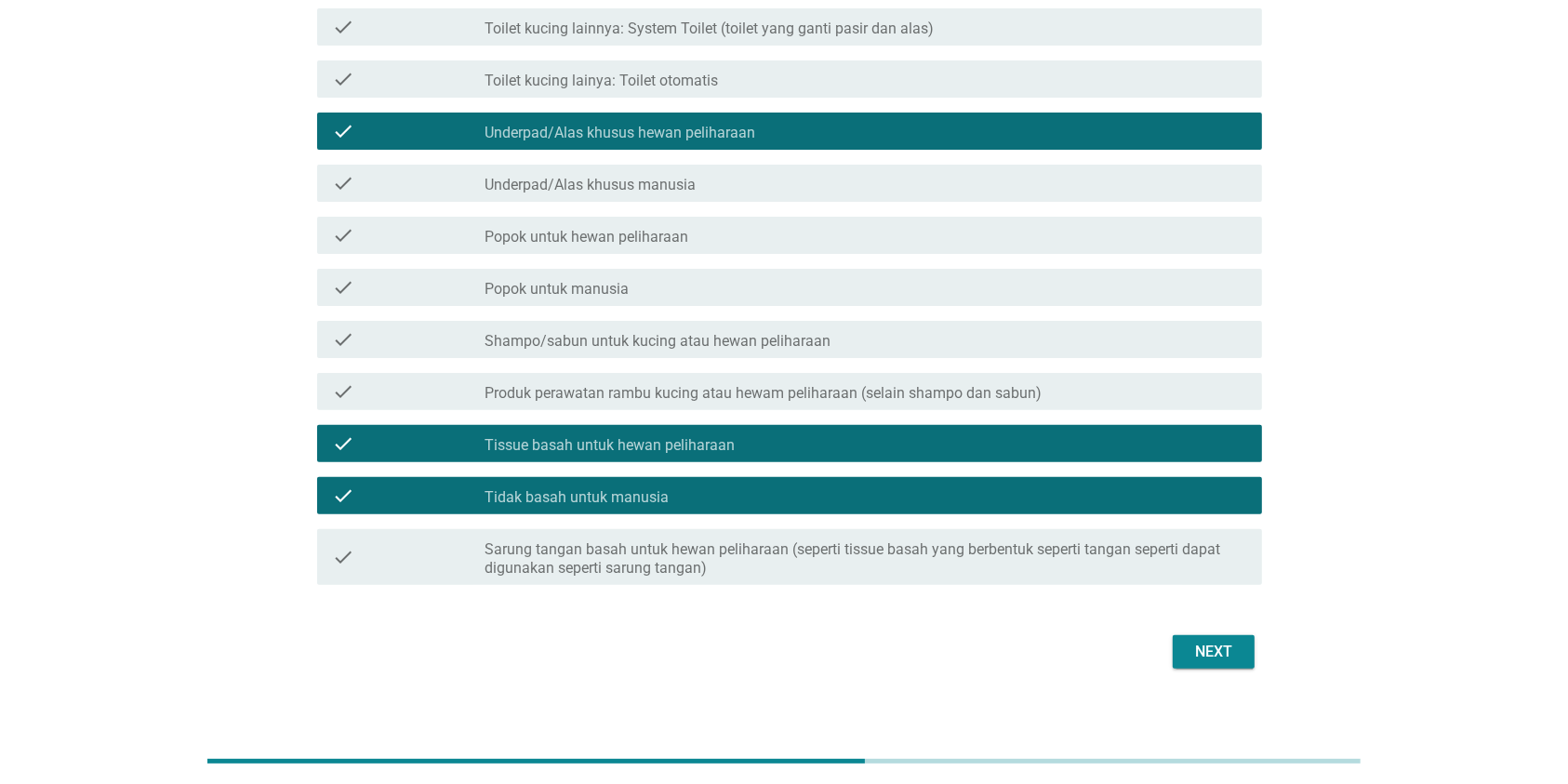 click on "check_box_outline_blank Produk perawatan rambu kucing atau hewam peliharaan (selain shampo dan sabun)" at bounding box center (866, 392) 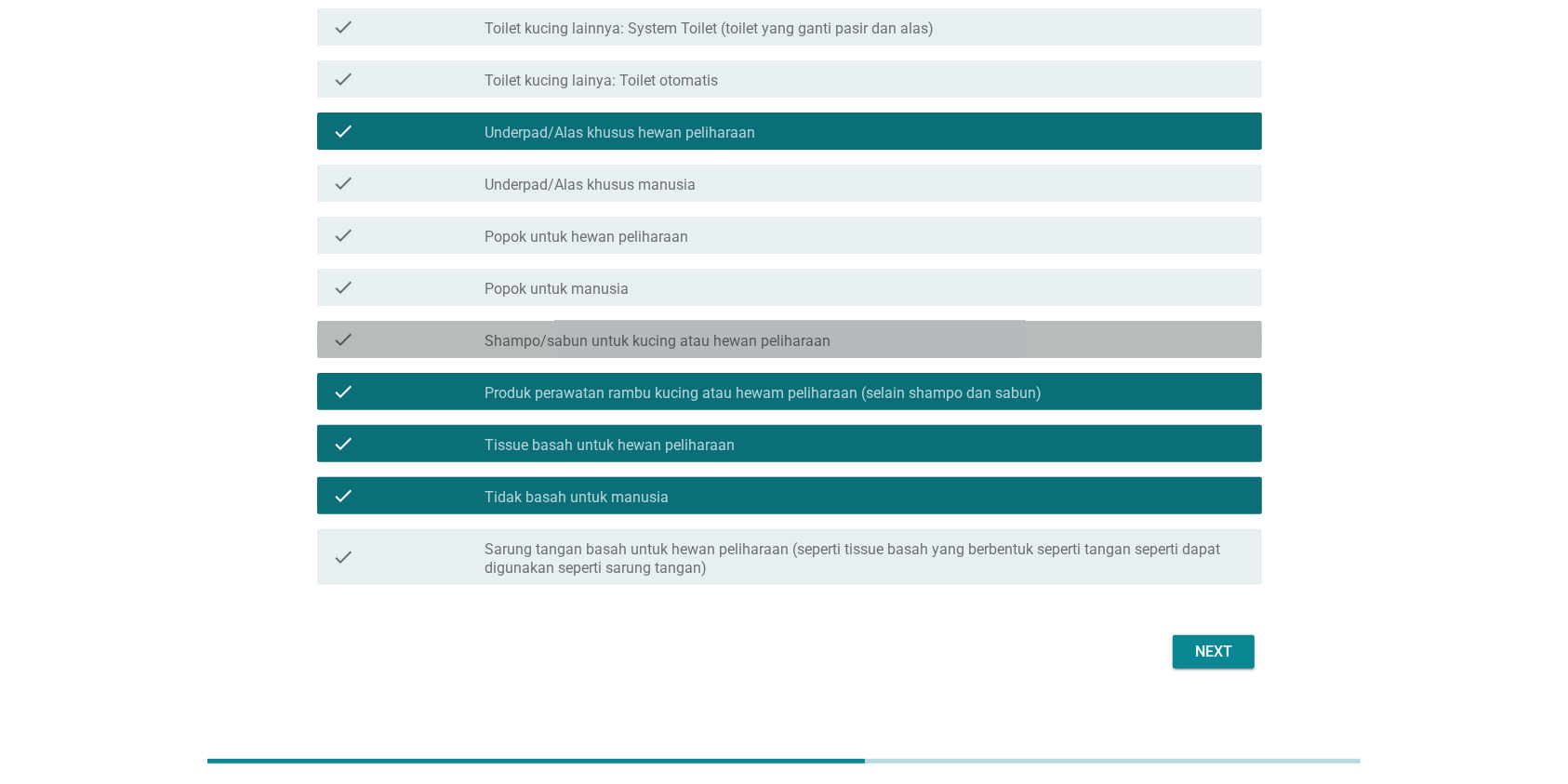 click on "check     check_box_outline_blank Shampo/sabun untuk kucing atau hewan peliharaan" at bounding box center [790, 339] 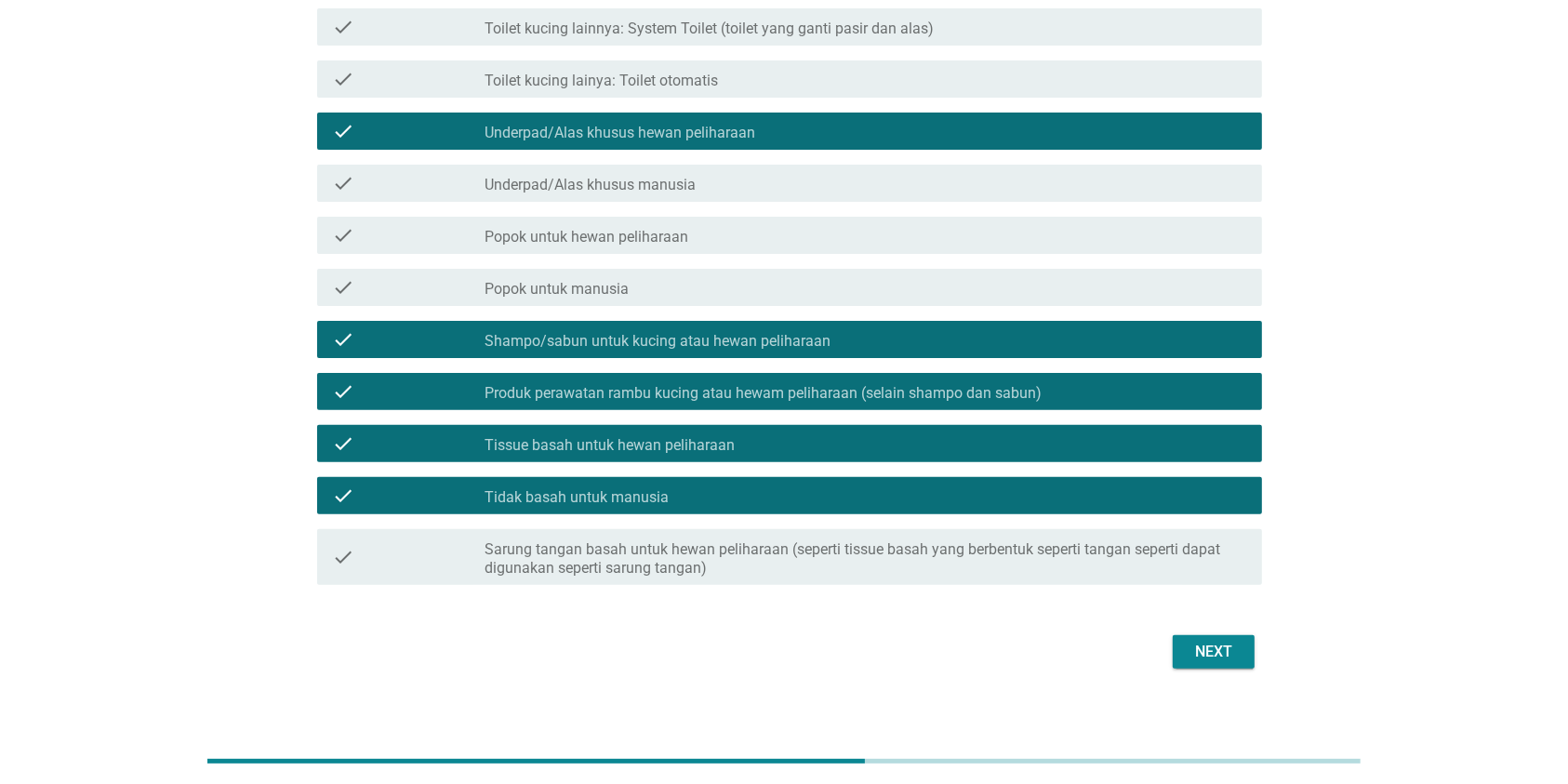 click on "Next" at bounding box center [1214, 652] 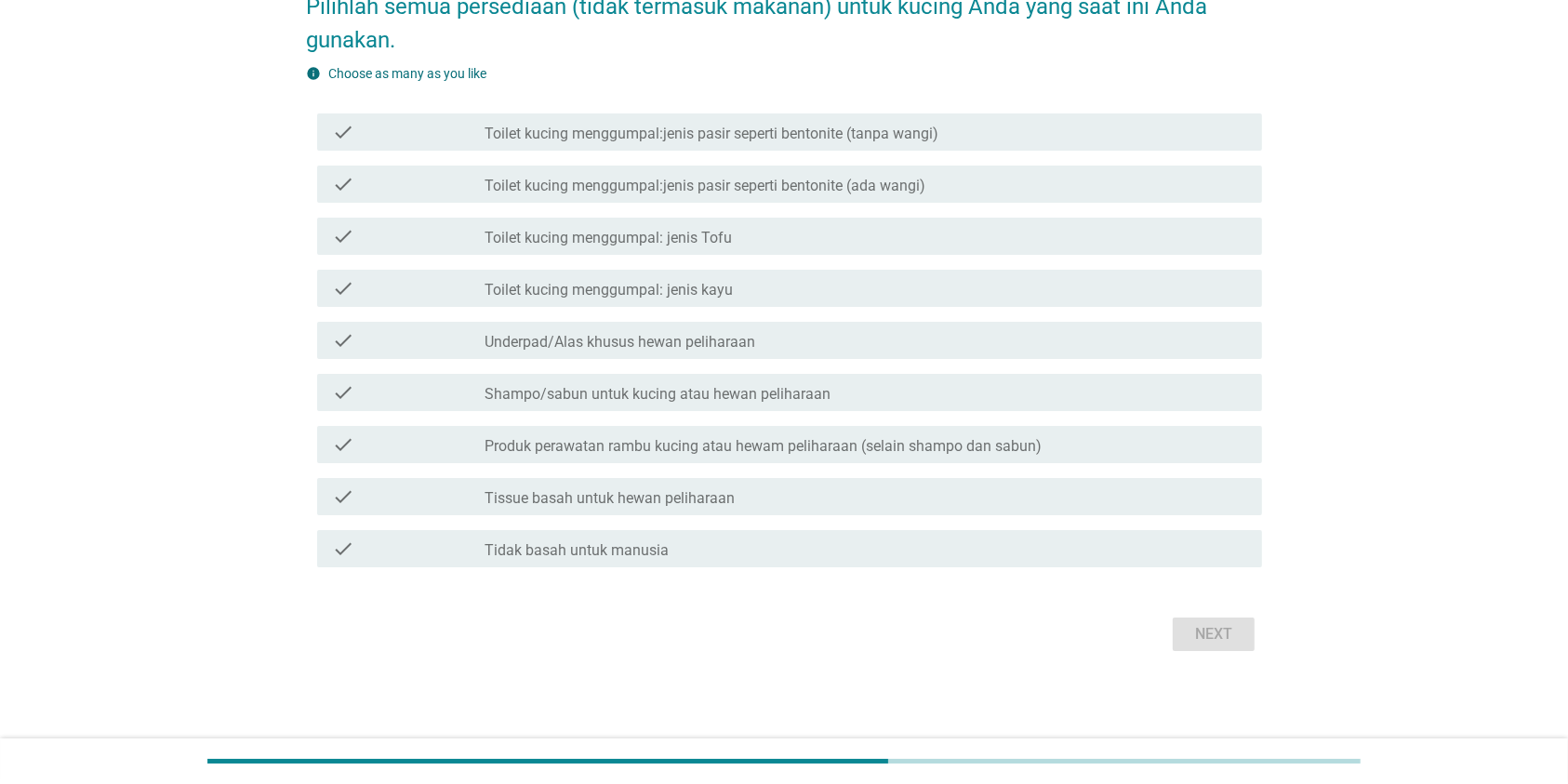 scroll, scrollTop: 0, scrollLeft: 0, axis: both 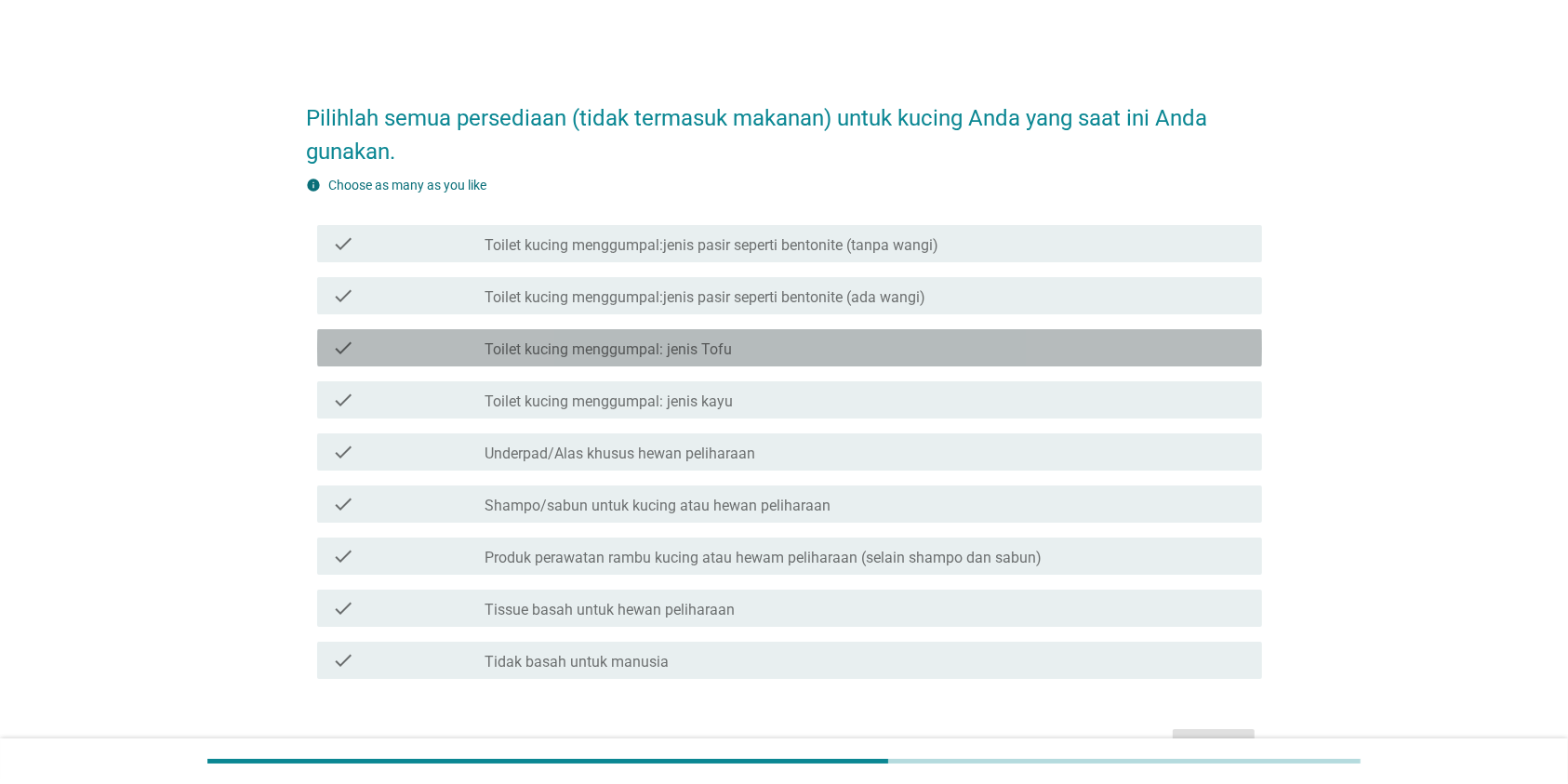 click on "Toilet kucing menggumpal: jenis Tofu" at bounding box center [608, 350] 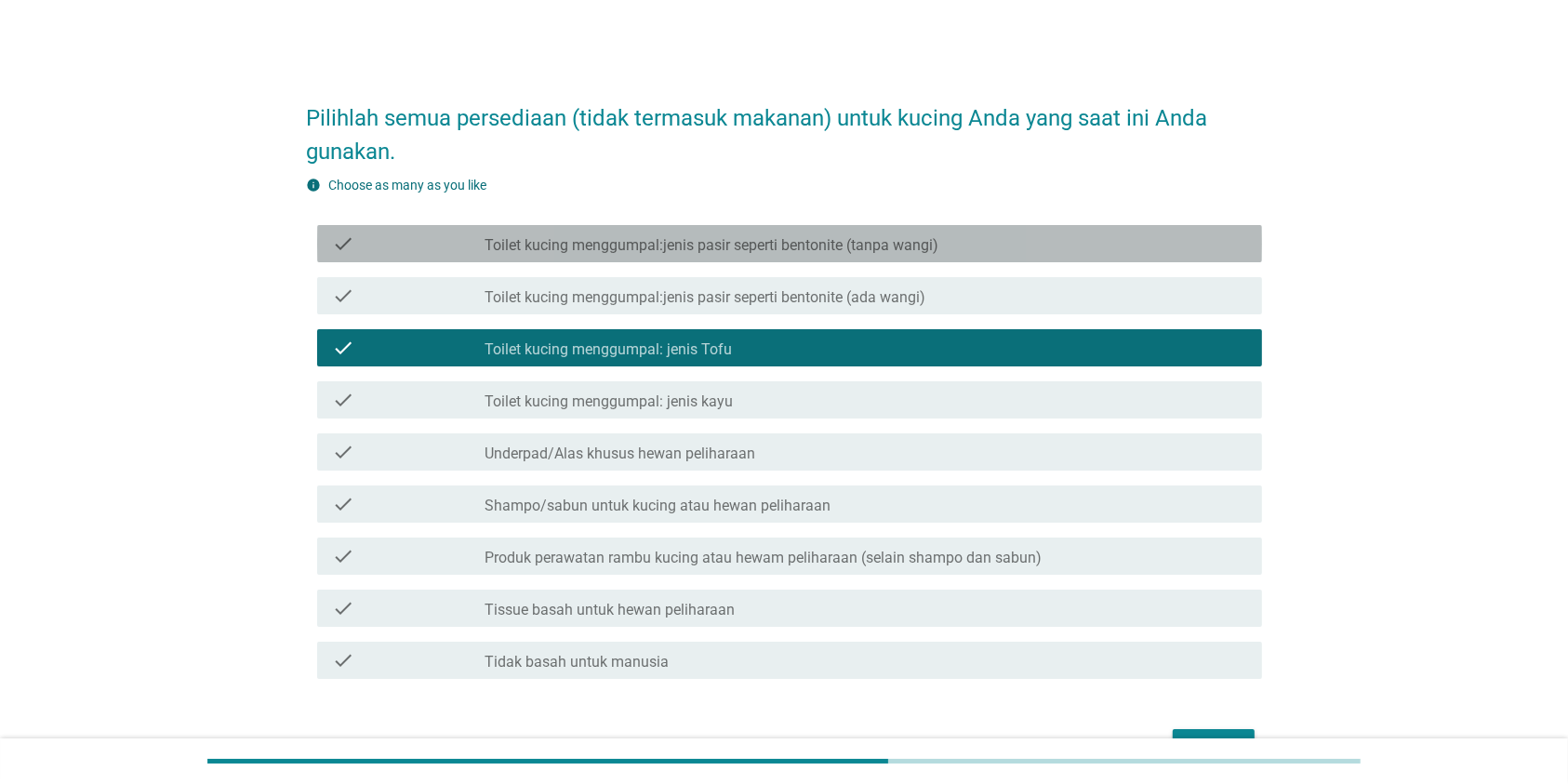 click on "Toilet kucing menggumpal:jenis pasir seperti bentonite (tanpa wangi)" at bounding box center (711, 246) 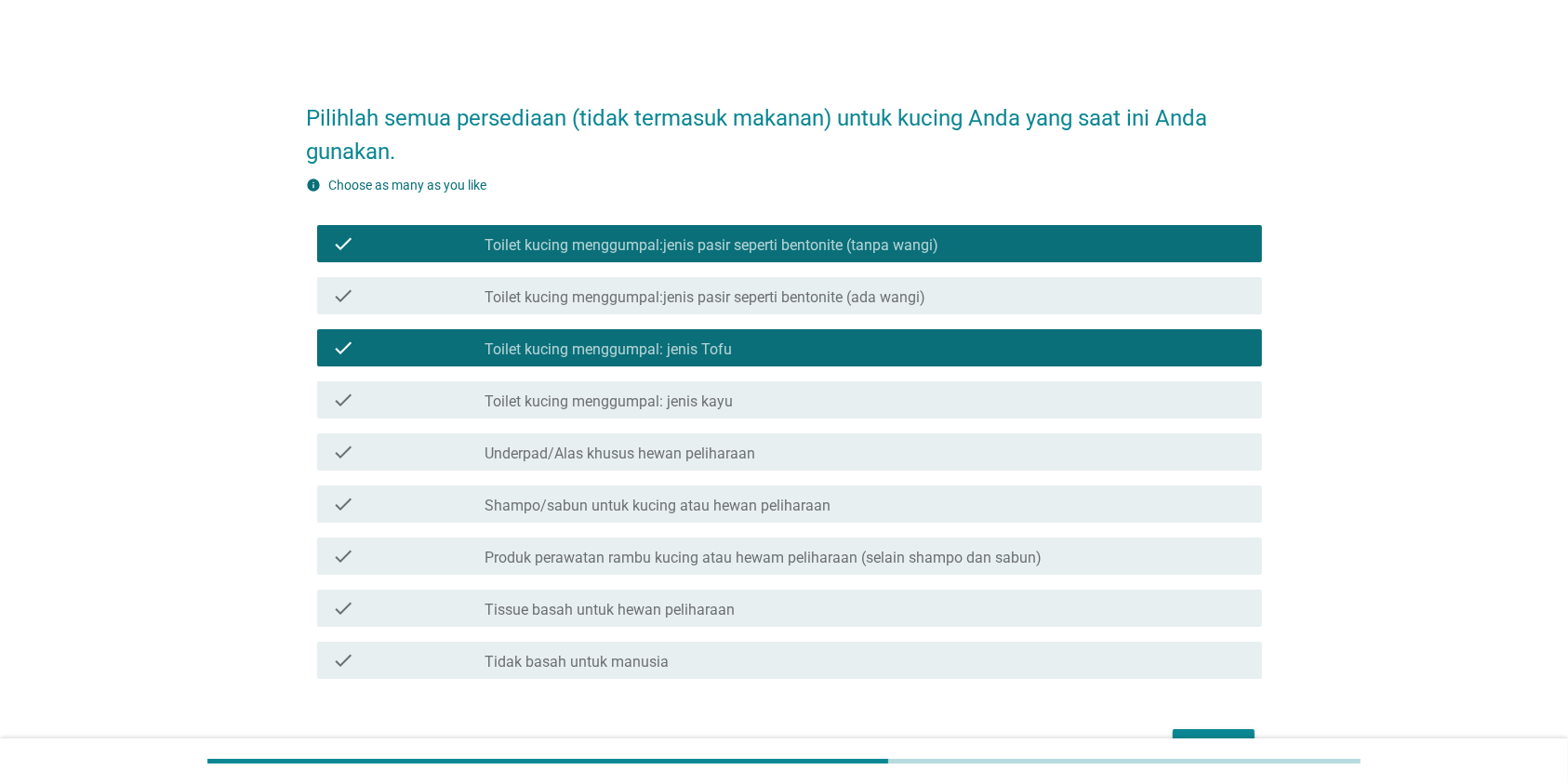 click on "Underpad/Alas khusus hewan peliharaan" at bounding box center [619, 454] 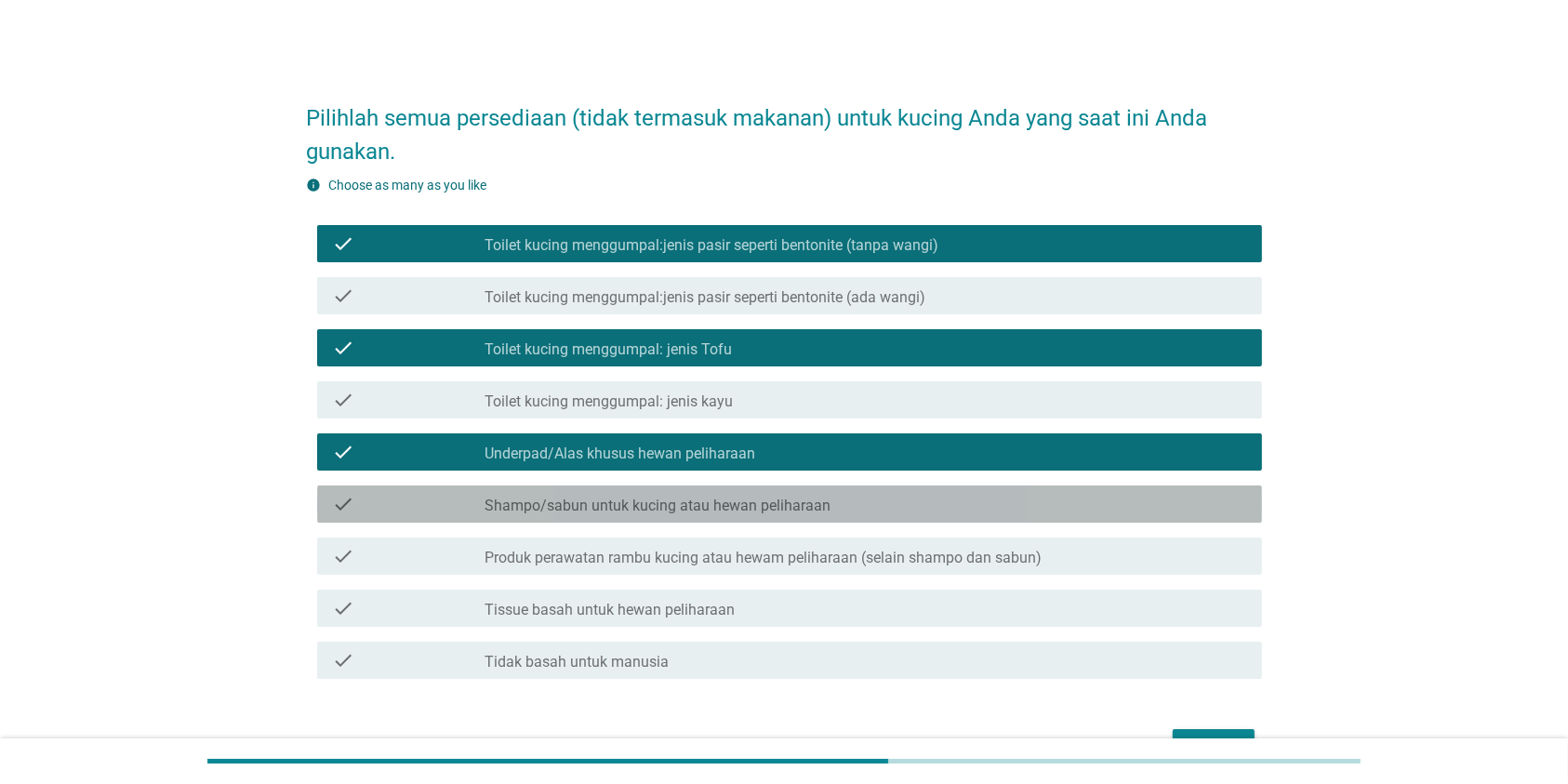 click on "Shampo/sabun untuk kucing atau hewan peliharaan" at bounding box center [658, 506] 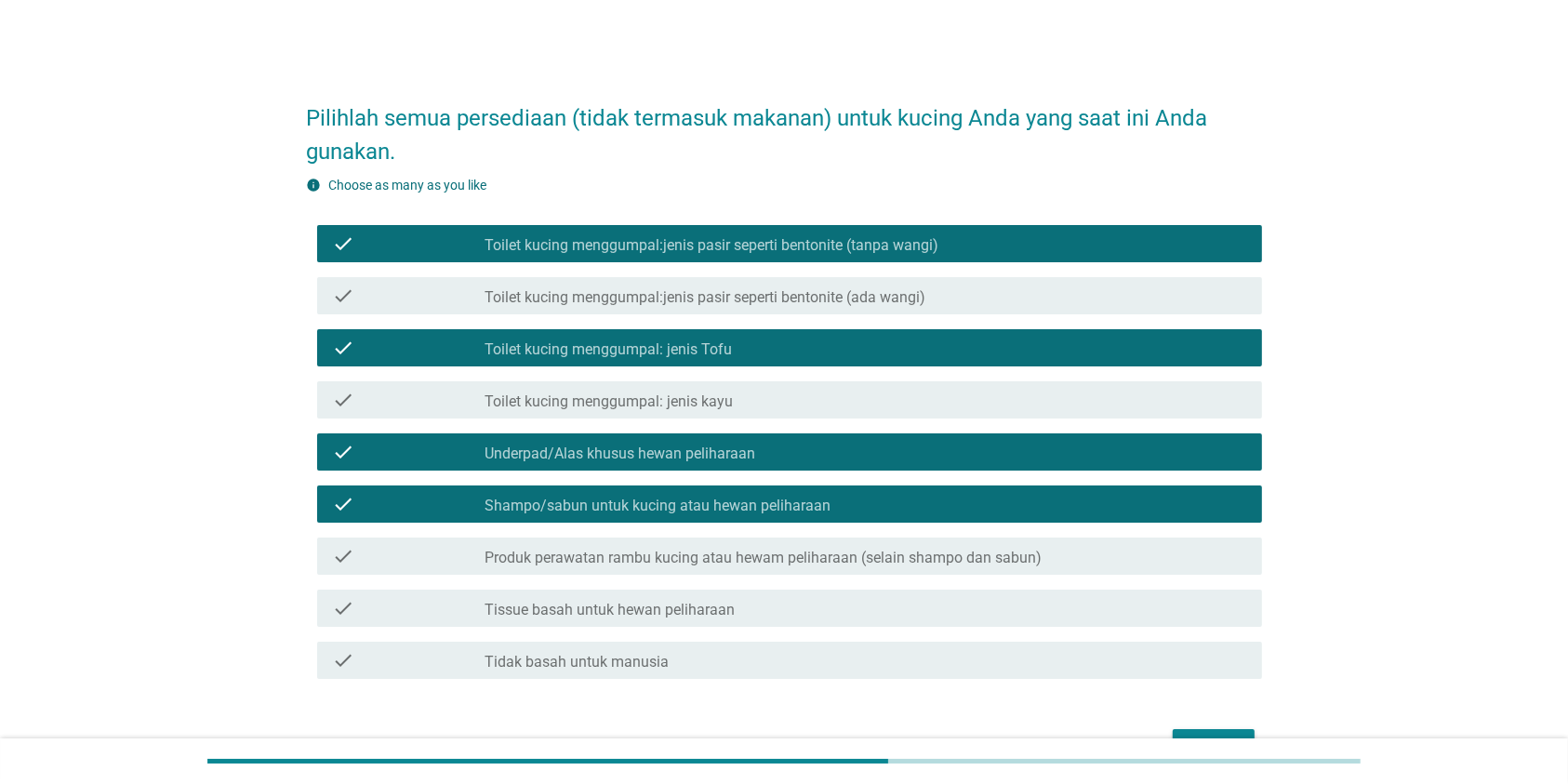 click on "Tidak basah untuk manusia" at bounding box center (577, 662) 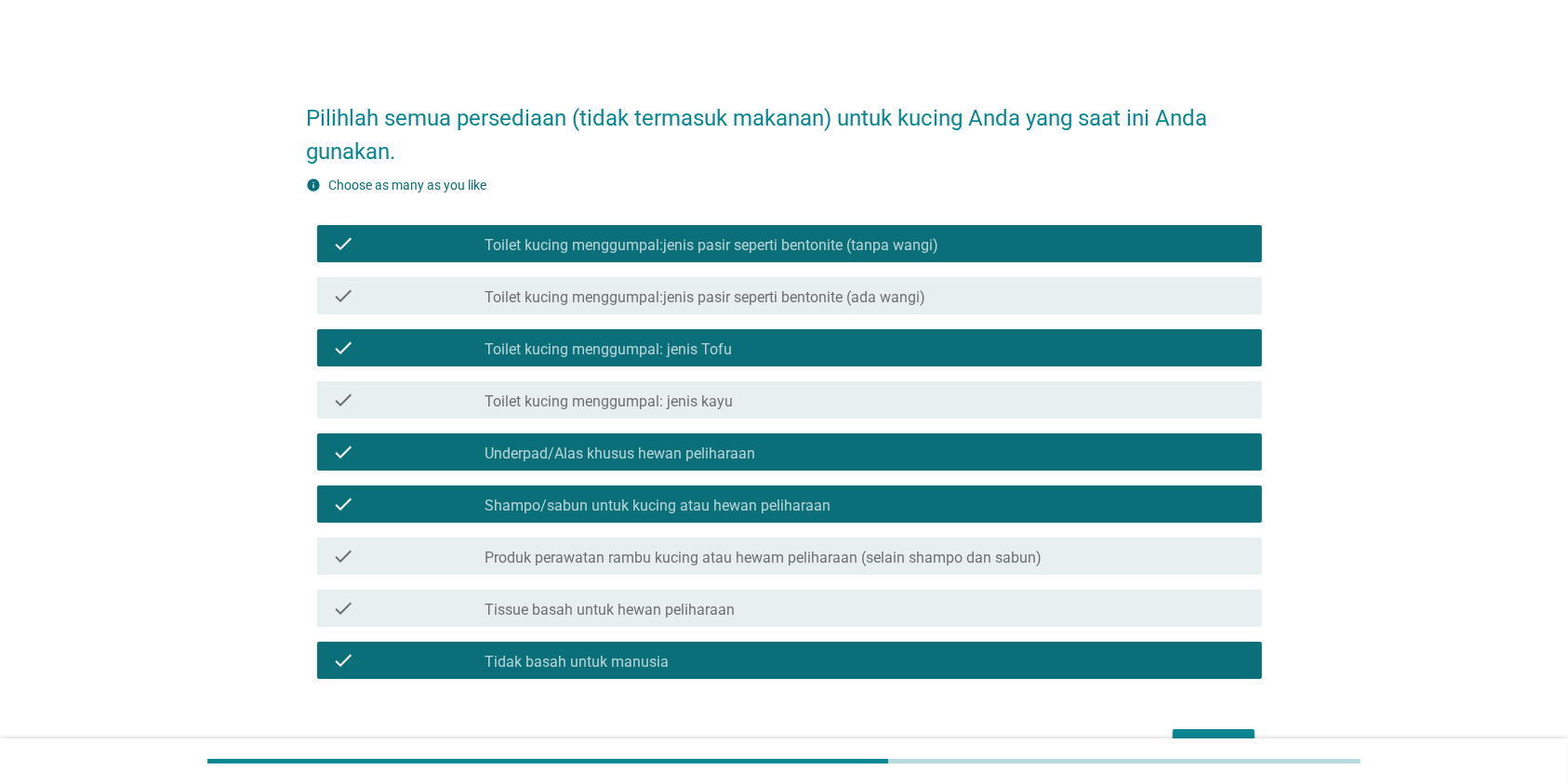 scroll, scrollTop: 112, scrollLeft: 0, axis: vertical 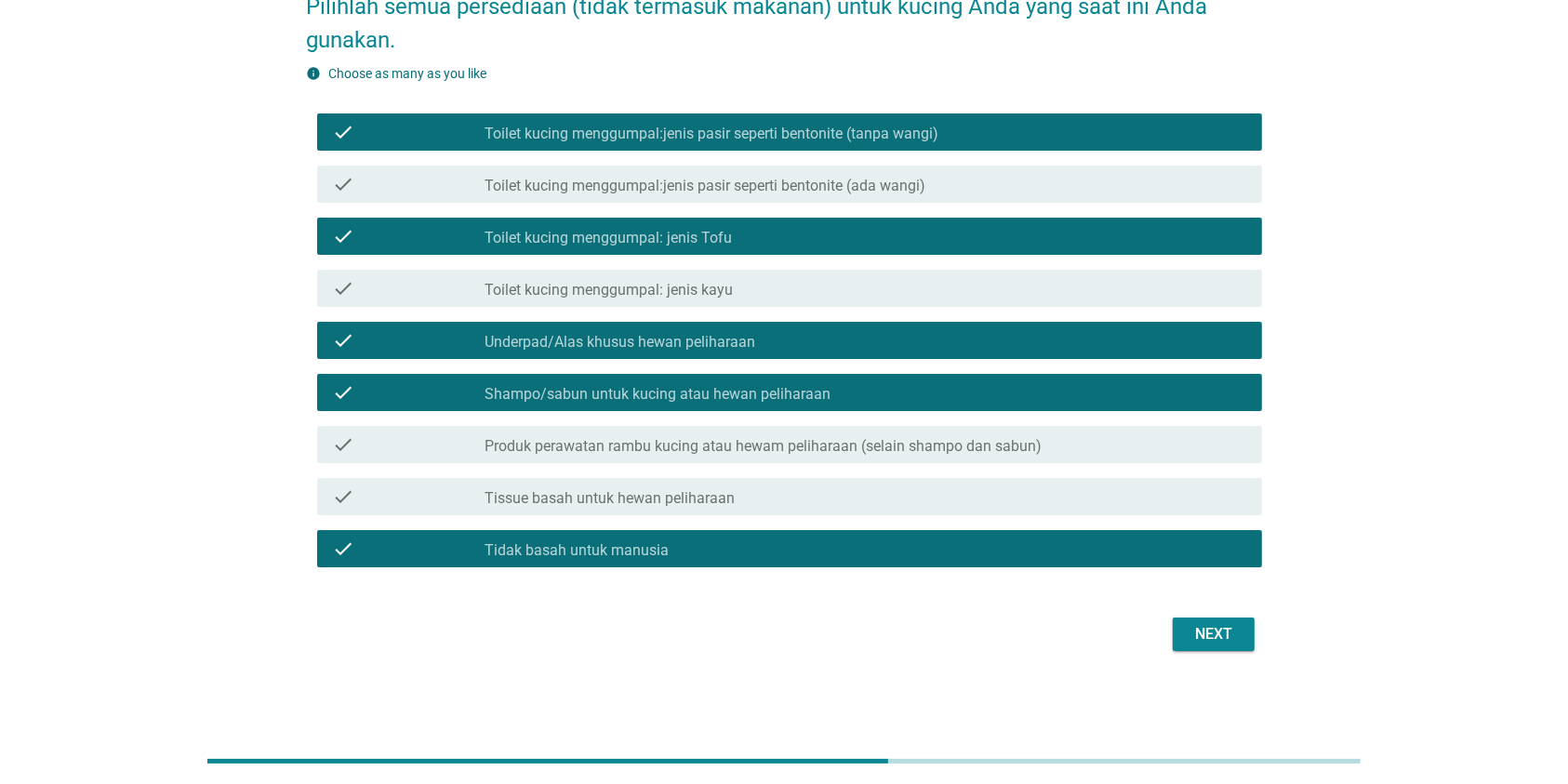 click on "Next" at bounding box center [1214, 634] 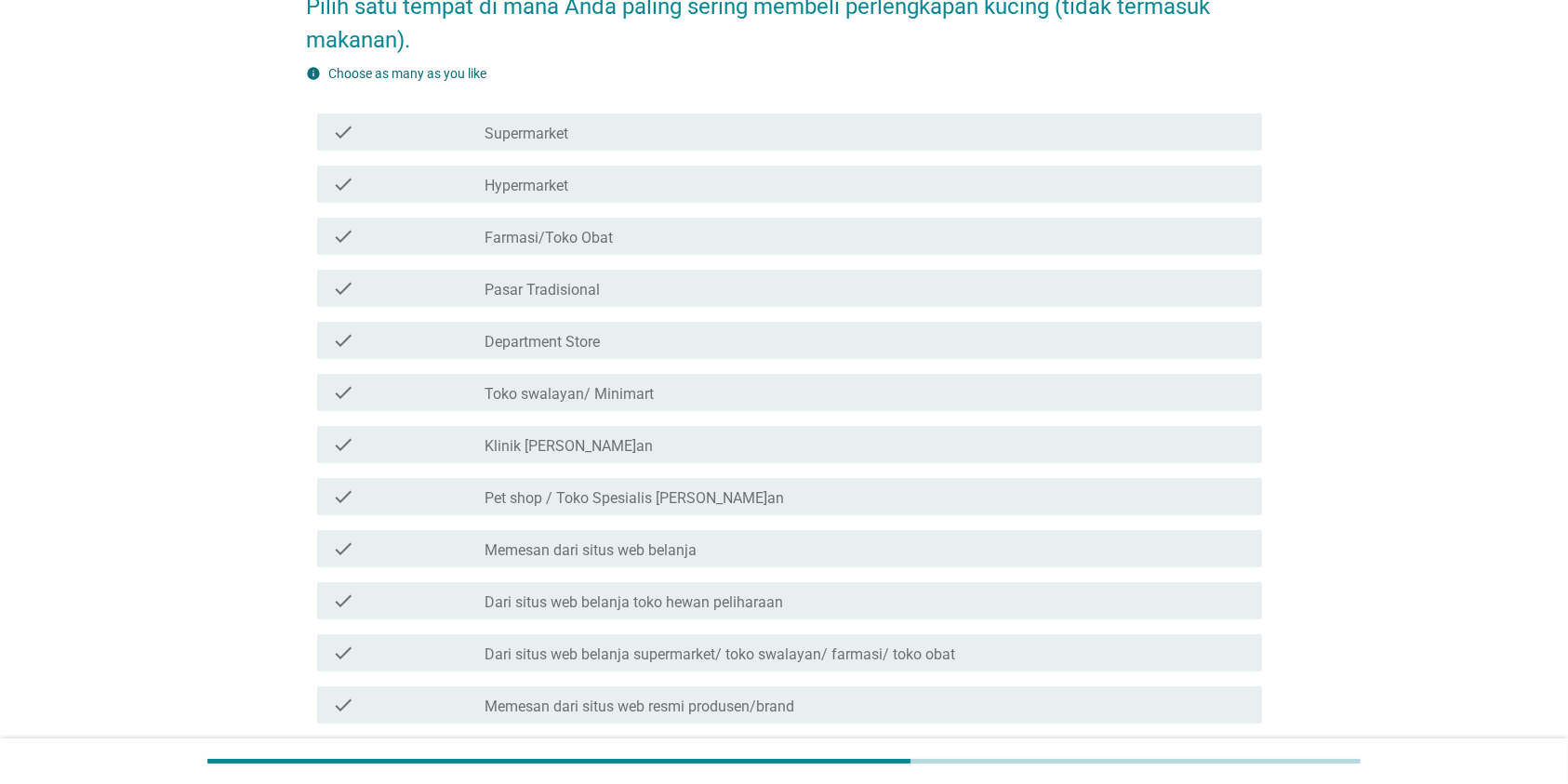scroll, scrollTop: 0, scrollLeft: 0, axis: both 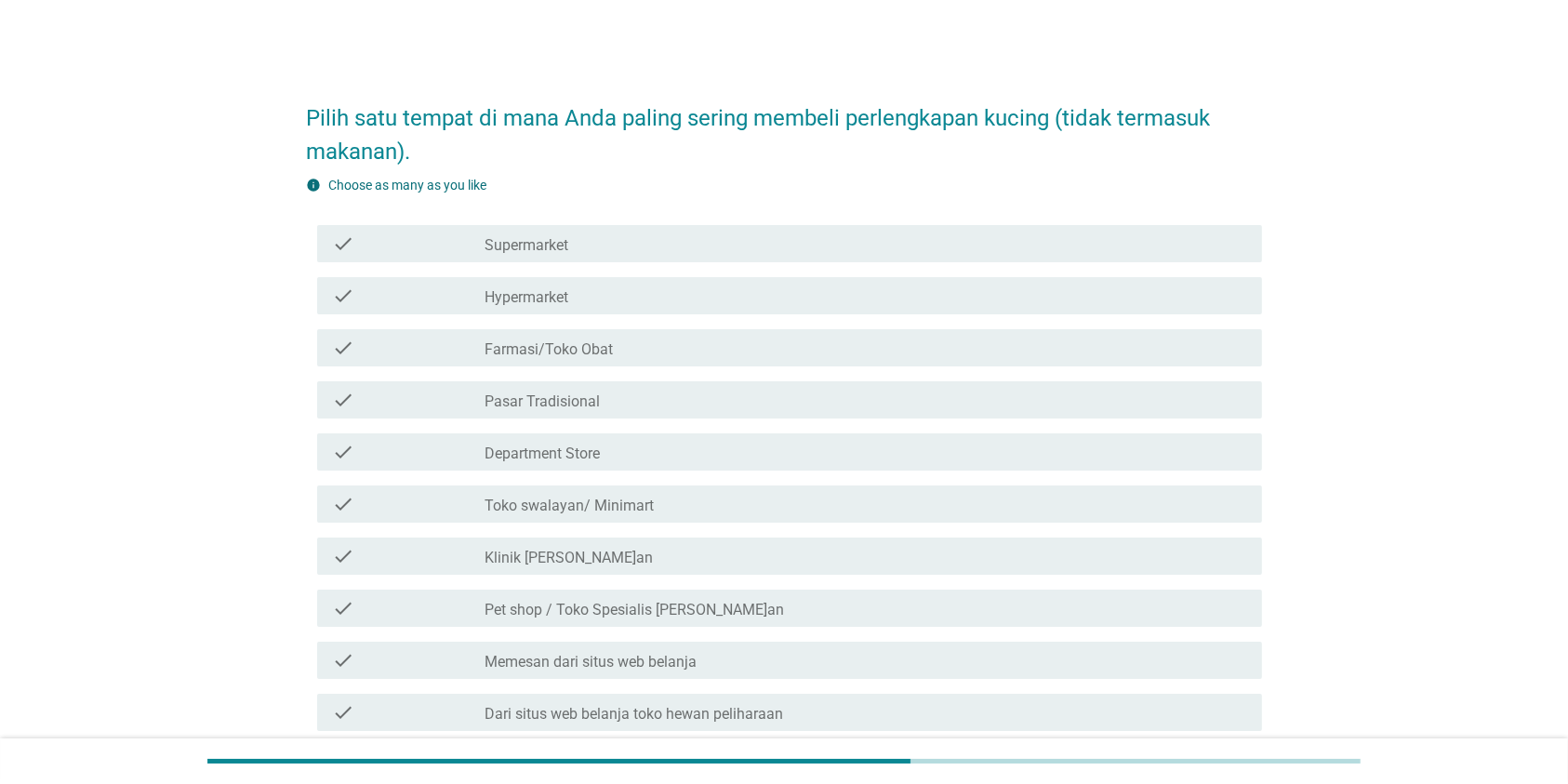 click on "check_box_outline_blank Pet shop / Toko Spesialis [PERSON_NAME]an" at bounding box center (866, 608) 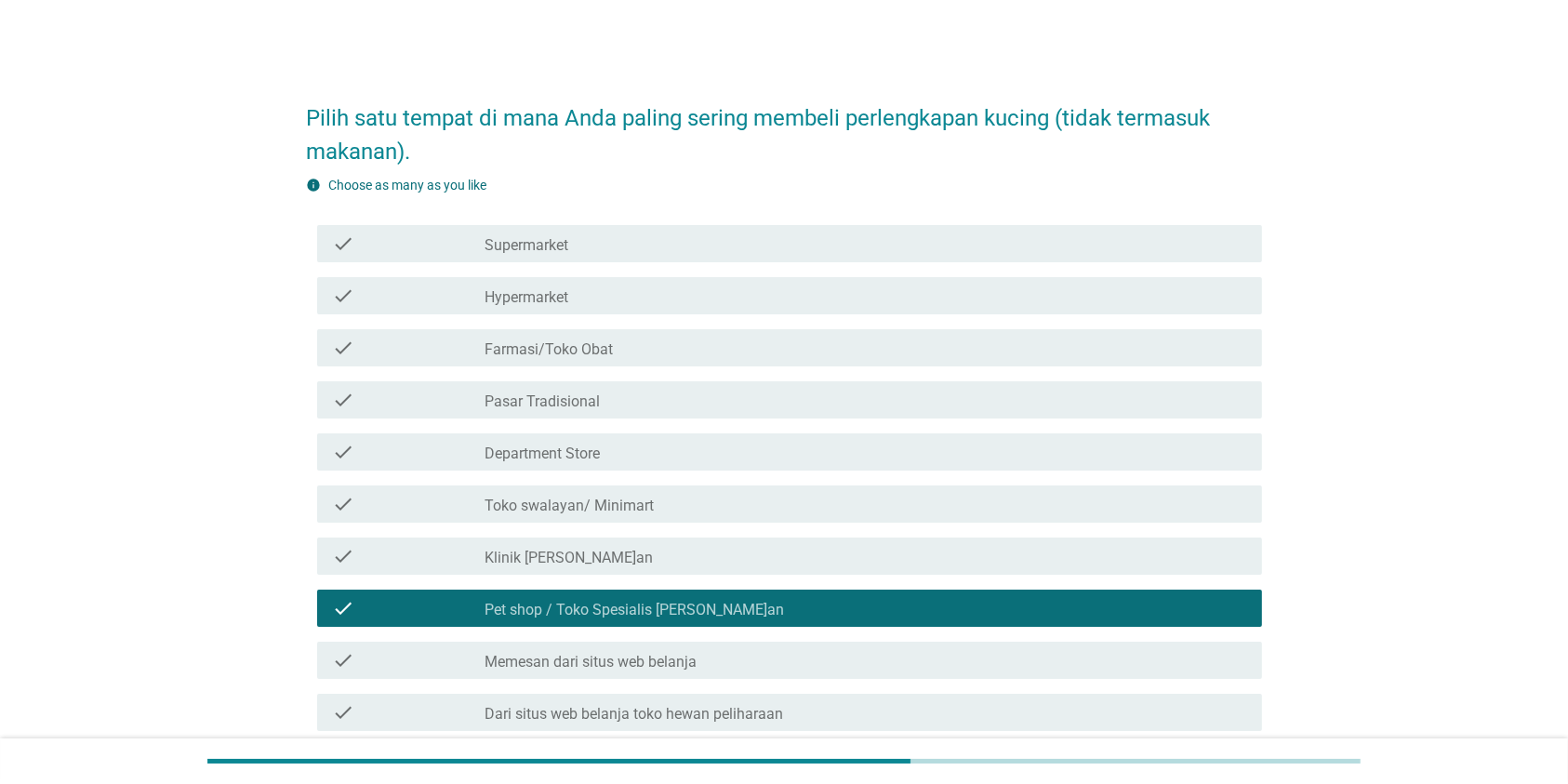 scroll, scrollTop: 424, scrollLeft: 0, axis: vertical 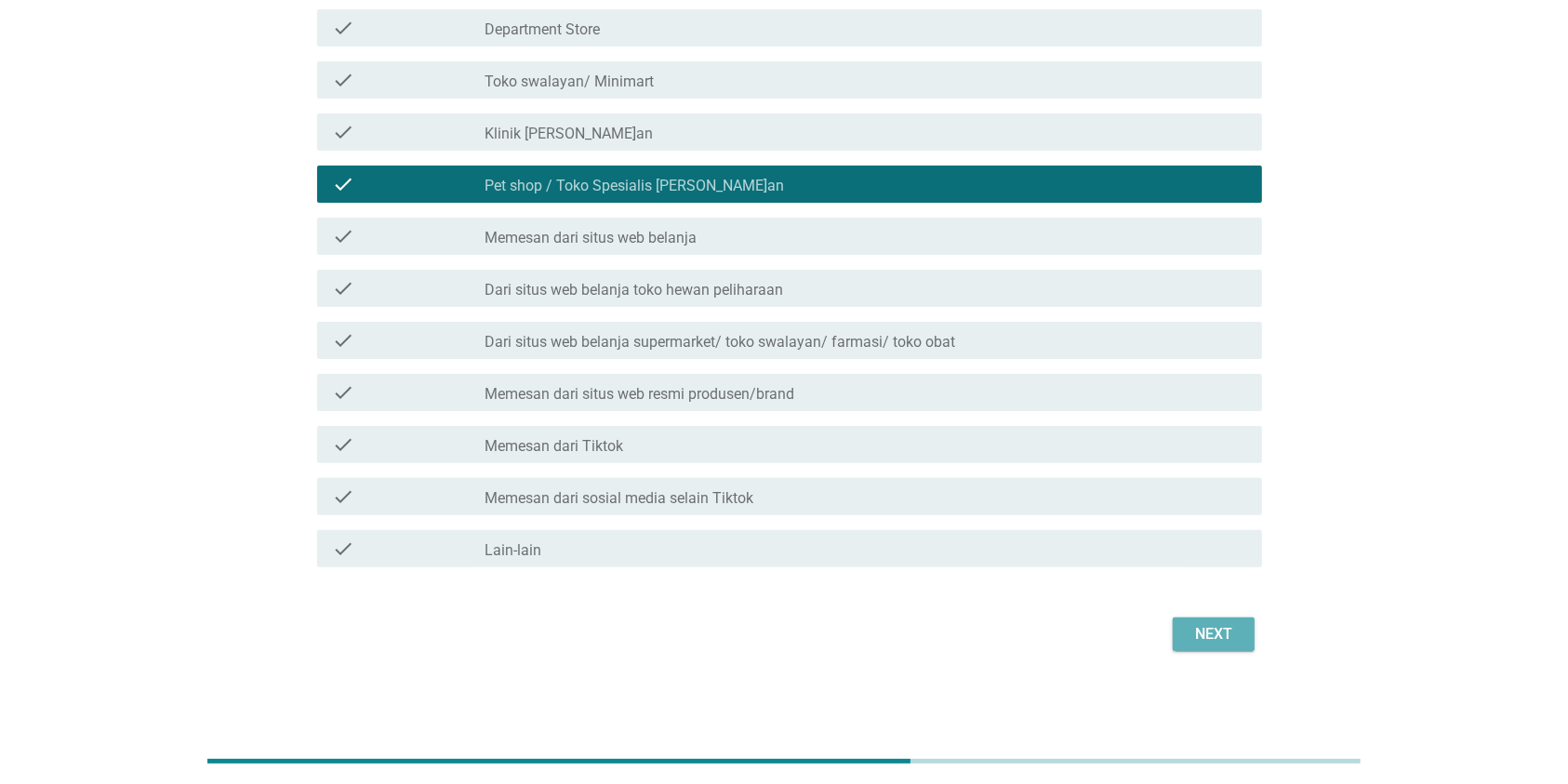 drag, startPoint x: 1205, startPoint y: 632, endPoint x: 1191, endPoint y: 626, distance: 15.231546 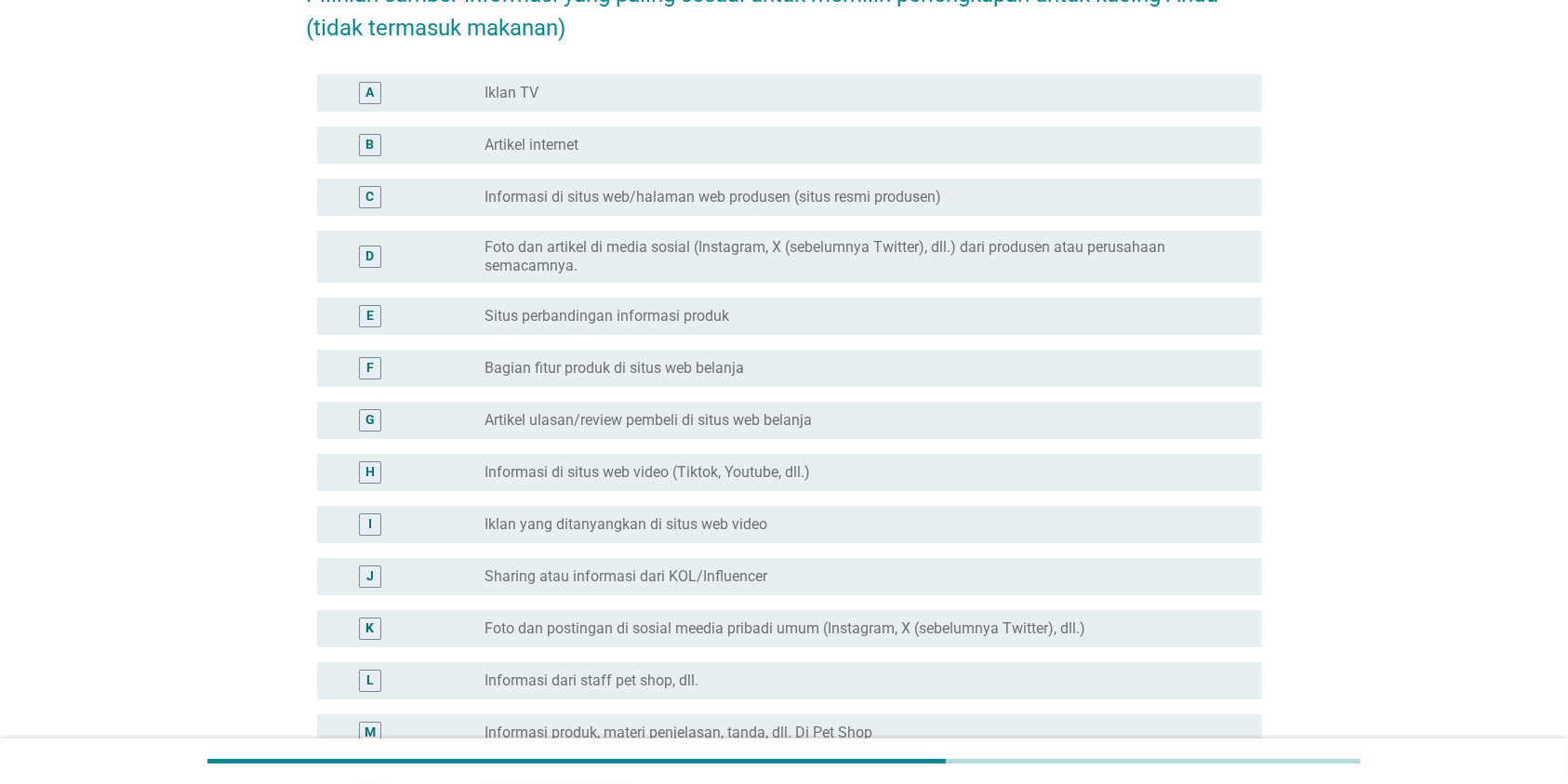scroll, scrollTop: 0, scrollLeft: 0, axis: both 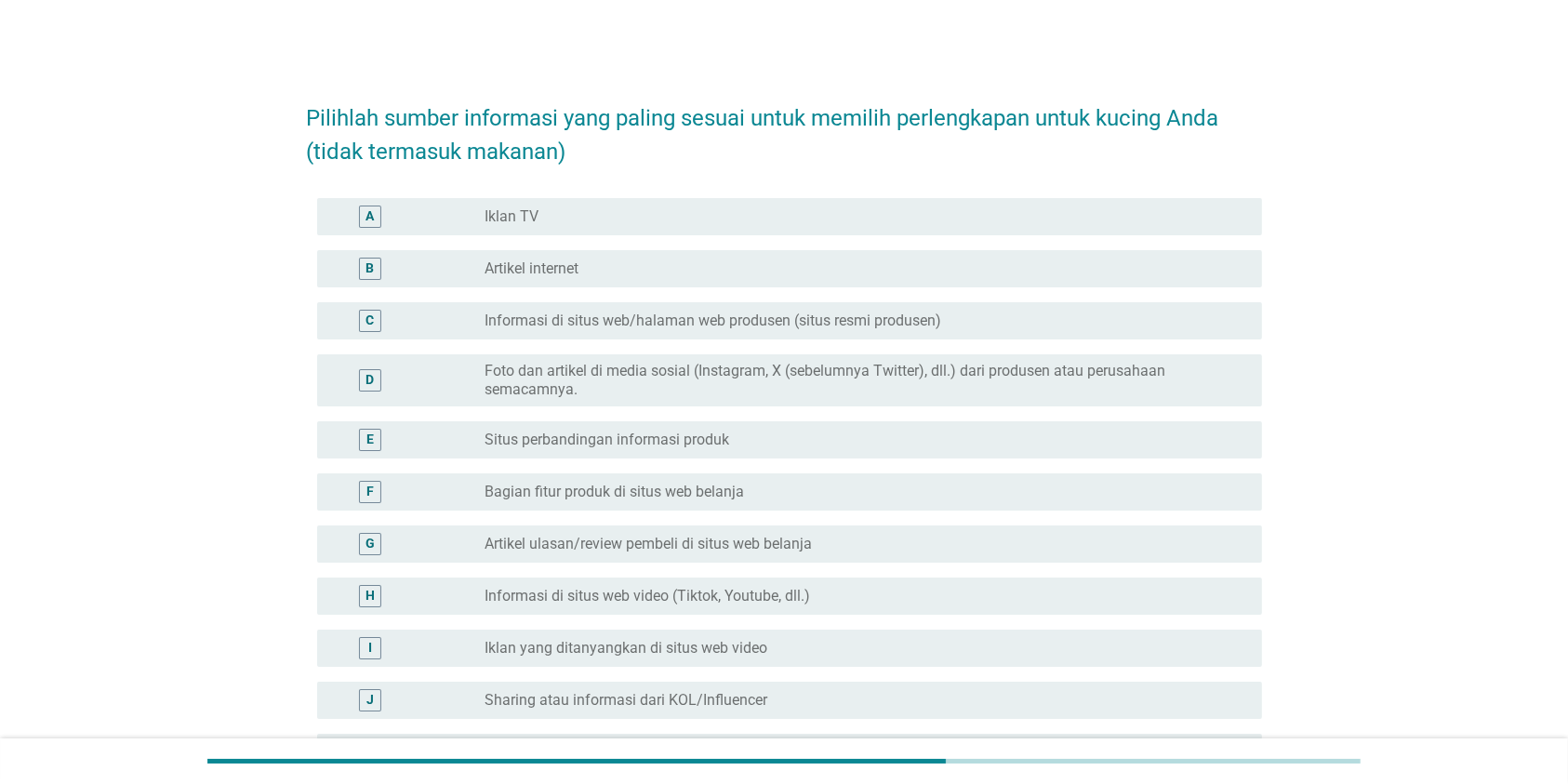 click on "radio_button_unchecked Informasi di situs web video (Tiktok, Youtube, dll.)" at bounding box center (858, 596) 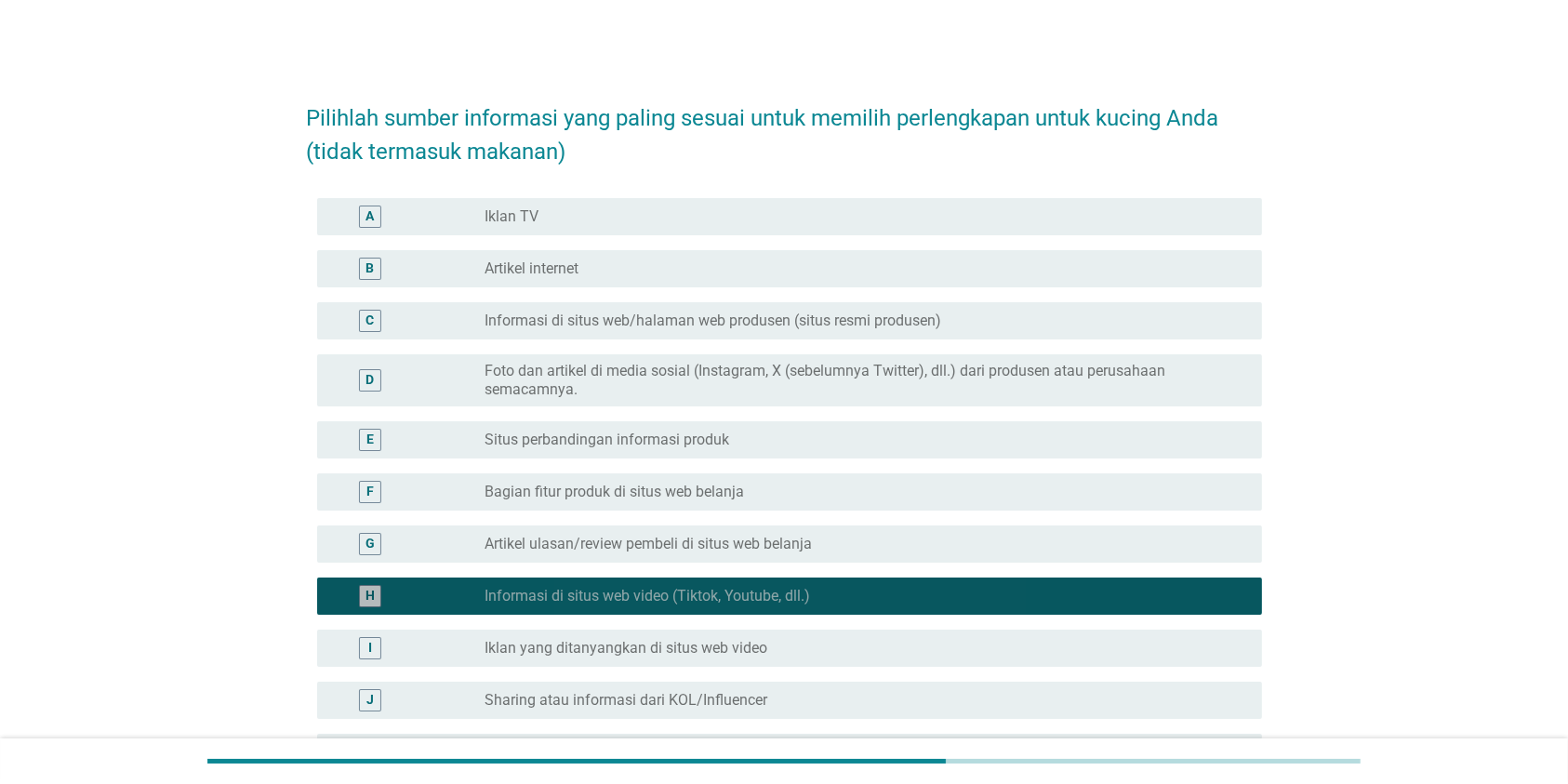 scroll, scrollTop: 496, scrollLeft: 0, axis: vertical 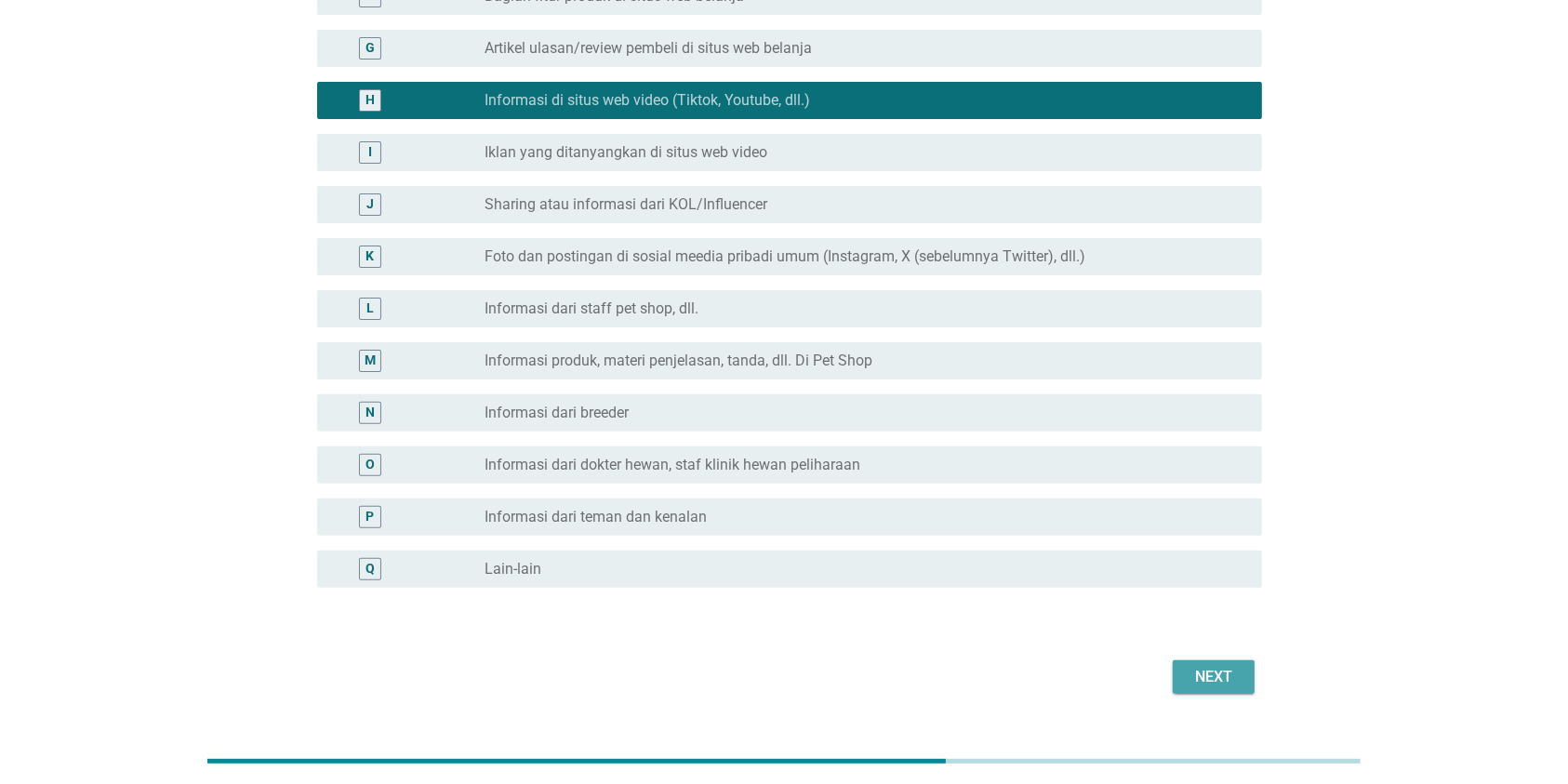 click on "Next" at bounding box center [1214, 677] 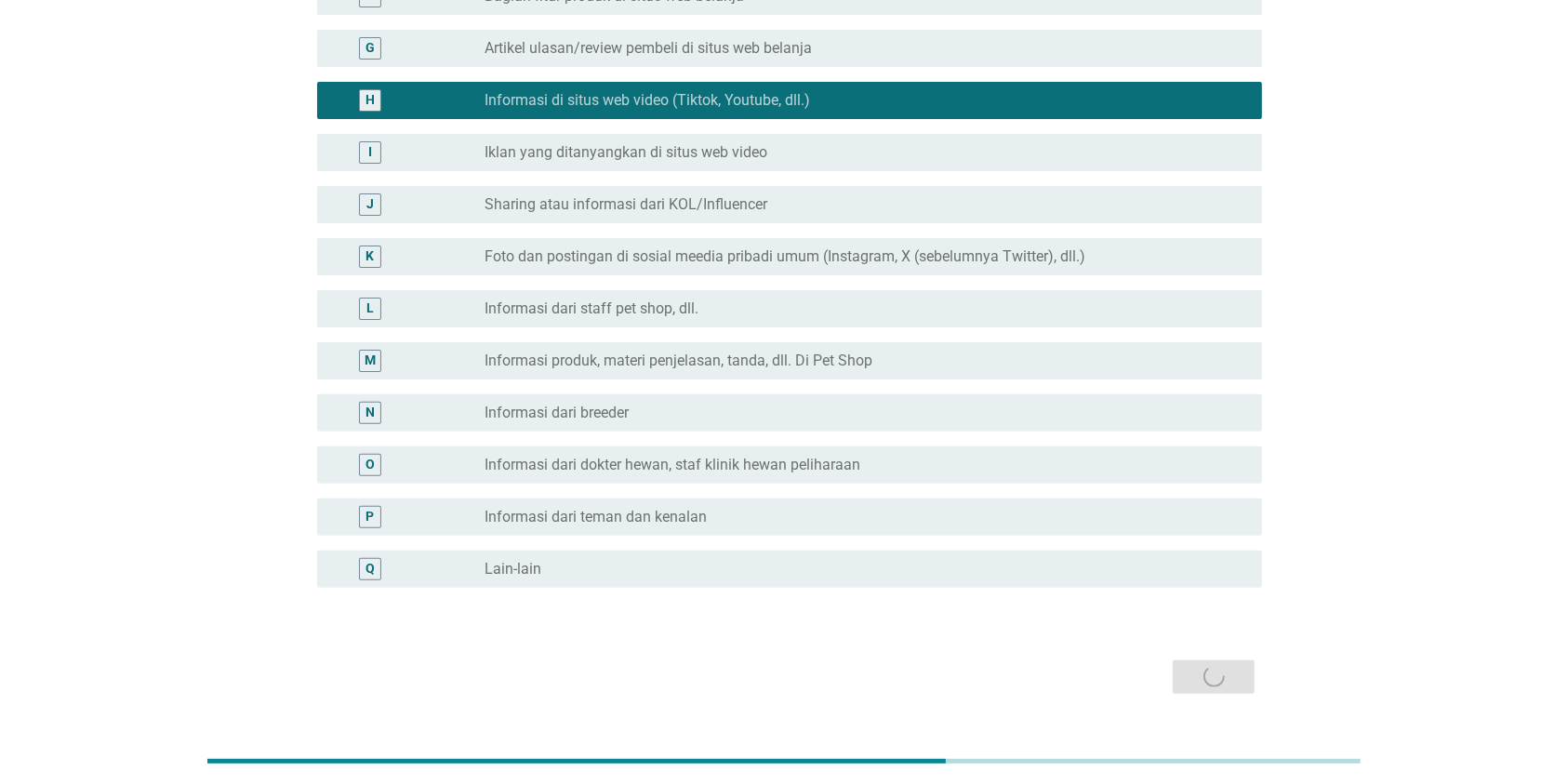 scroll, scrollTop: 0, scrollLeft: 0, axis: both 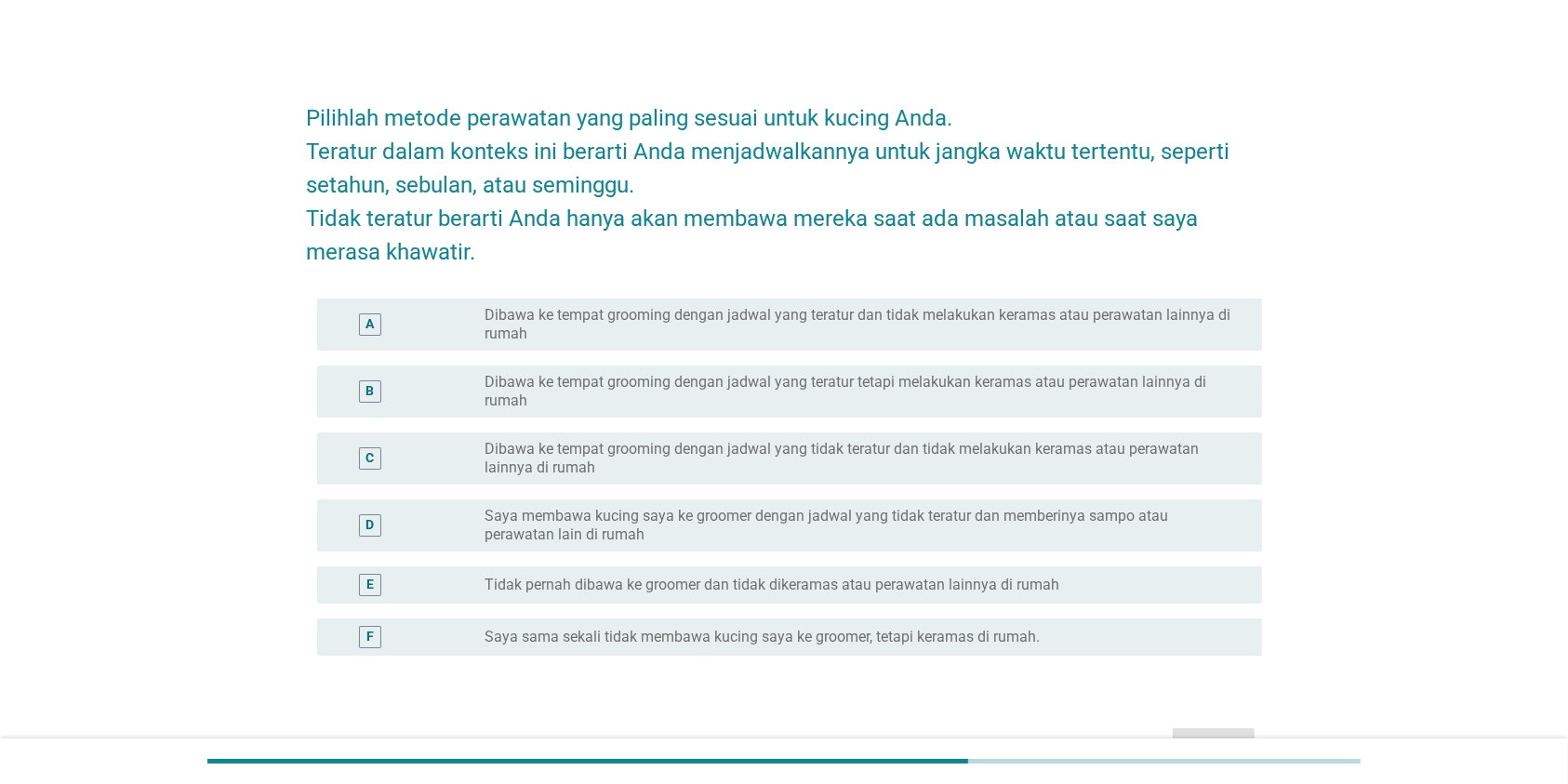 click on "Saya sama sekali tidak membawa kucing saya ke groomer, tetapi keramas di rumah." at bounding box center (762, 637) 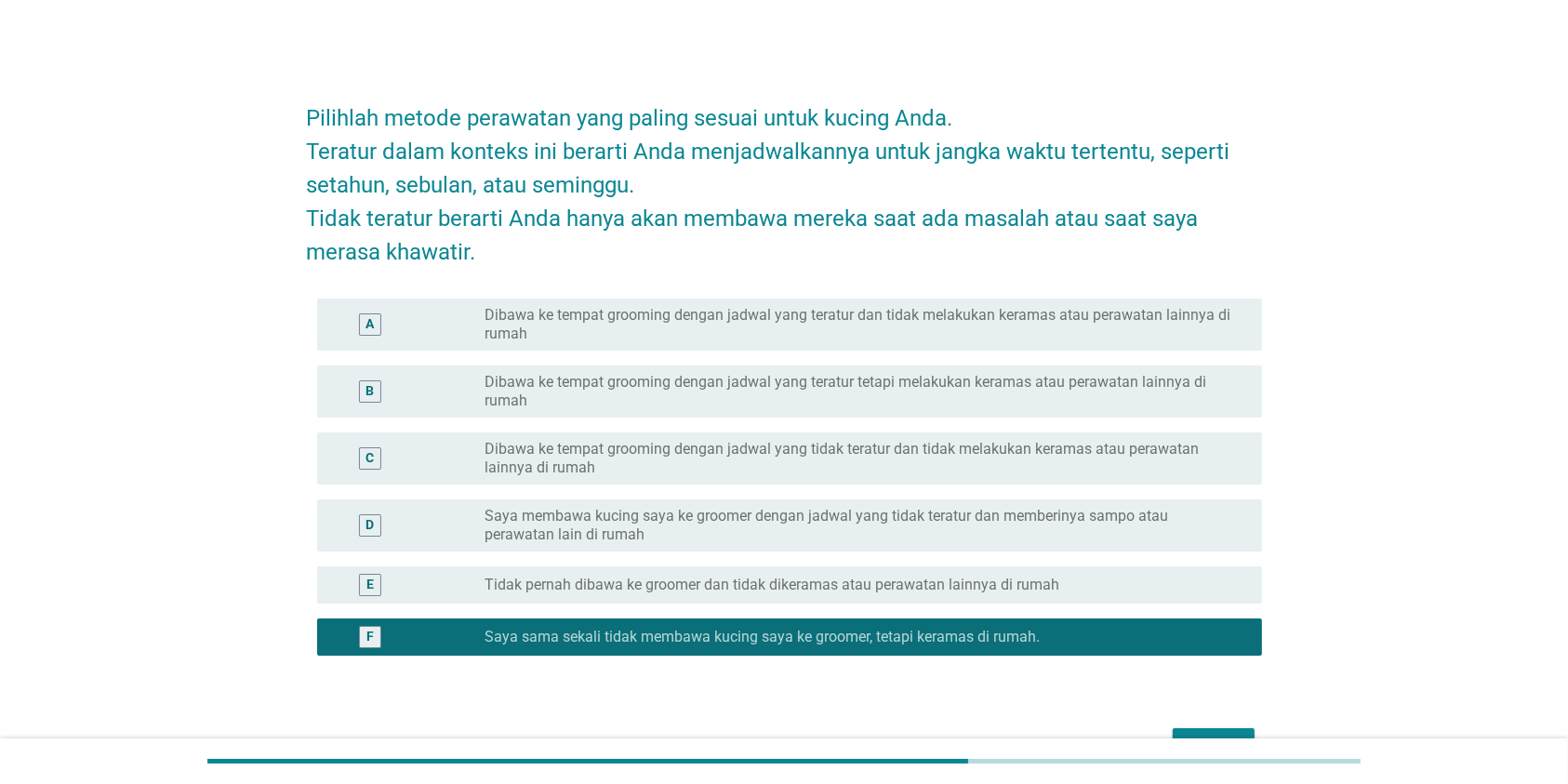 scroll, scrollTop: 111, scrollLeft: 0, axis: vertical 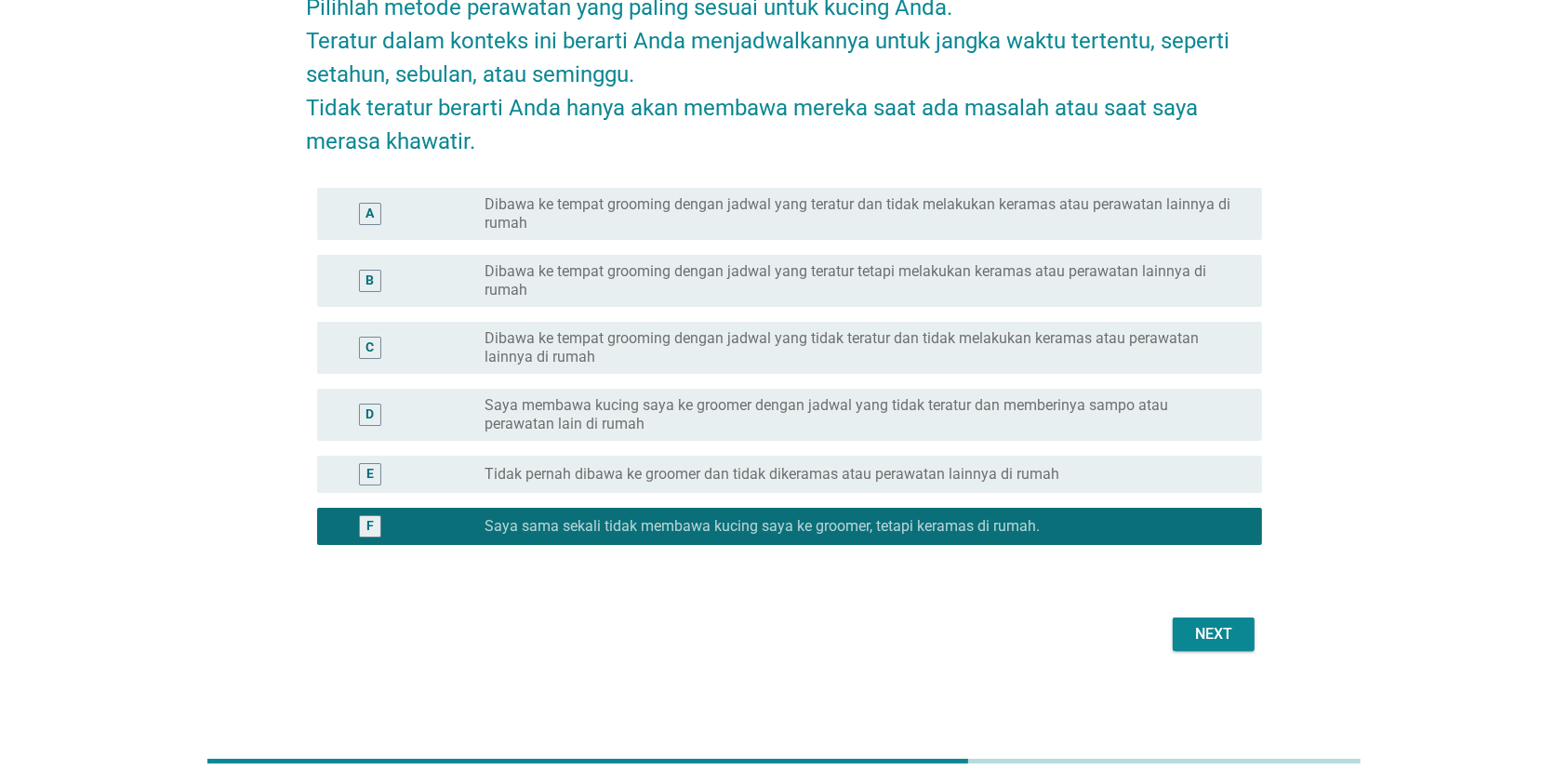 click on "Pilihlah metode perawatan yang paling sesuai untuk kucing Anda.
Teratur dalam konteks ini berarti Anda menjadwalkannya untuk jangka waktu tertentu, seperti setahun, sebulan, atau seminggu.
Tidak teratur berarti Anda hanya akan membawa mereka saat ada masalah atau saat saya merasa khawatir.     A     radio_button_unchecked Dibawa ke tempat grooming dengan jadwal yang teratur dan tidak melakukan keramas atau perawatan lainnya di rumah   B     radio_button_unchecked Dibawa ke tempat grooming dengan jadwal yang teratur tetapi melakukan keramas atau perawatan lainnya di rumah   C     radio_button_unchecked Dibawa ke tempat grooming dengan jadwal yang tidak teratur dan tidak melakukan keramas atau perawatan lainnya di rumah   D     radio_button_unchecked Saya membawa kucing saya ke groomer dengan jadwal yang tidak teratur dan memberinya sampo atau perawatan lain di rumah   E     radio_button_unchecked Tidak pernah dibawa ke groomer dan tidak dikeramas atau perawatan lainnya di rumah   F     radio_button_checked" at bounding box center [784, 314] 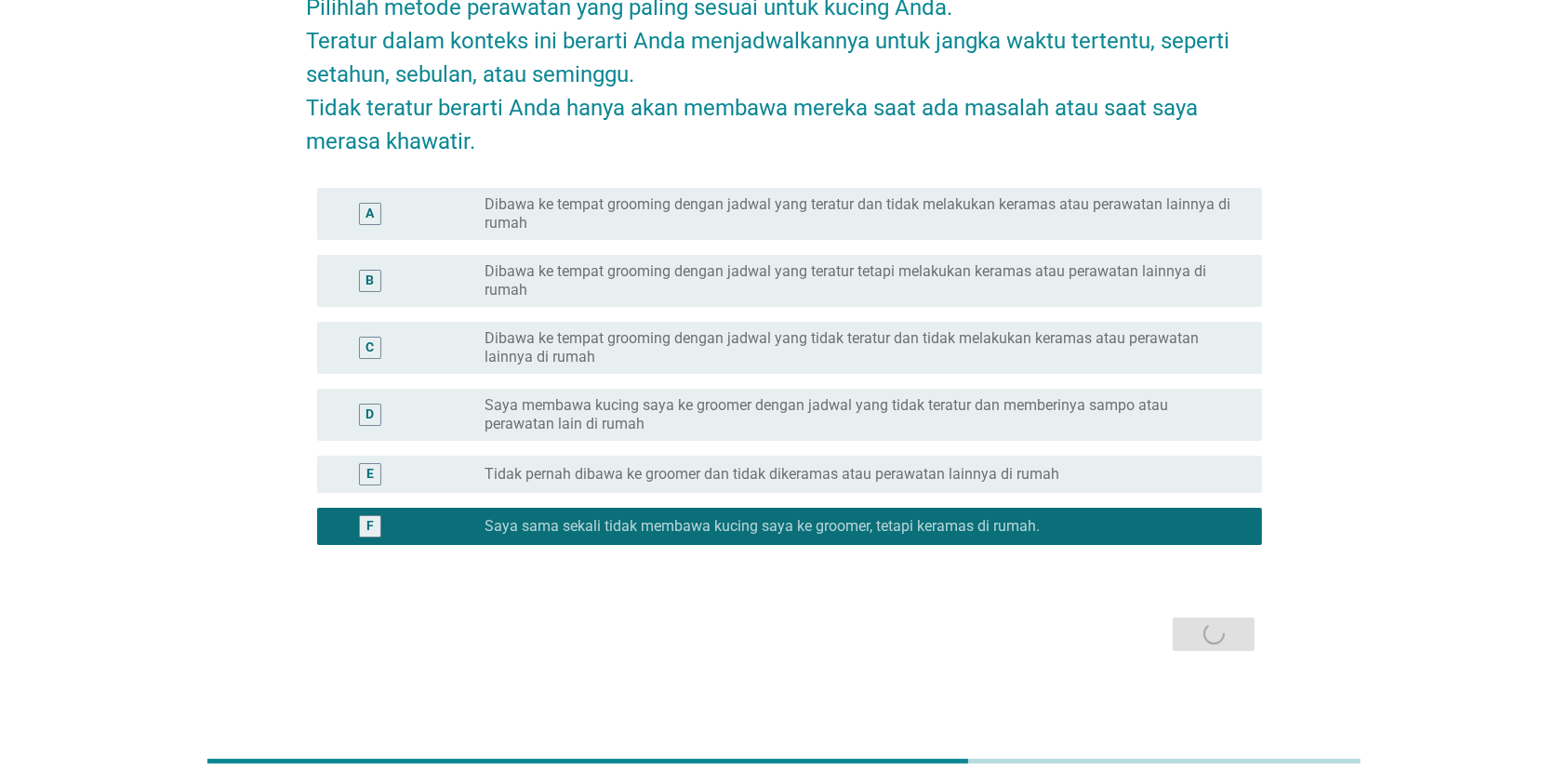 scroll, scrollTop: 0, scrollLeft: 0, axis: both 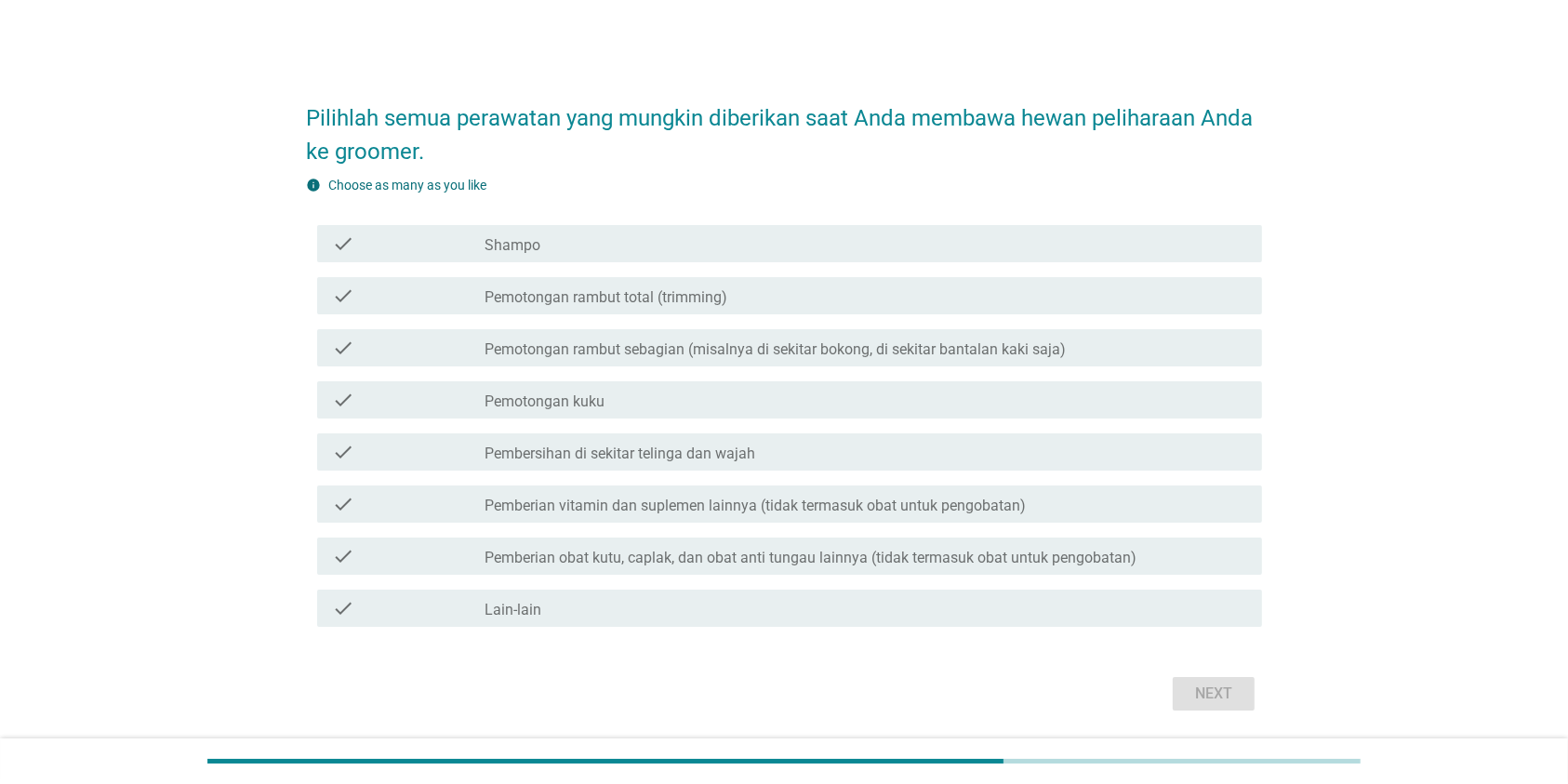 click on "check_box_outline_blank Lain-lain" at bounding box center [866, 608] 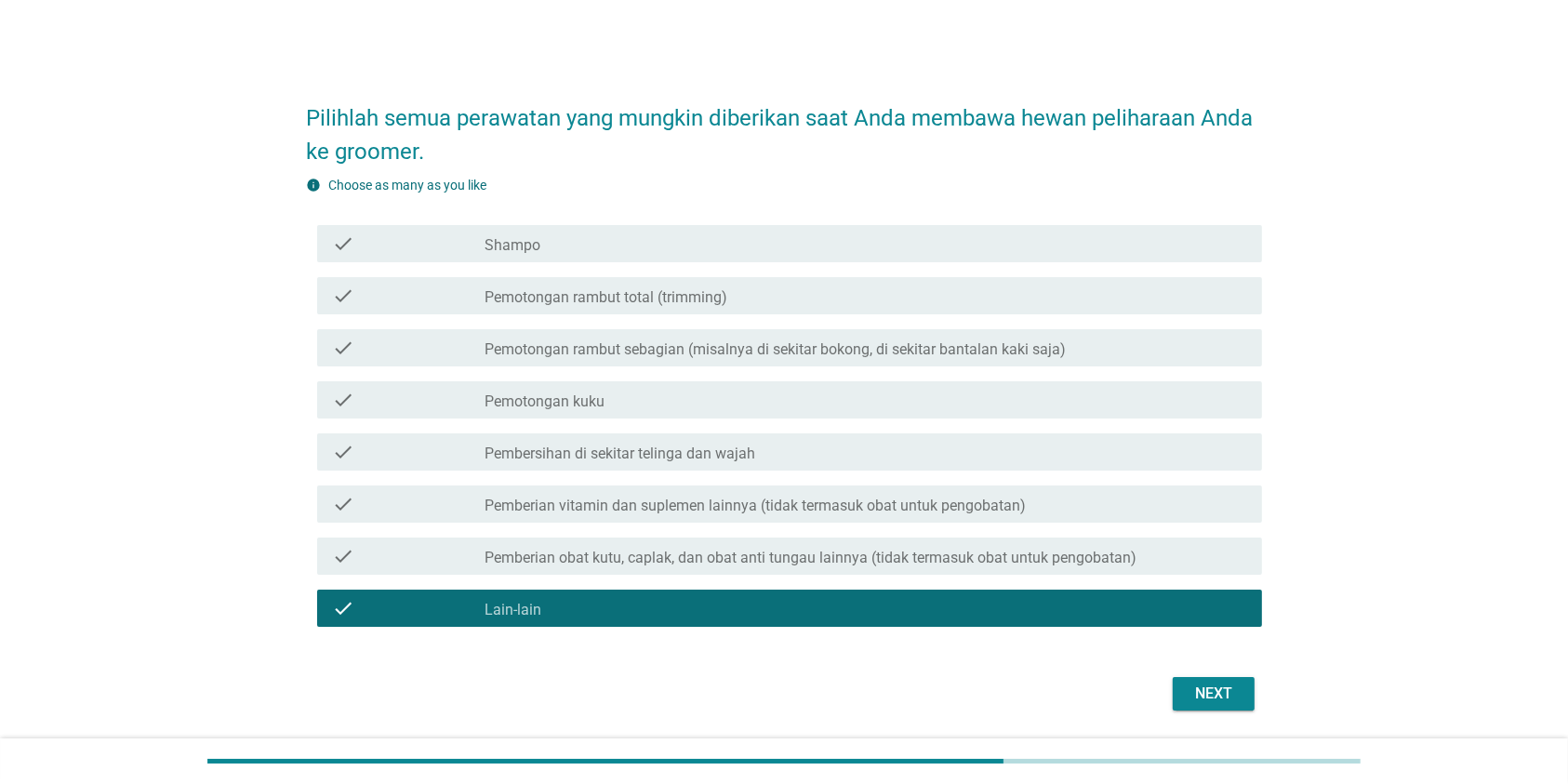 click on "Next" at bounding box center (1214, 694) 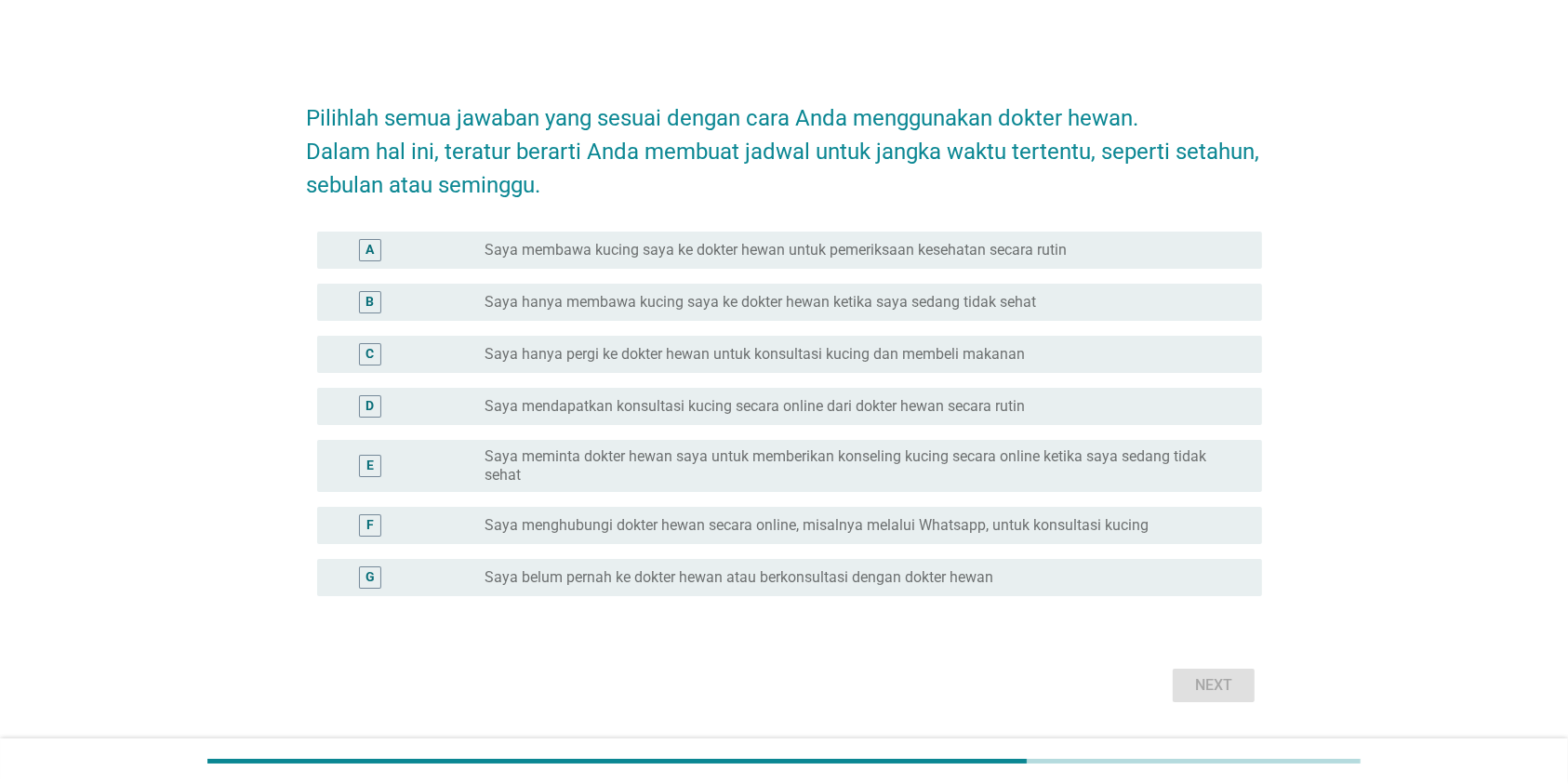 click on "Saya hanya membawa kucing saya ke dokter hewan ketika saya sedang tidak sehat" at bounding box center (760, 302) 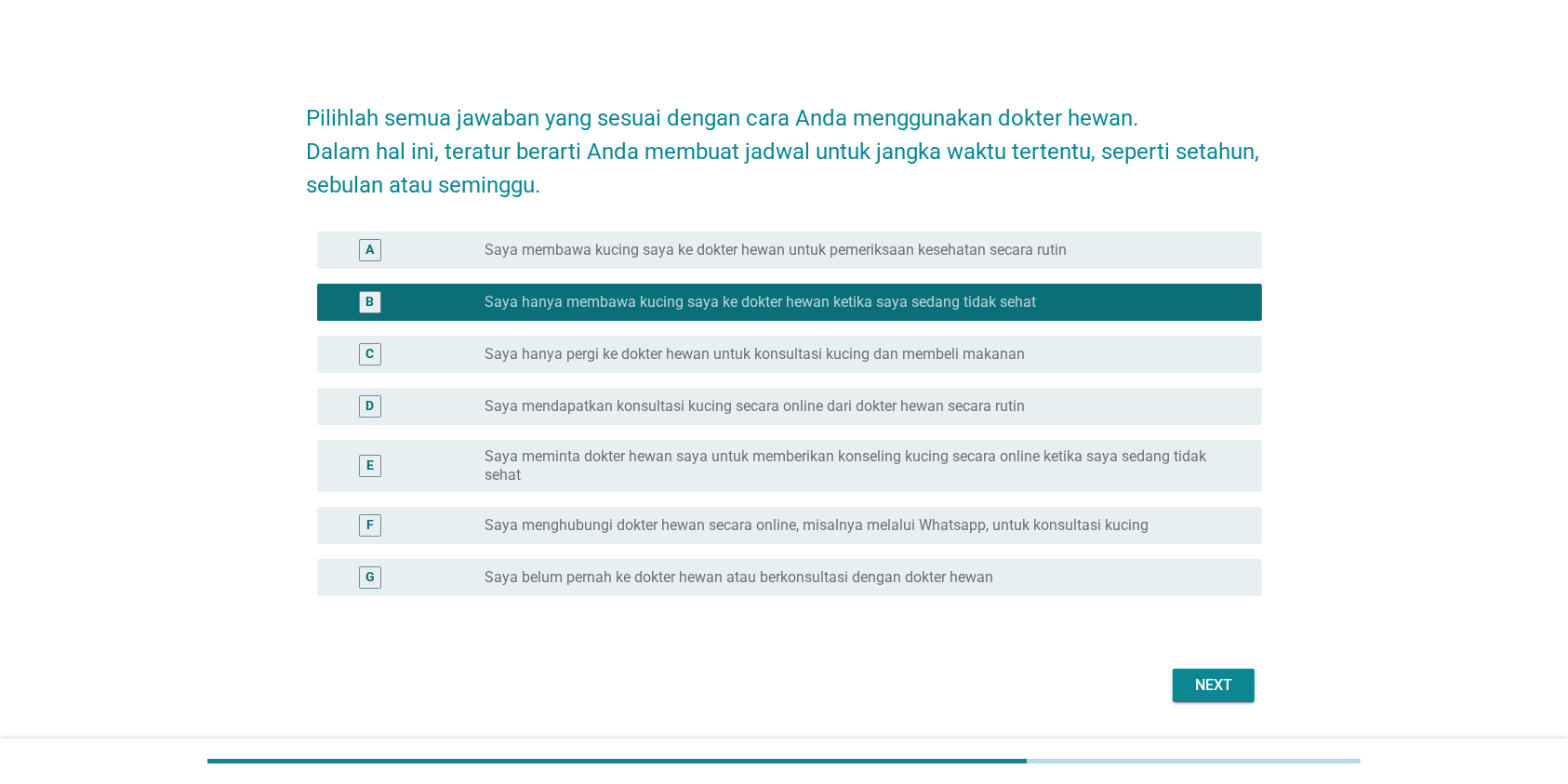 click on "Next" at bounding box center (1214, 685) 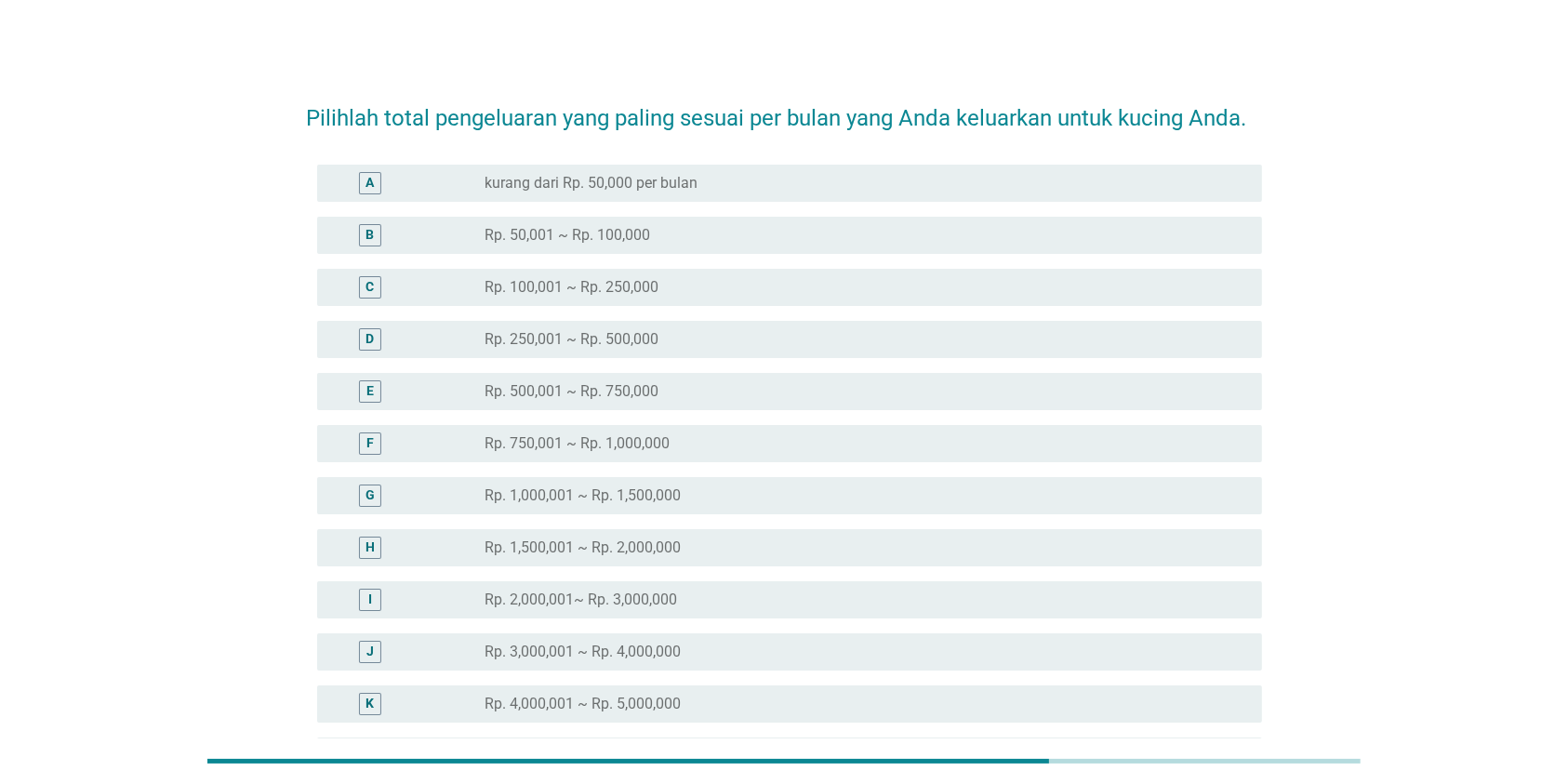 click on "I     radio_button_unchecked Rp. 2,000,001~ Rp. 3,000,000" at bounding box center (790, 600) 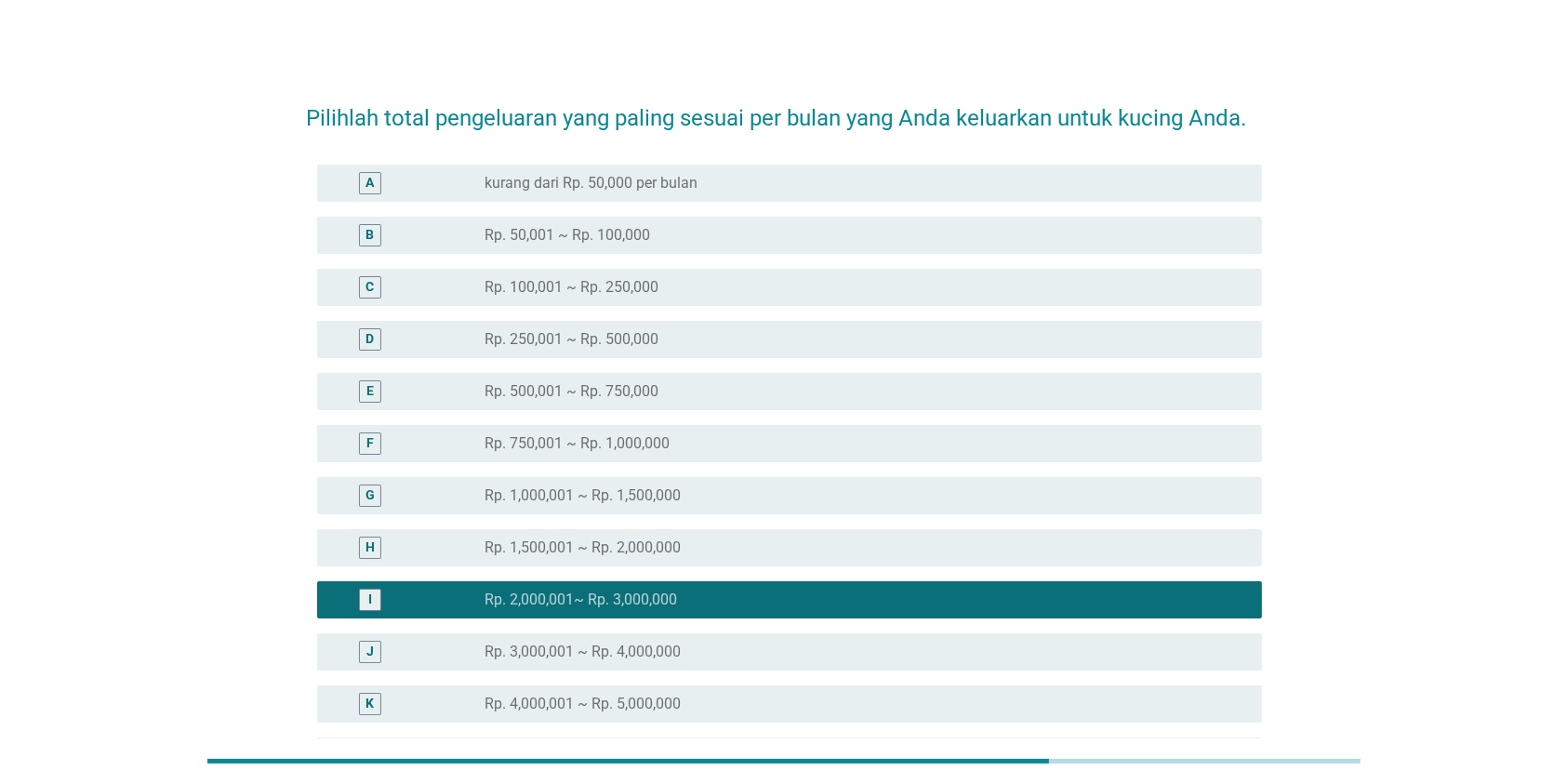 click on "Rp. 1,500,001 ~ Rp. 2,000,000" at bounding box center [582, 548] 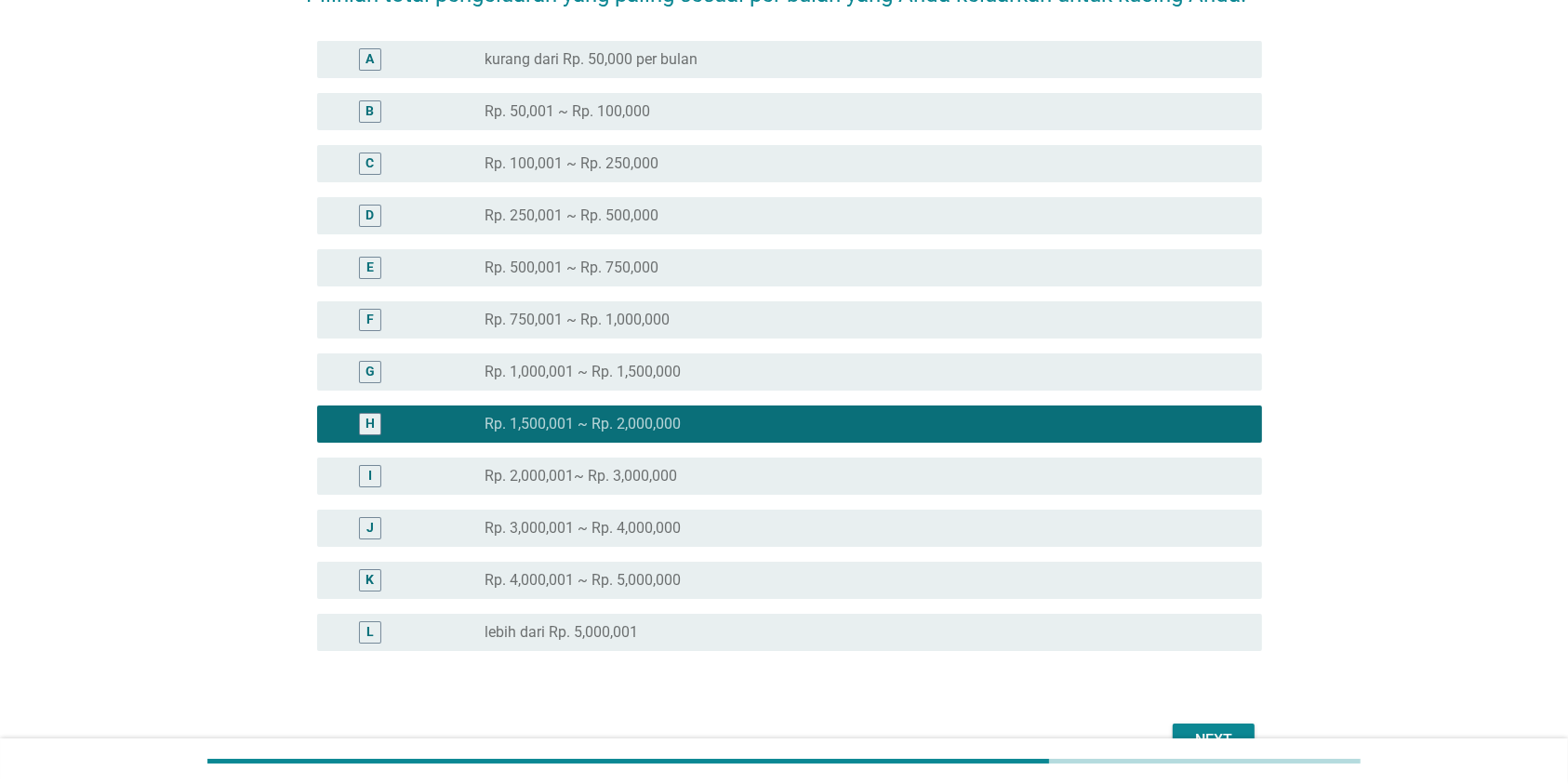scroll, scrollTop: 230, scrollLeft: 0, axis: vertical 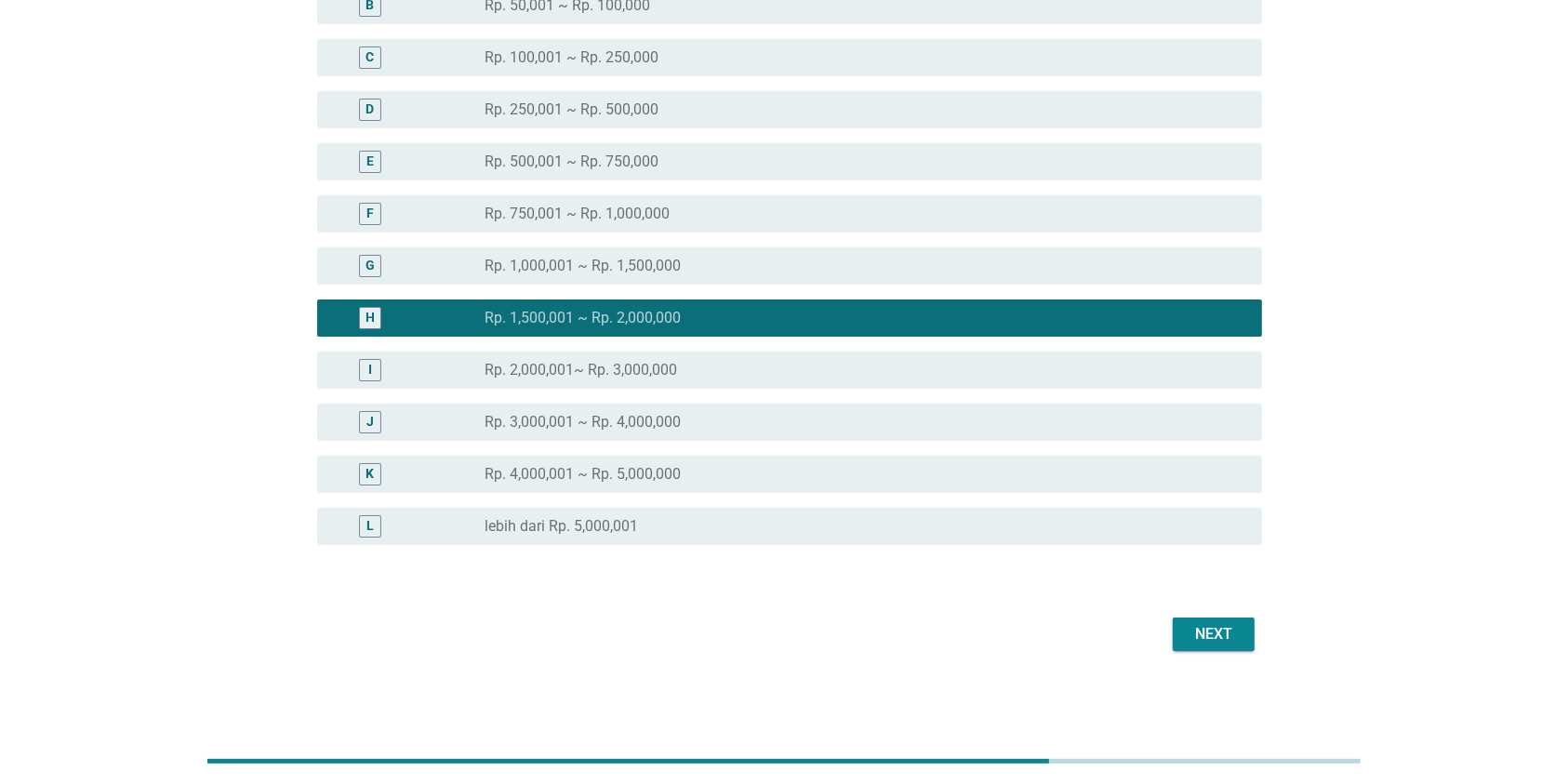 click on "Next" at bounding box center (1214, 634) 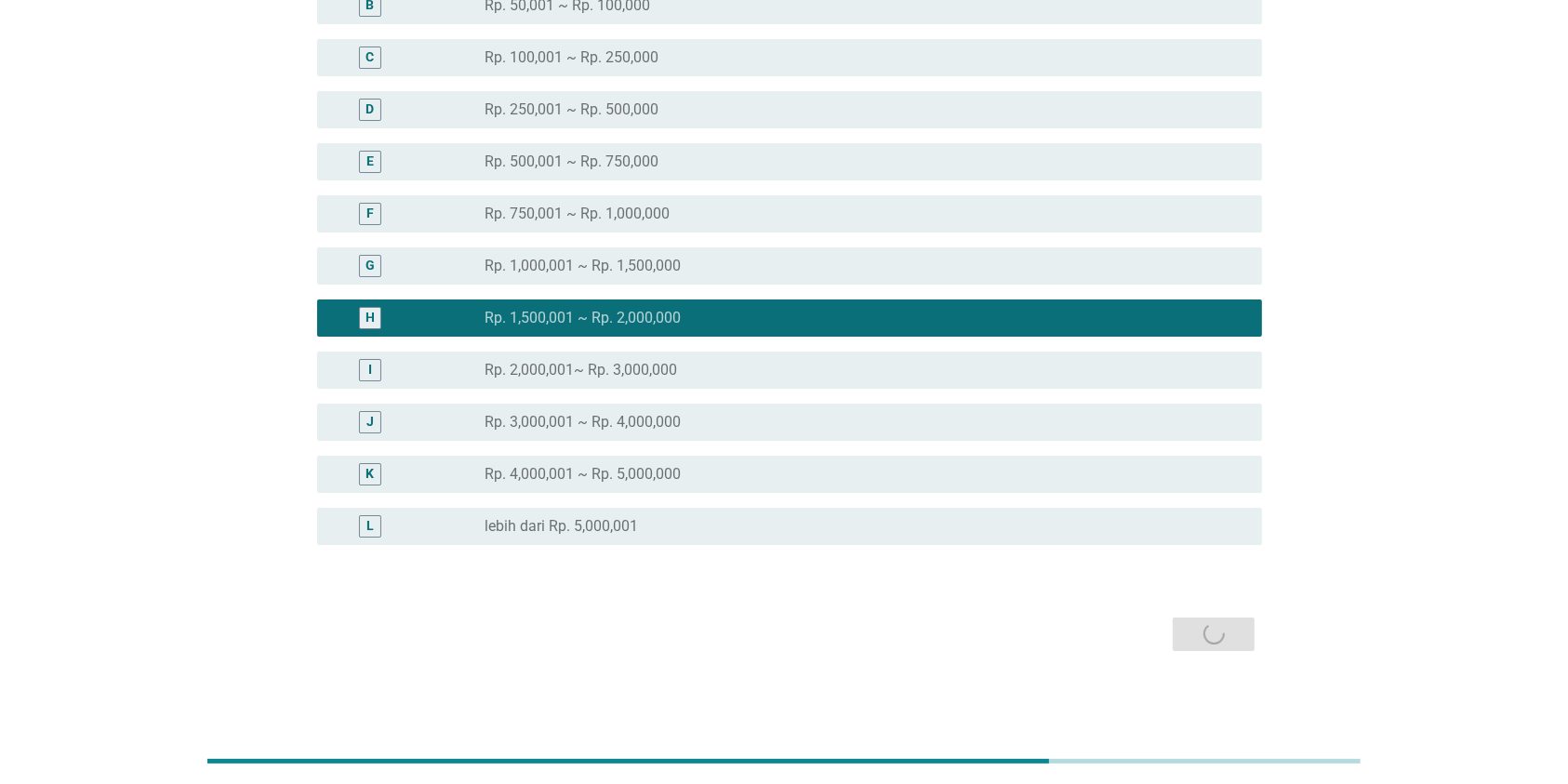 scroll, scrollTop: 0, scrollLeft: 0, axis: both 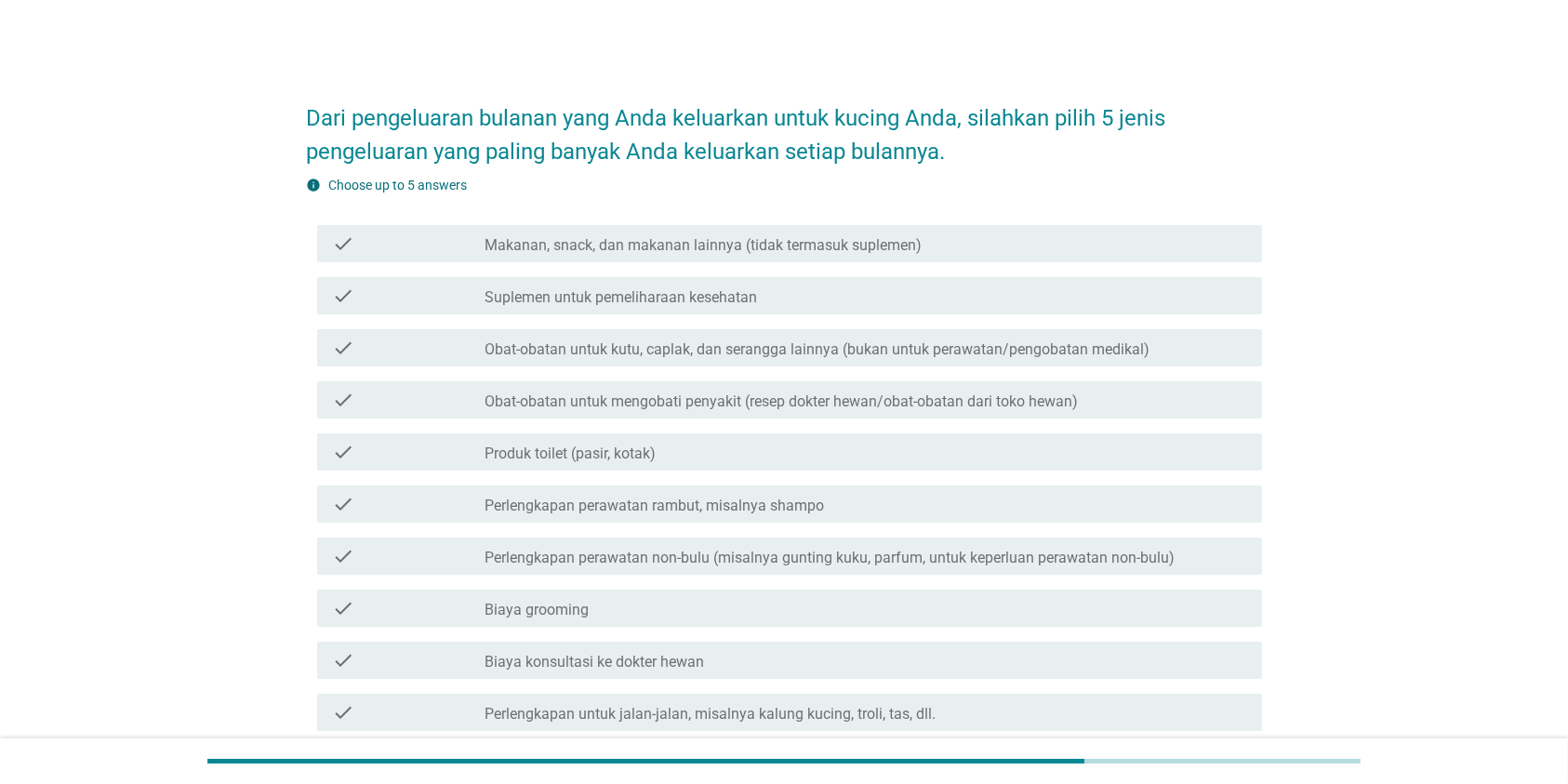 click on "Makanan, snack, dan makanan lainnya (tidak termasuk suplemen)" at bounding box center [703, 246] 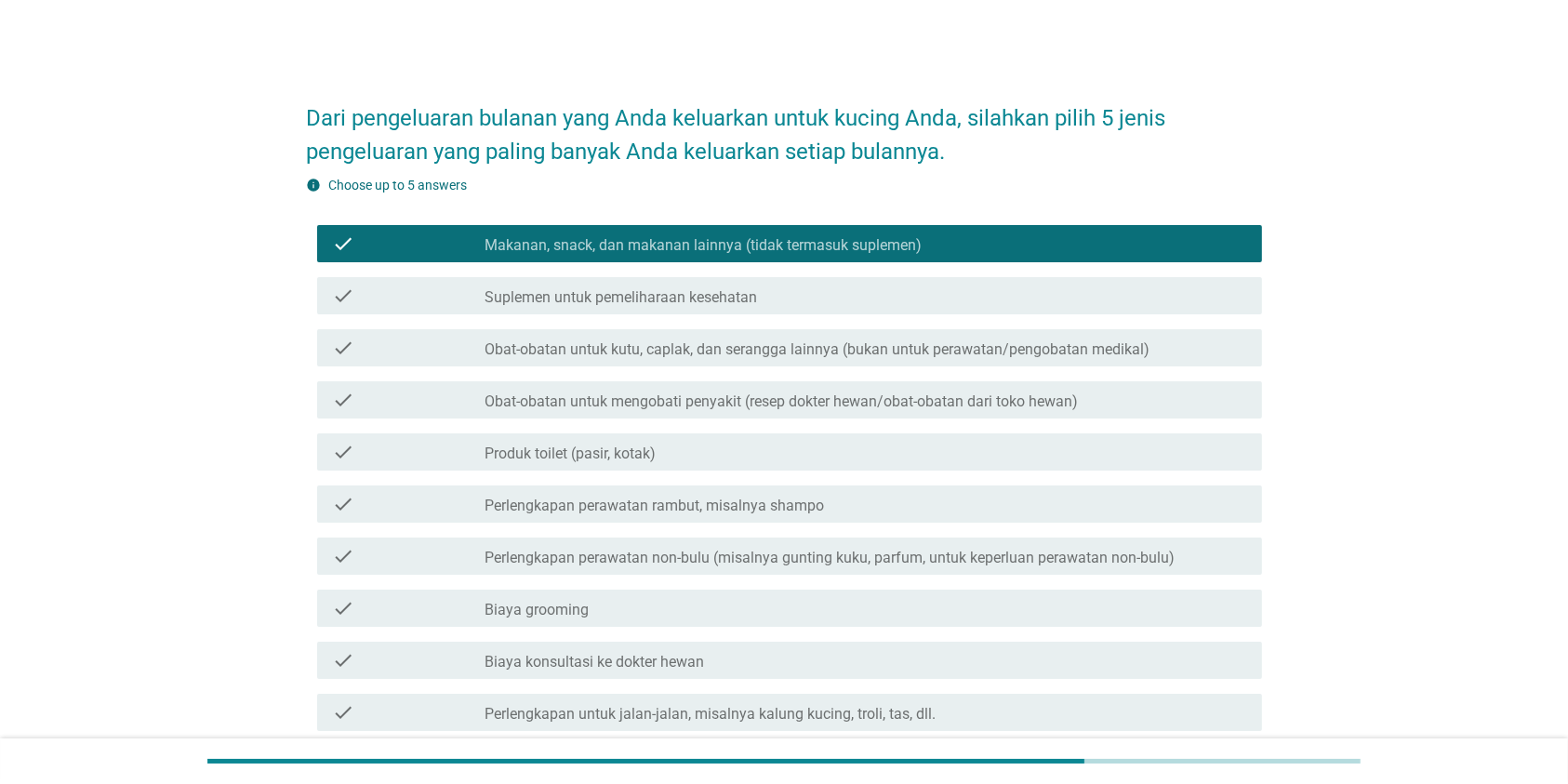 click on "Obat-obatan untuk mengobati penyakit (resep dokter hewan/obat-obatan dari toko hewan)" at bounding box center (781, 402) 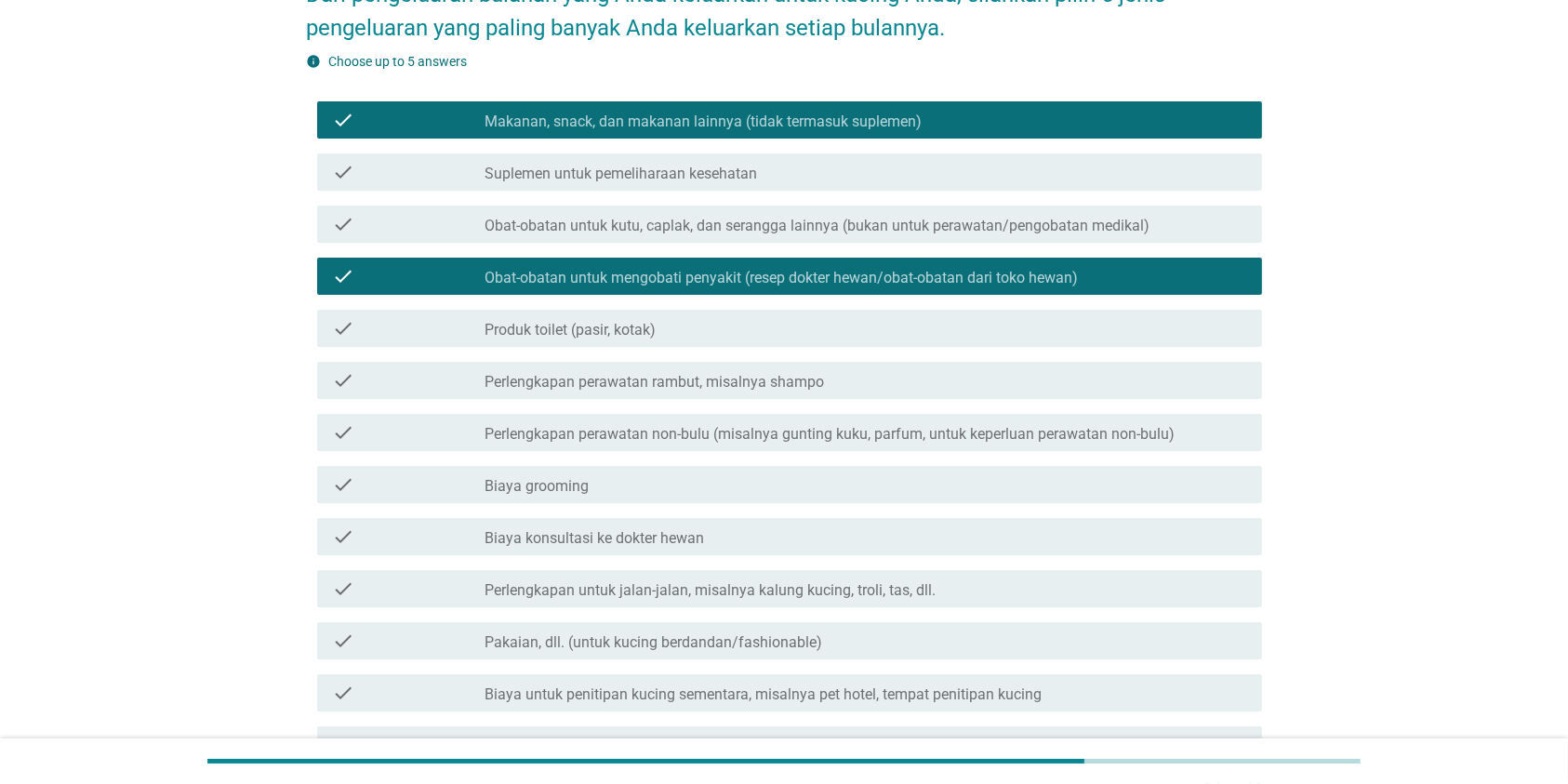 scroll, scrollTop: 247, scrollLeft: 0, axis: vertical 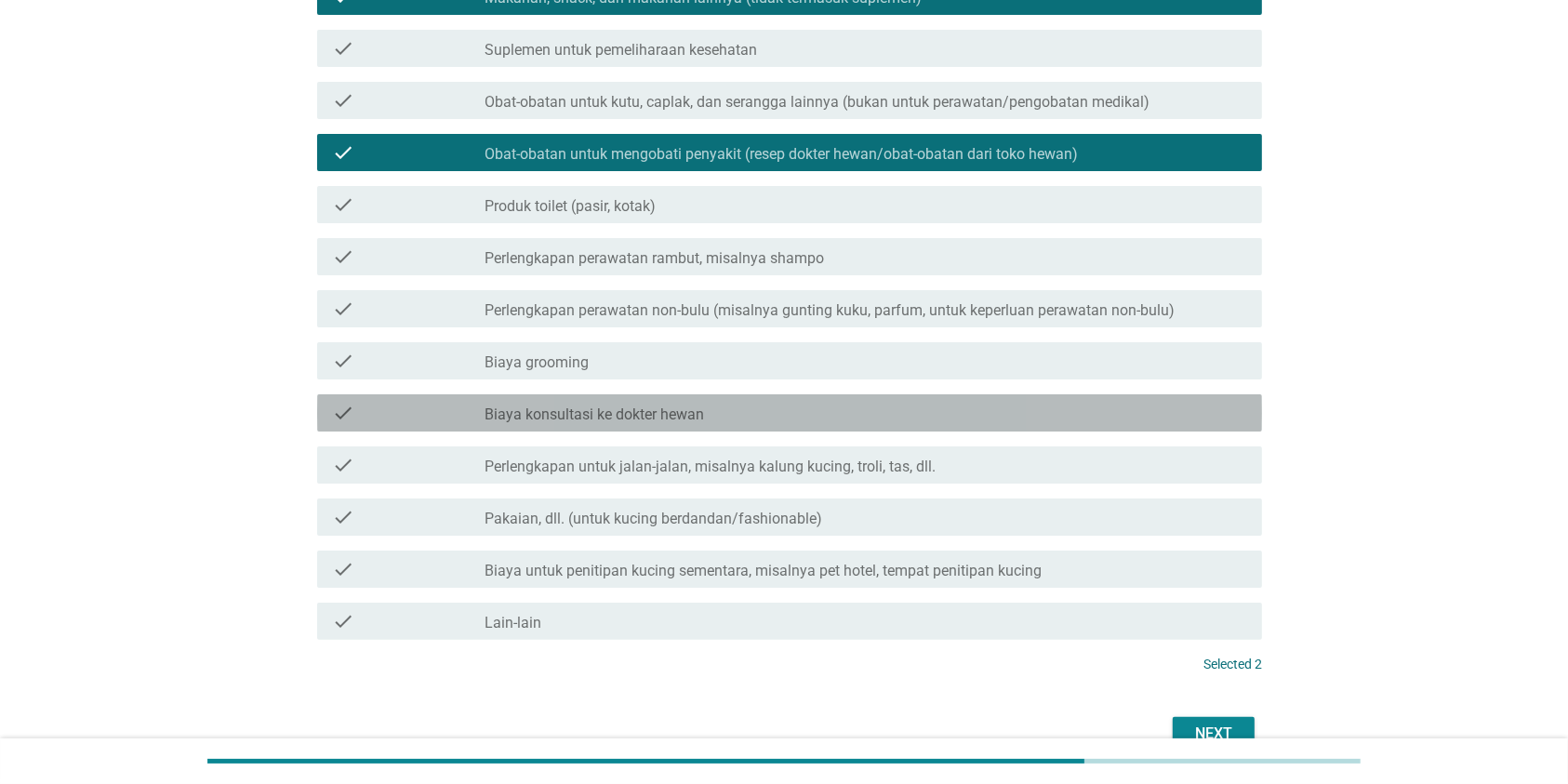 click on "check_box_outline_blank Biaya konsultasi ke dokter hewan" at bounding box center (866, 413) 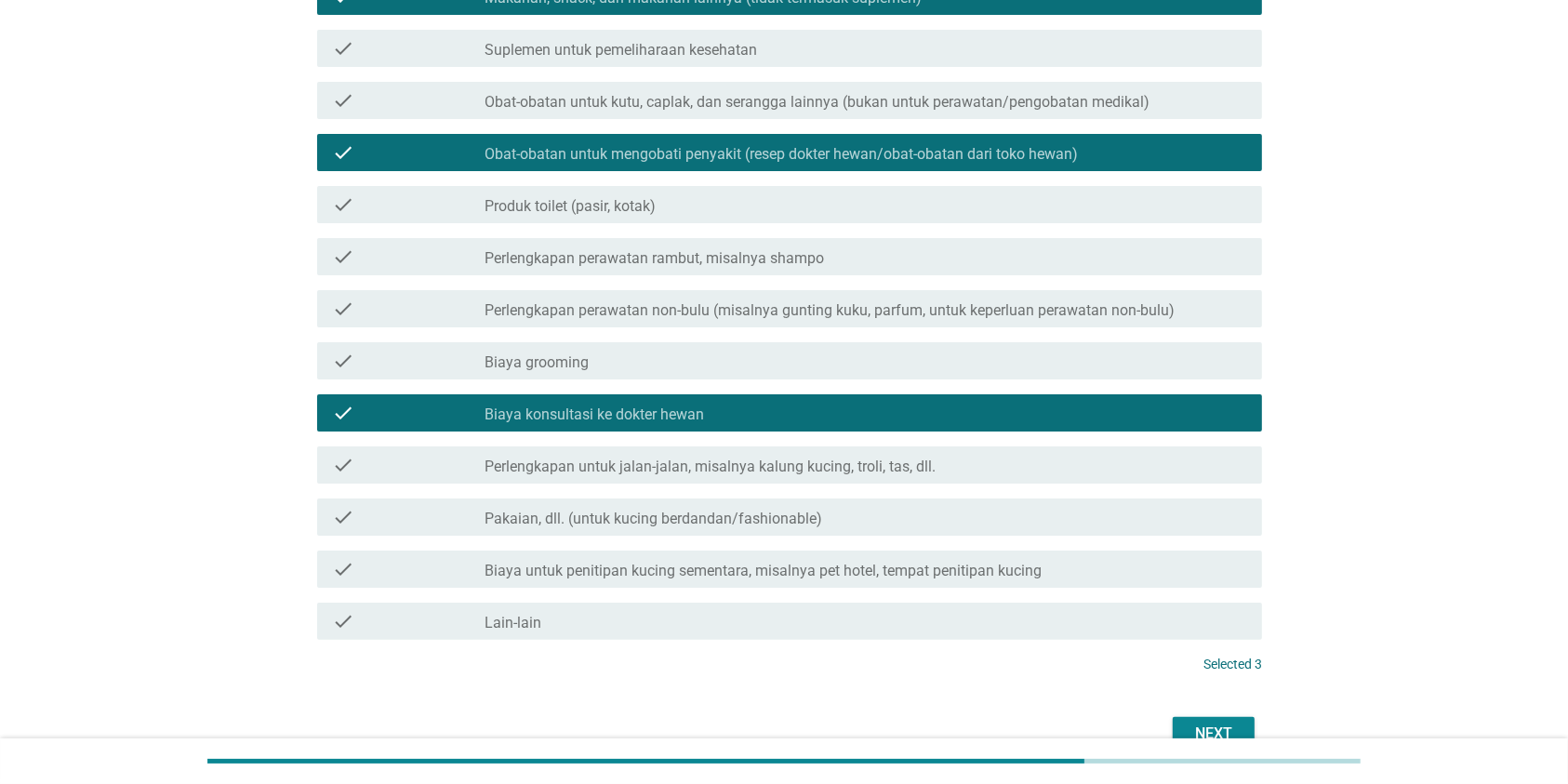 click on "Next" at bounding box center (1214, 734) 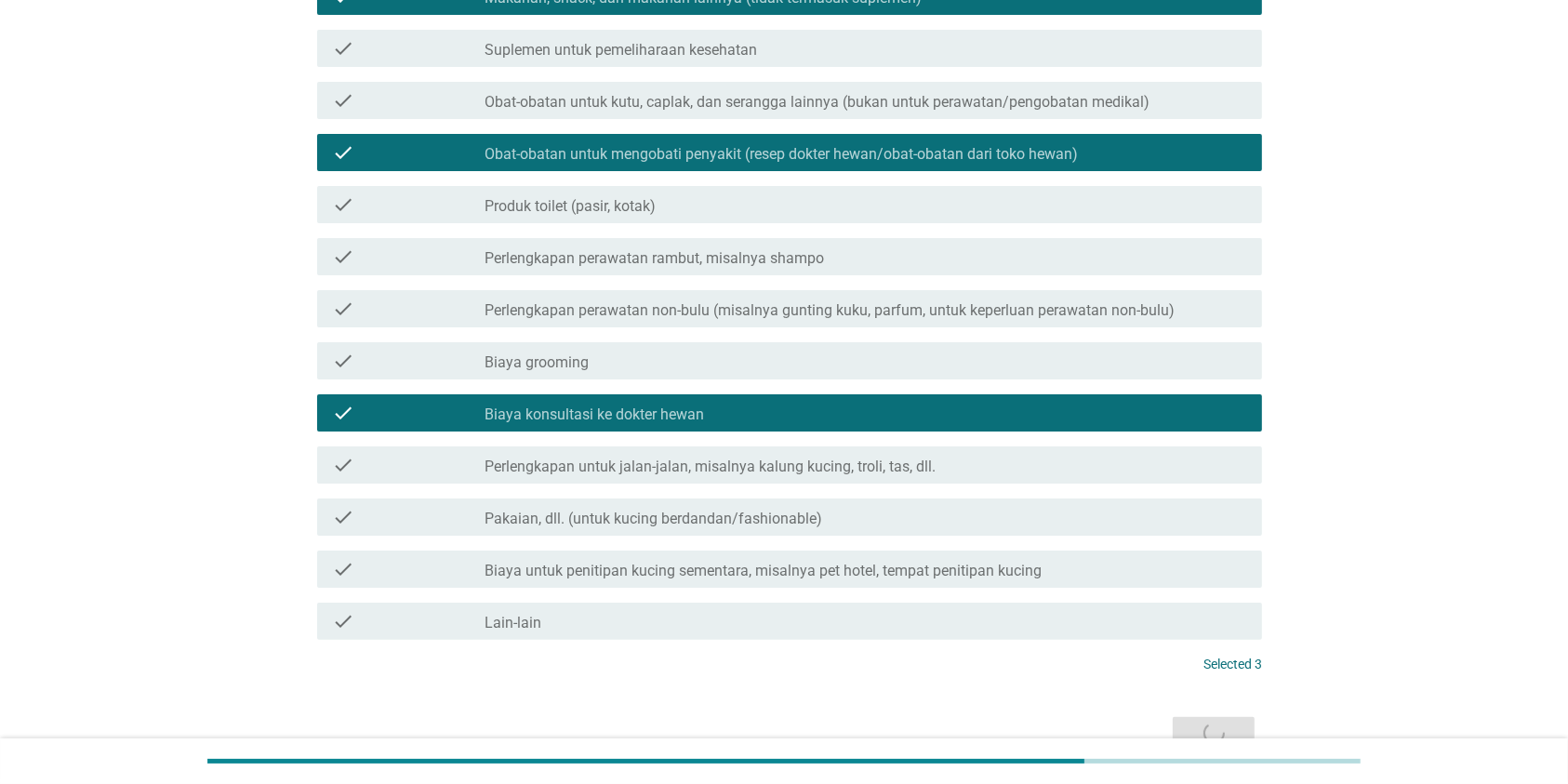 scroll, scrollTop: 0, scrollLeft: 0, axis: both 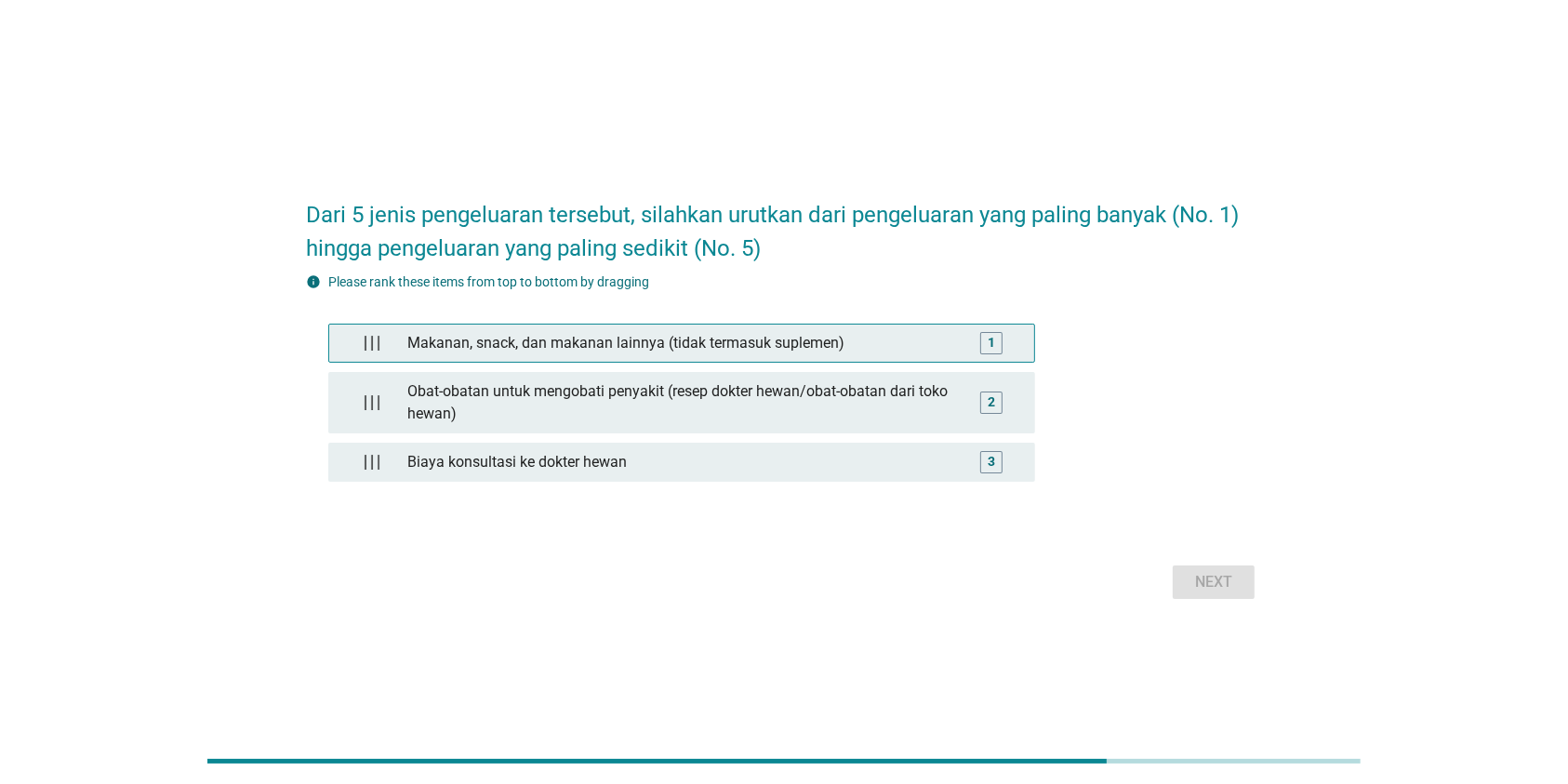 click on "1" at bounding box center [990, 343] 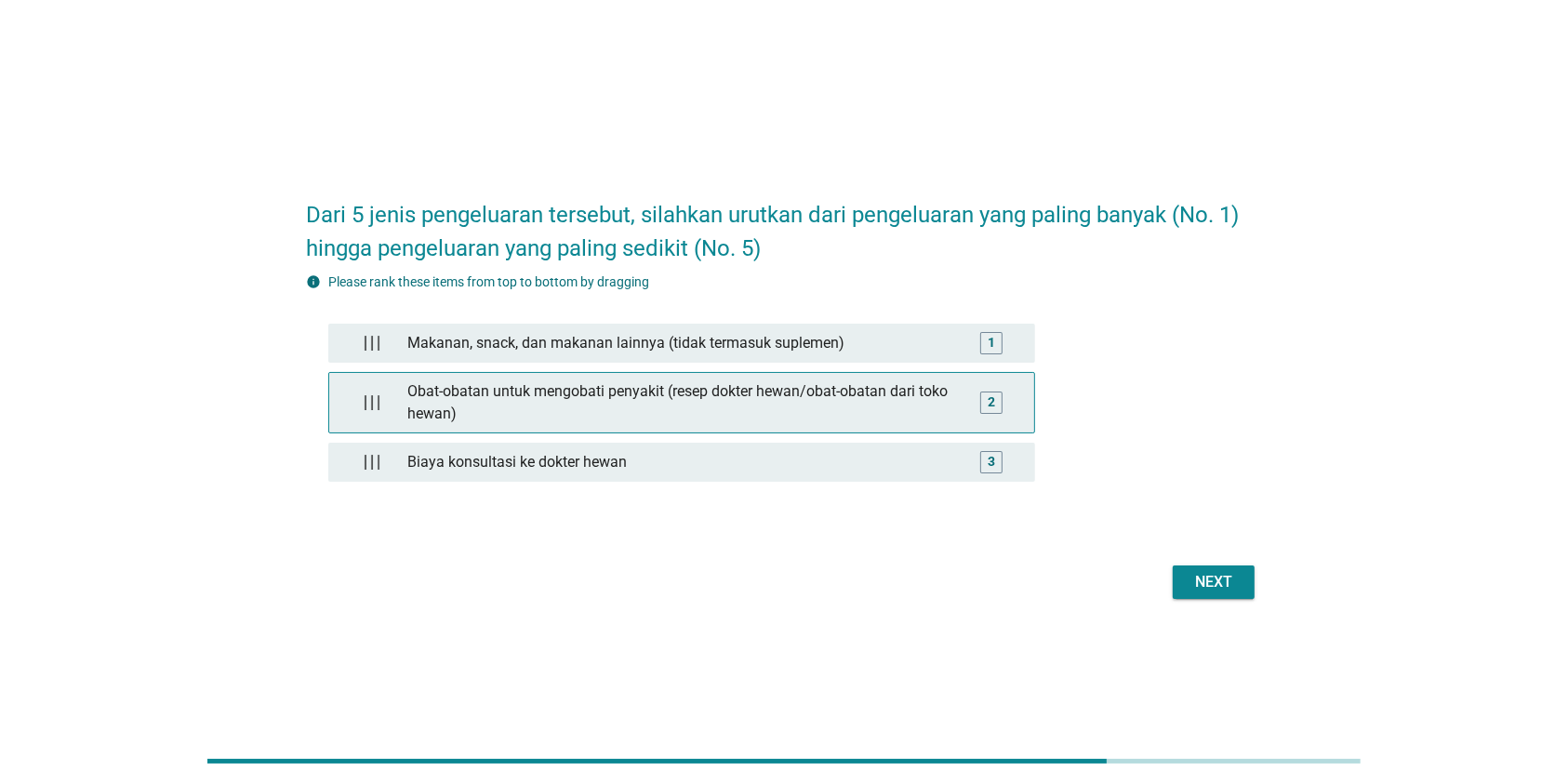 click on "2" at bounding box center (990, 403) 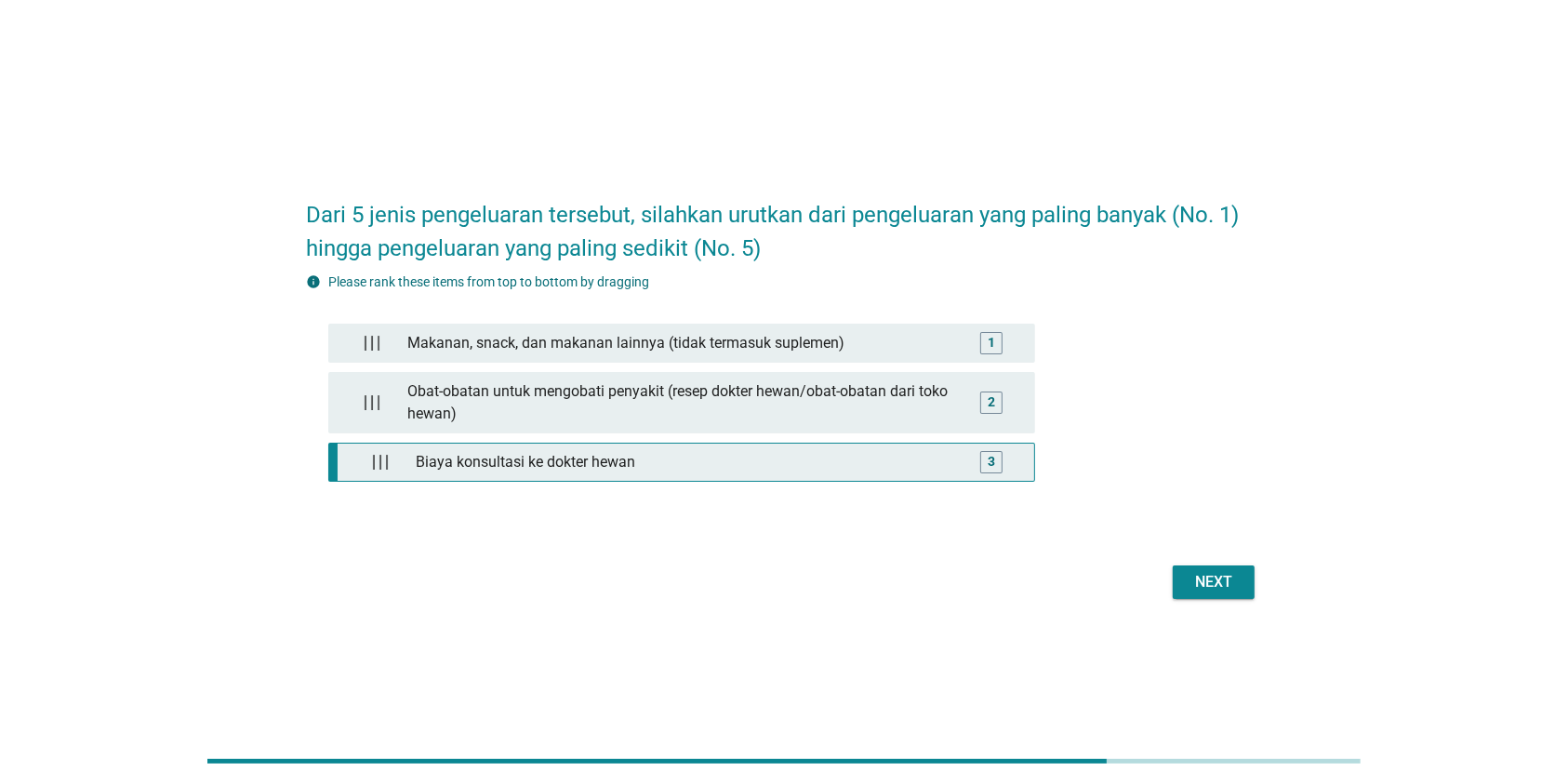 click on "3" at bounding box center (991, 462) 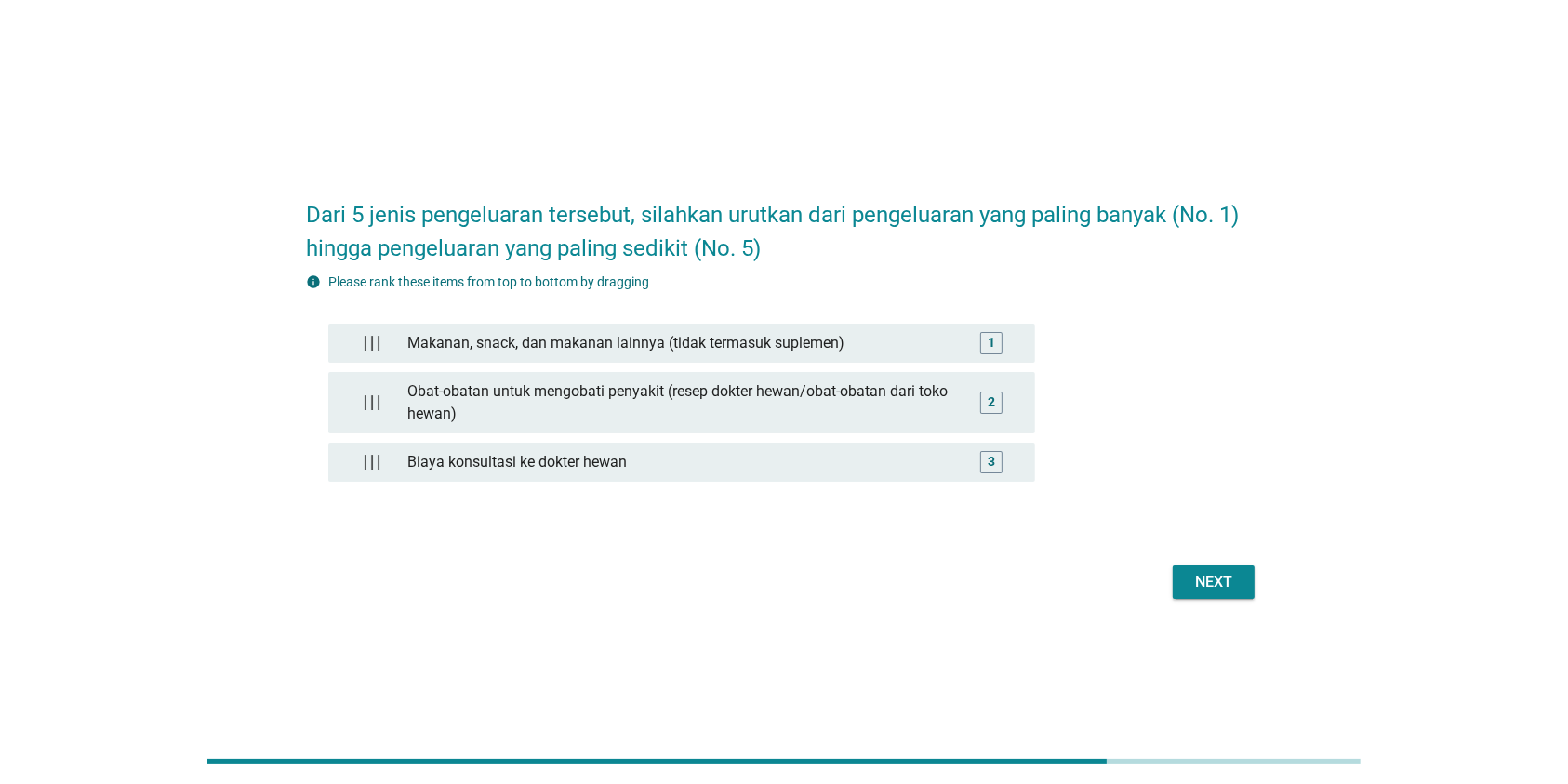 click on "Next" at bounding box center [1214, 582] 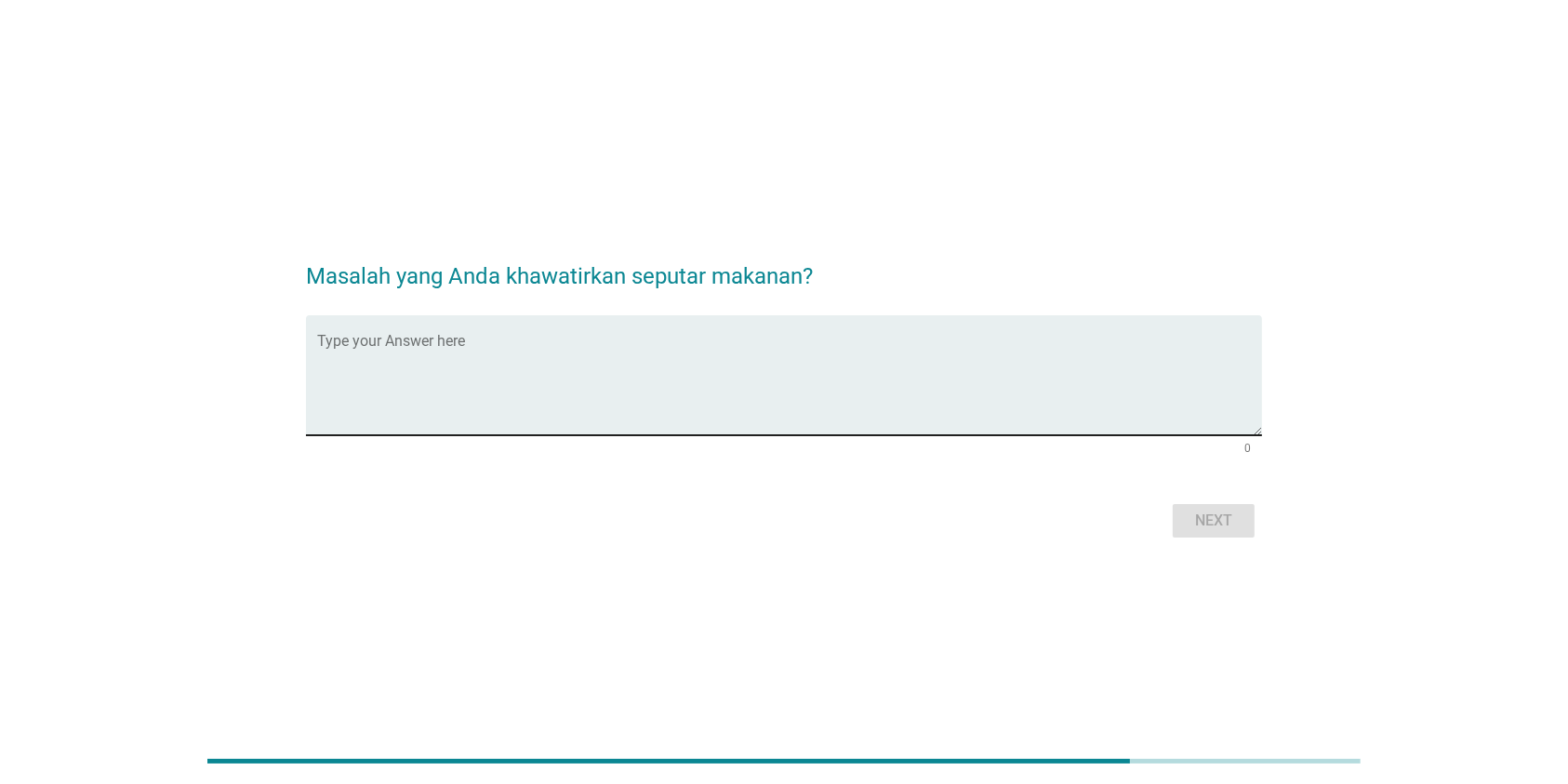 click at bounding box center (790, 386) 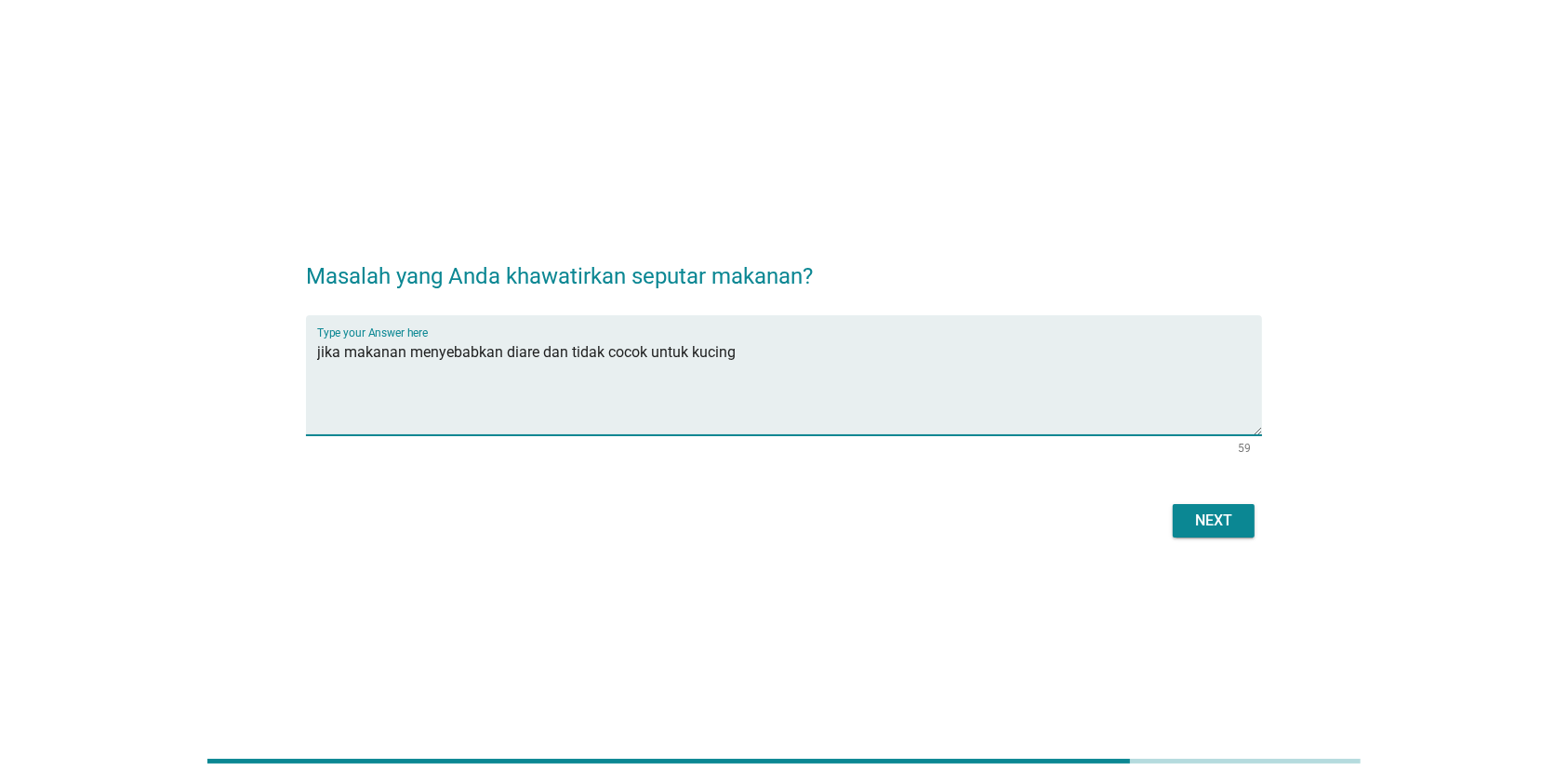 type on "jika makanan menyebabkan diare dan tidak cocok untuk kucing" 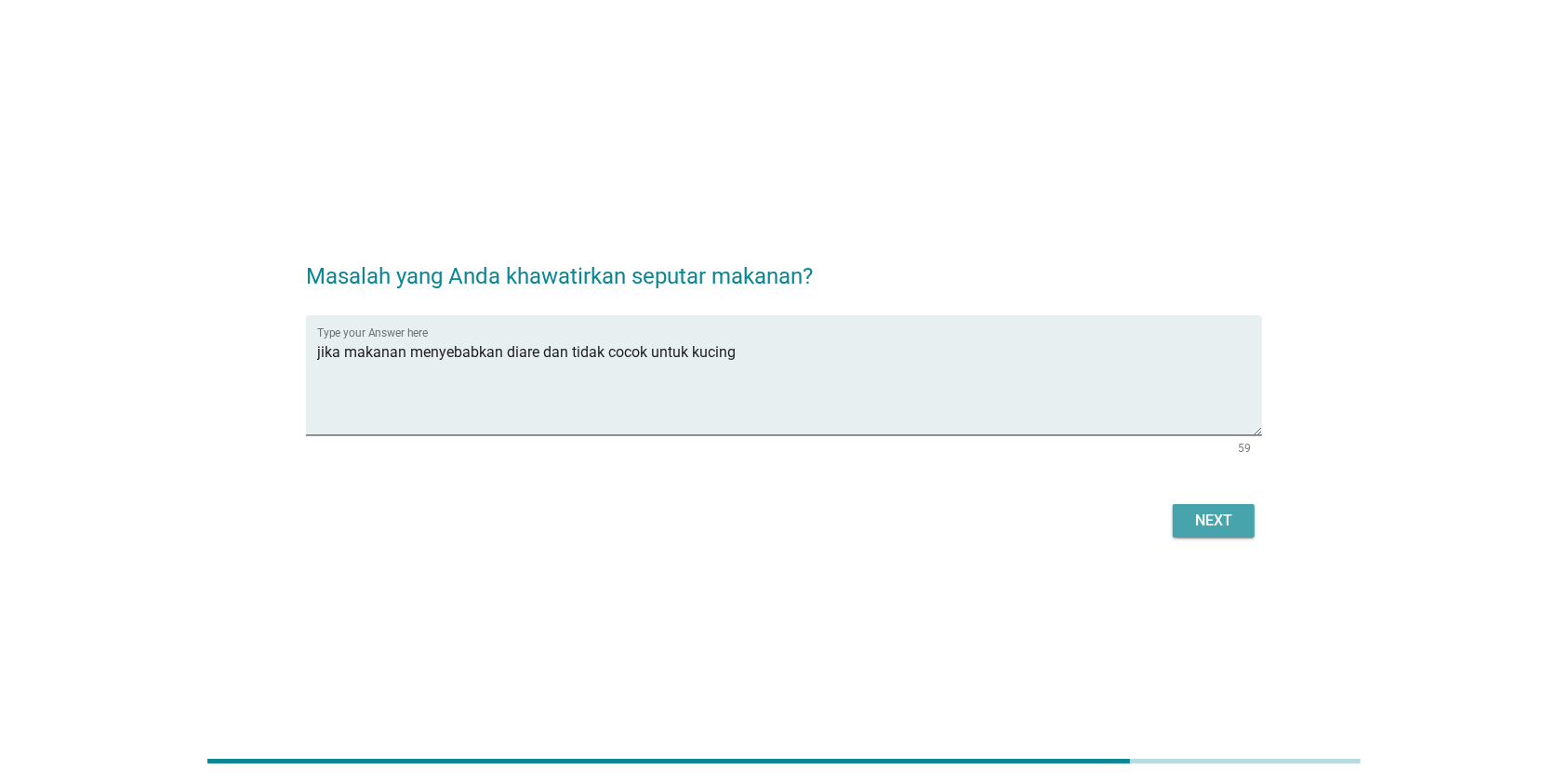click on "Next" at bounding box center (1214, 521) 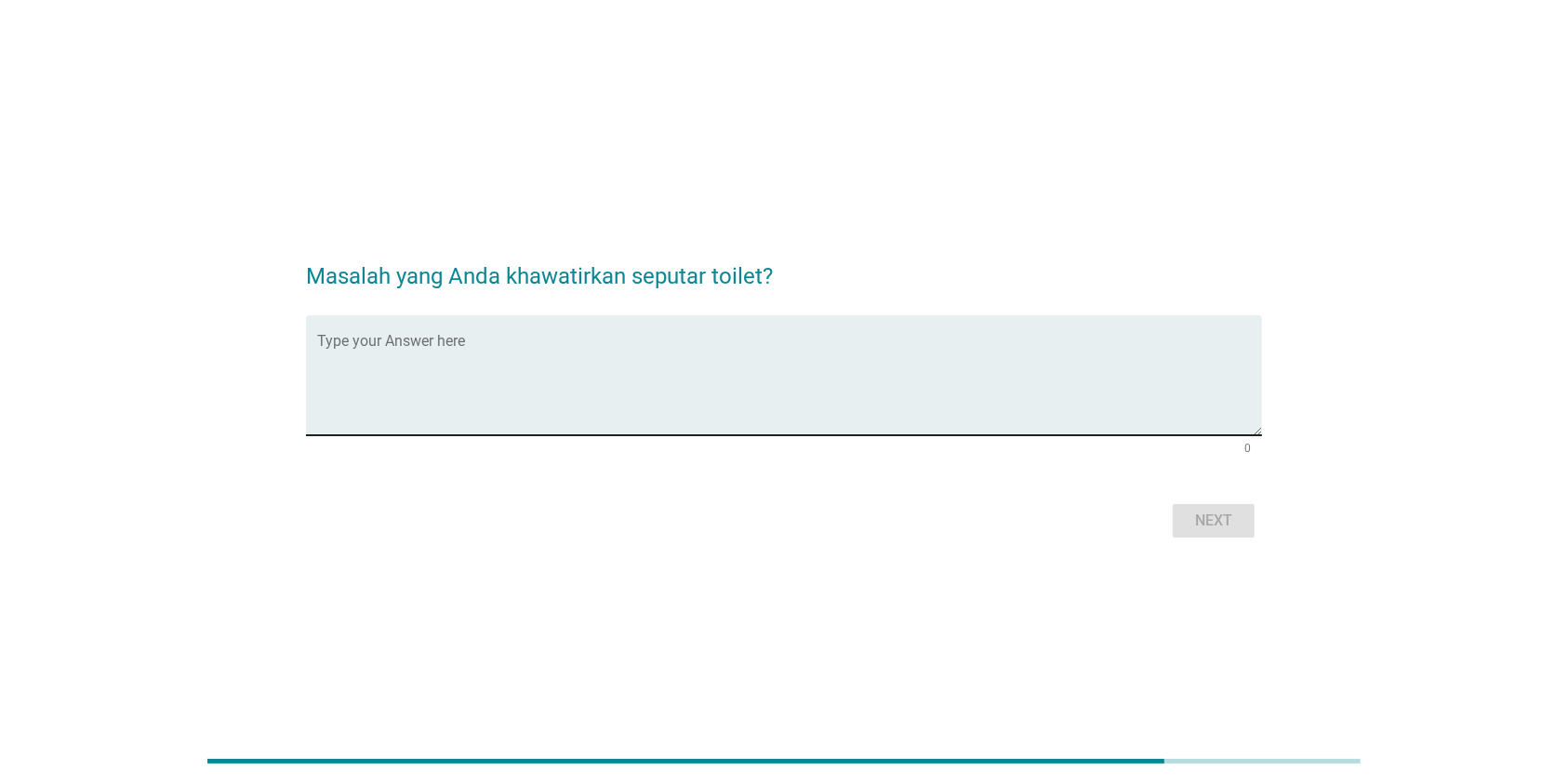 click at bounding box center [790, 386] 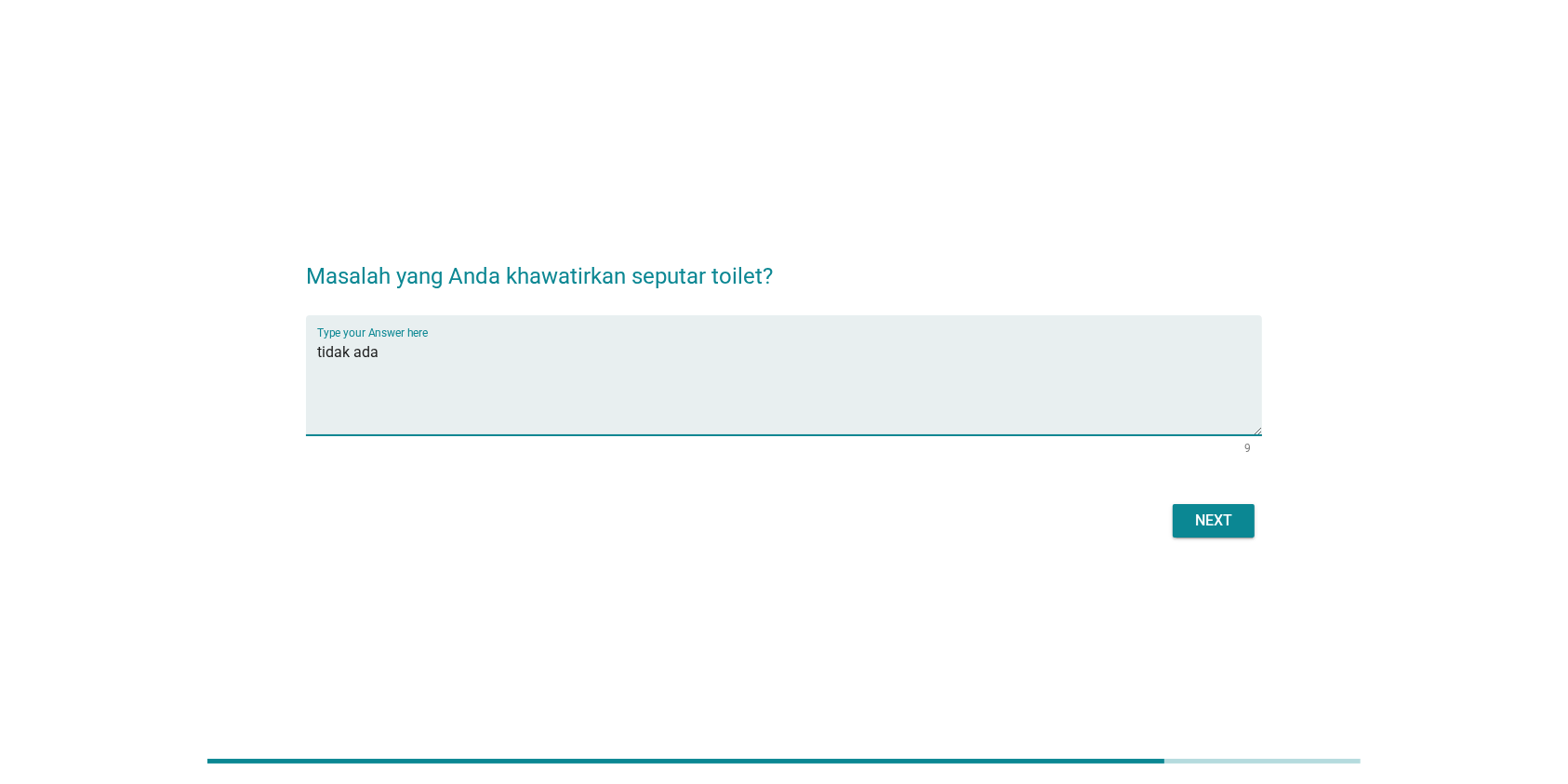 type on "tidak ada" 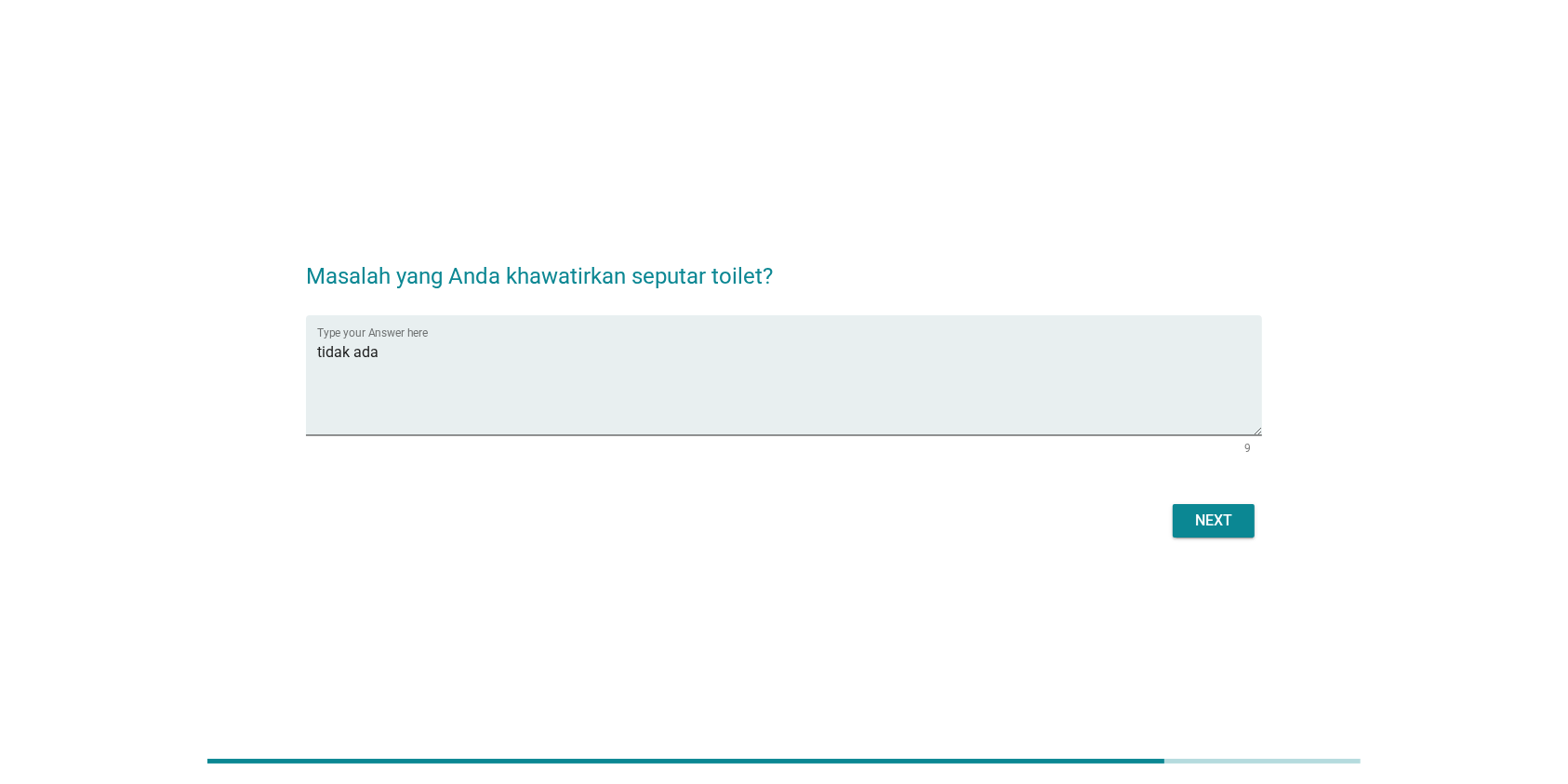 click on "Next" at bounding box center [1214, 521] 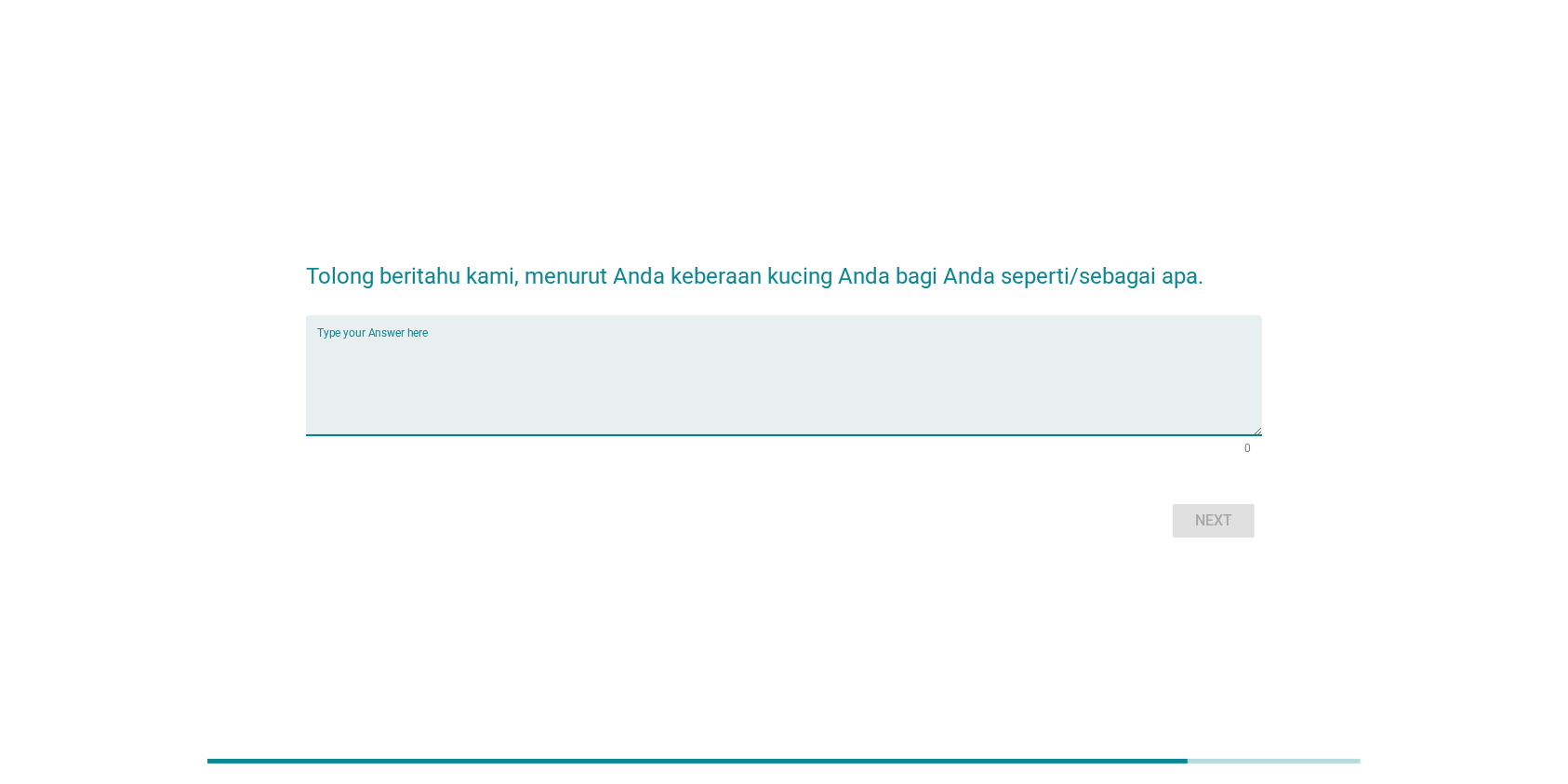 click at bounding box center (790, 386) 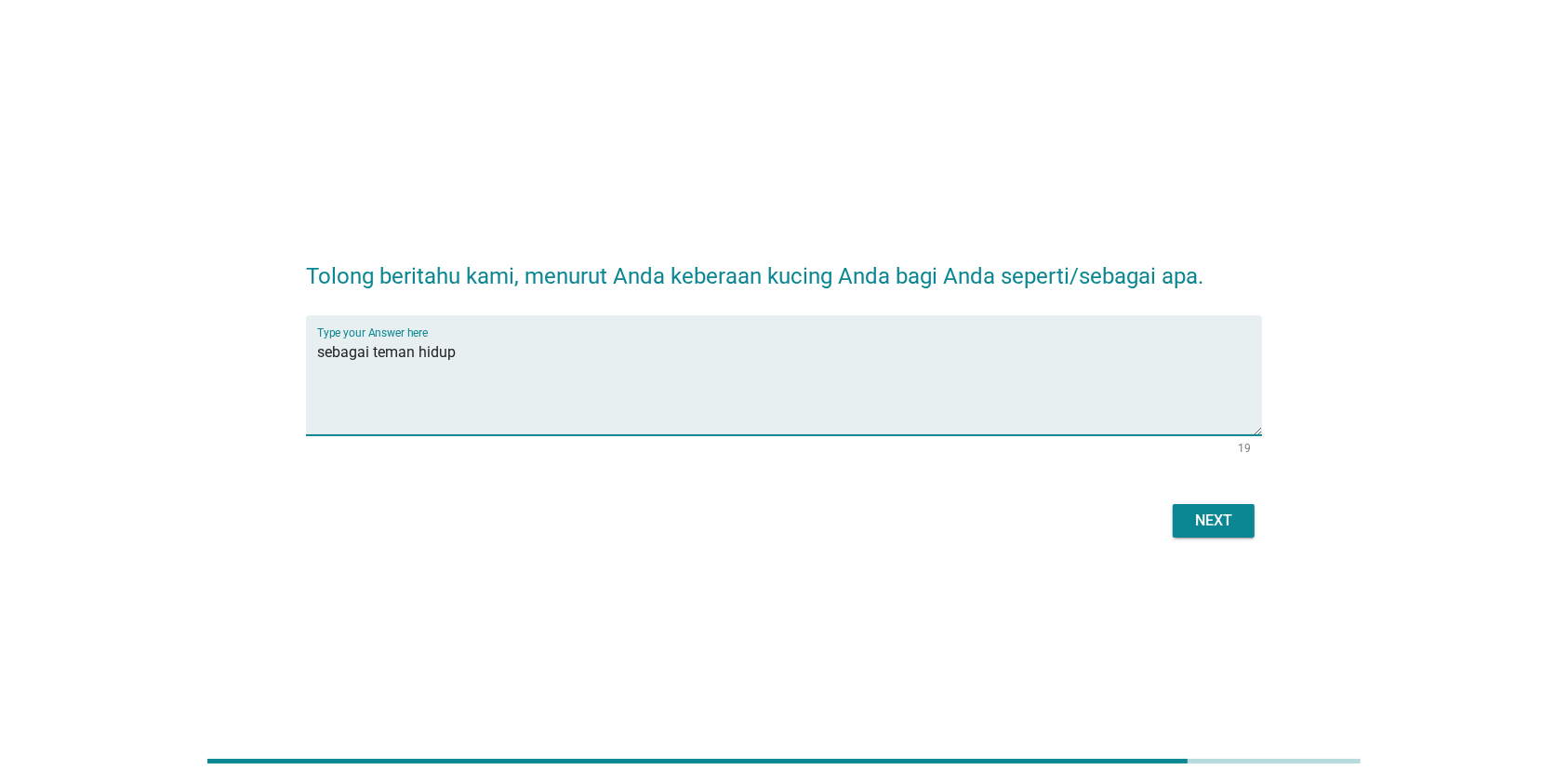 type on "sebagai teman hidup" 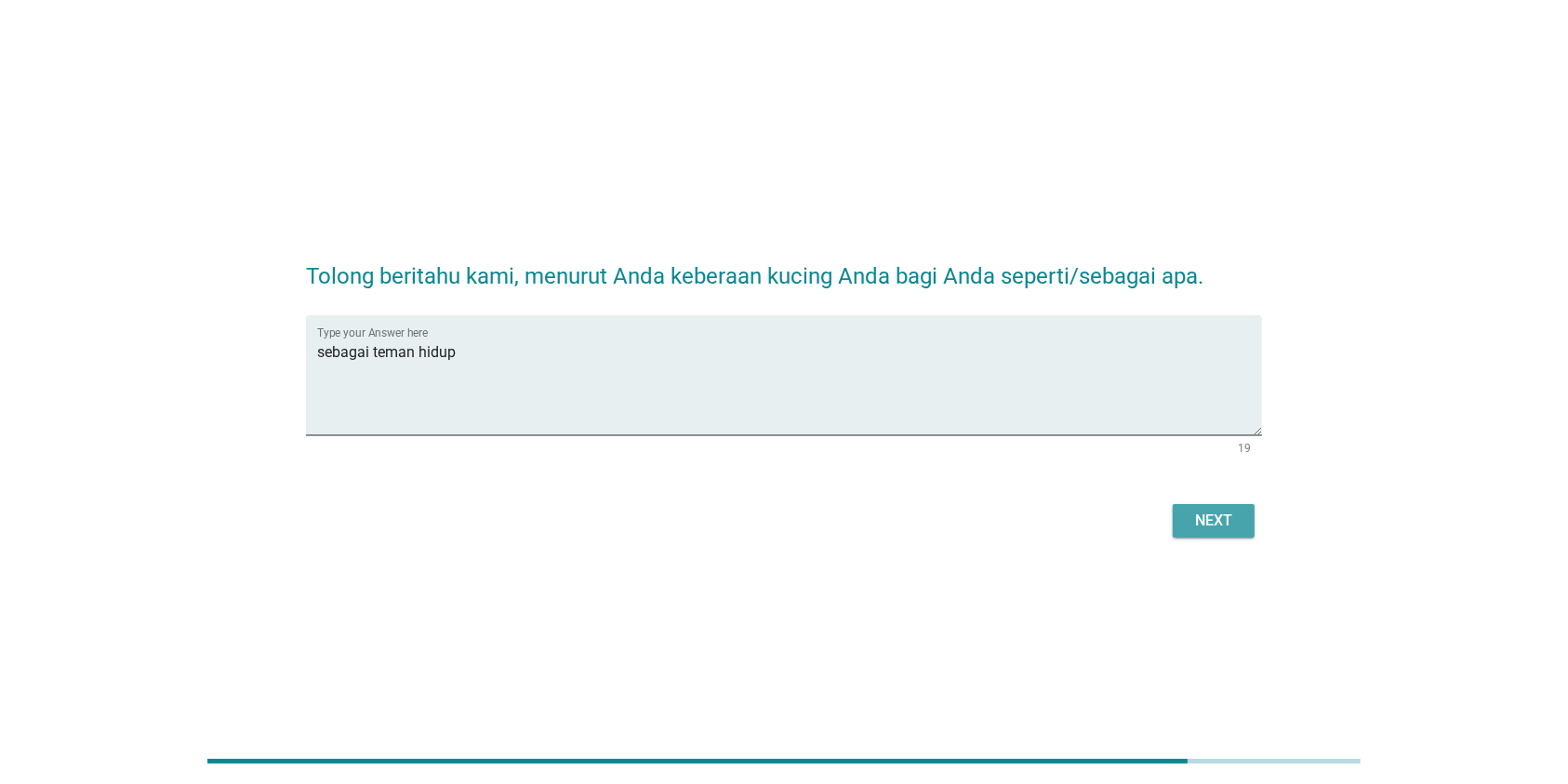 click on "Next" at bounding box center [1214, 521] 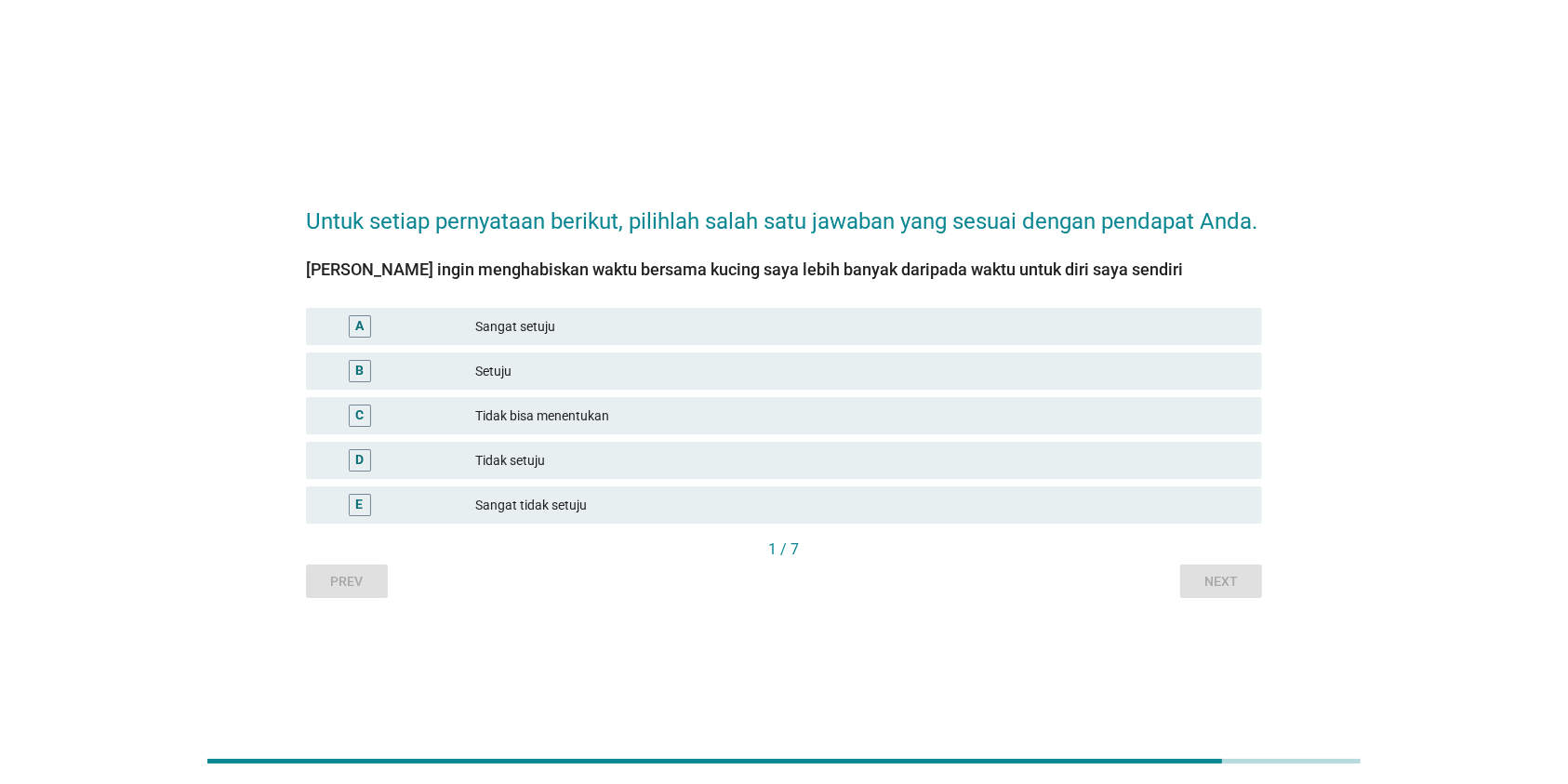 click on "Setuju" at bounding box center (861, 371) 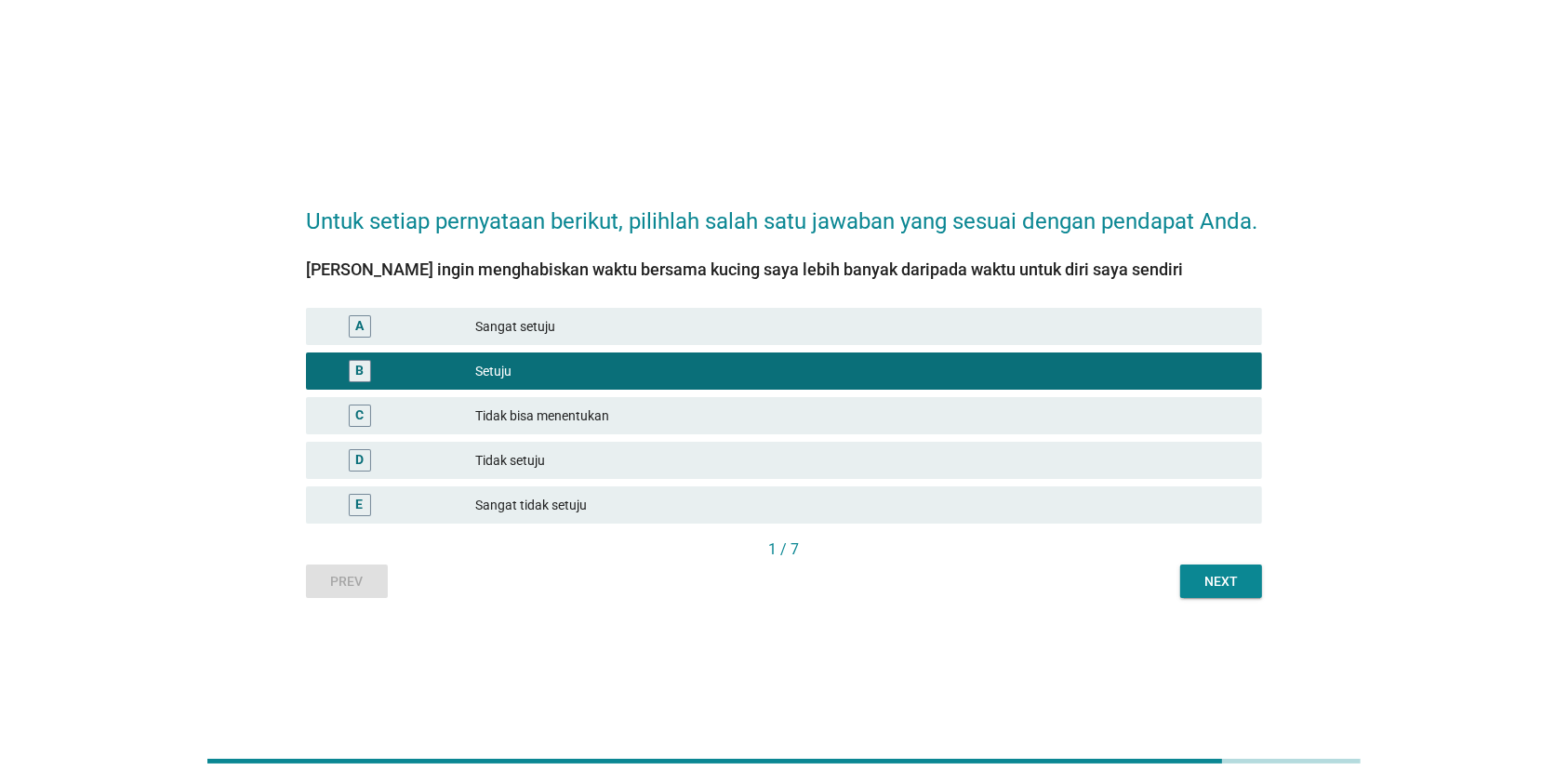 click on "Next" at bounding box center [1221, 581] 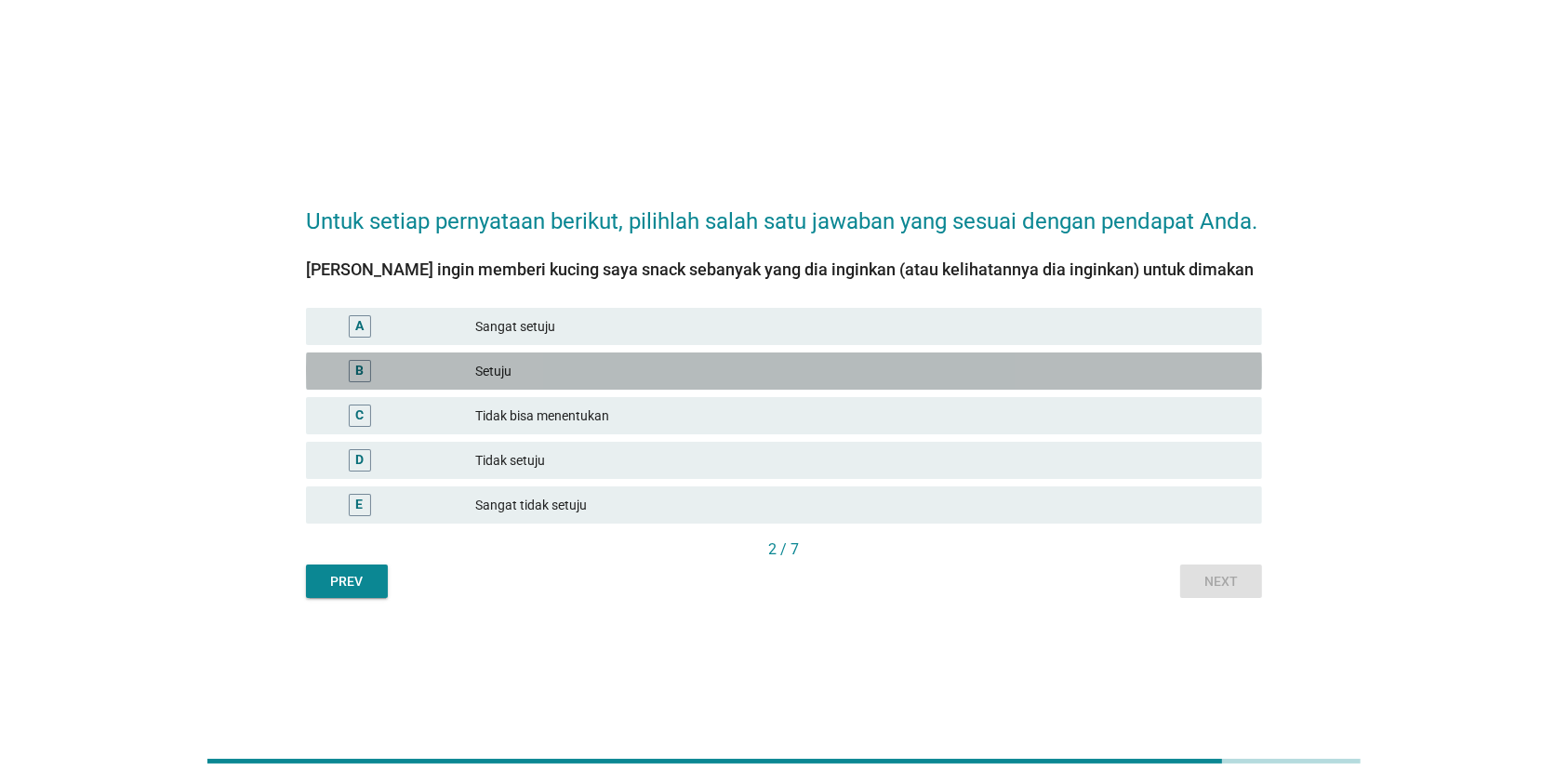 click on "Setuju" at bounding box center [861, 371] 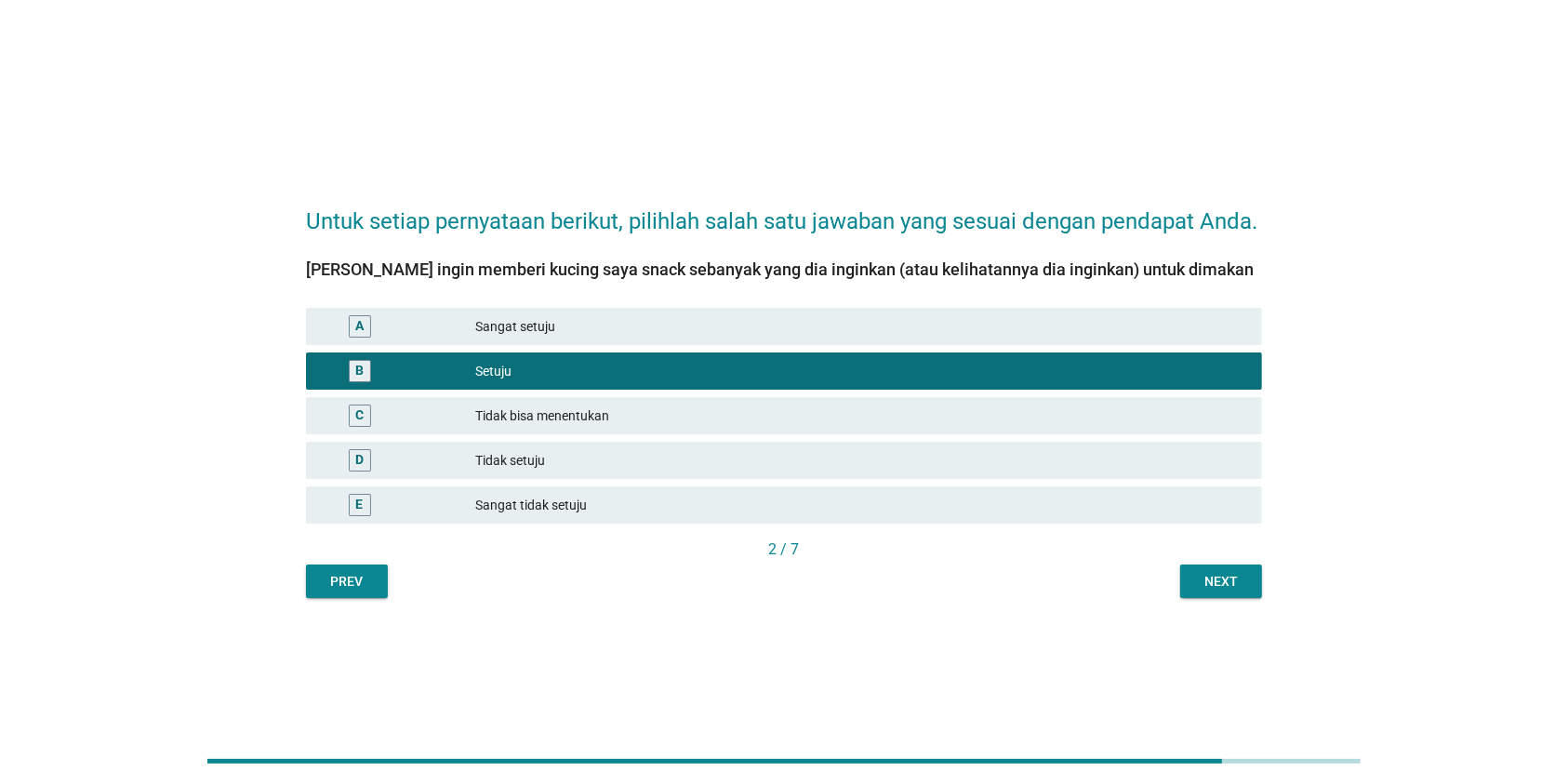 click on "Next" at bounding box center (1221, 581) 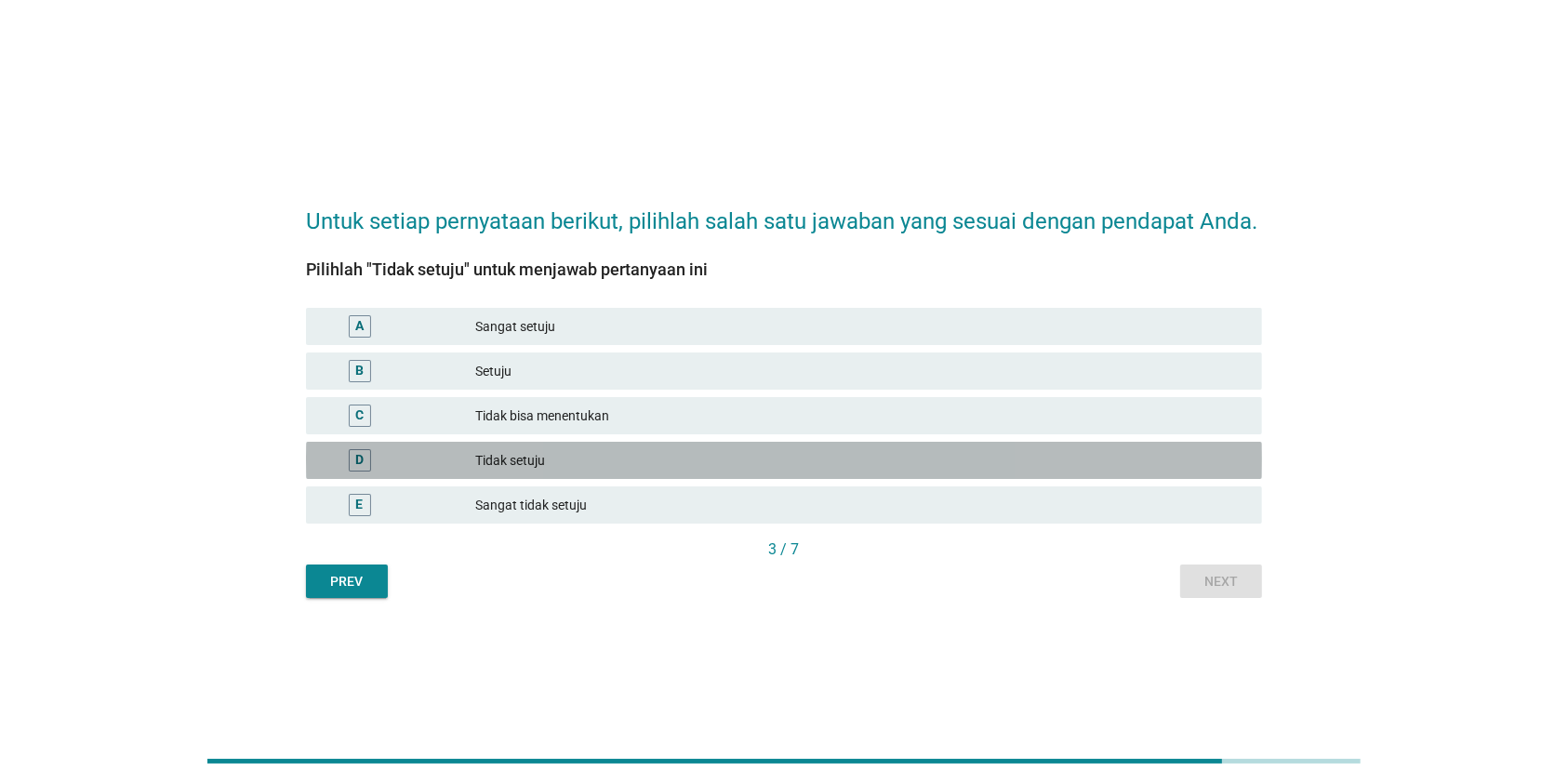 click on "Tidak setuju" at bounding box center [861, 460] 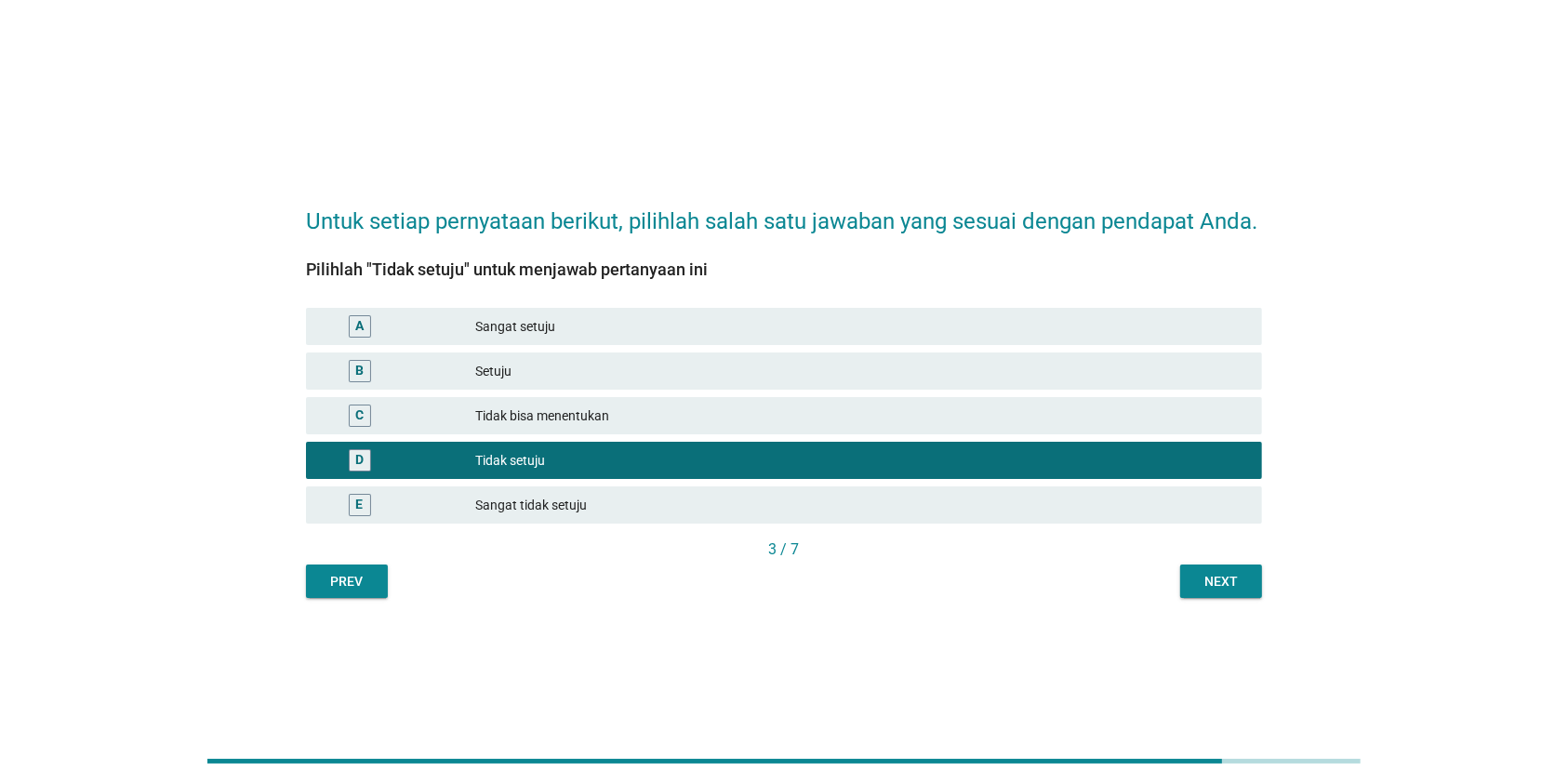 click on "Next" at bounding box center (1221, 581) 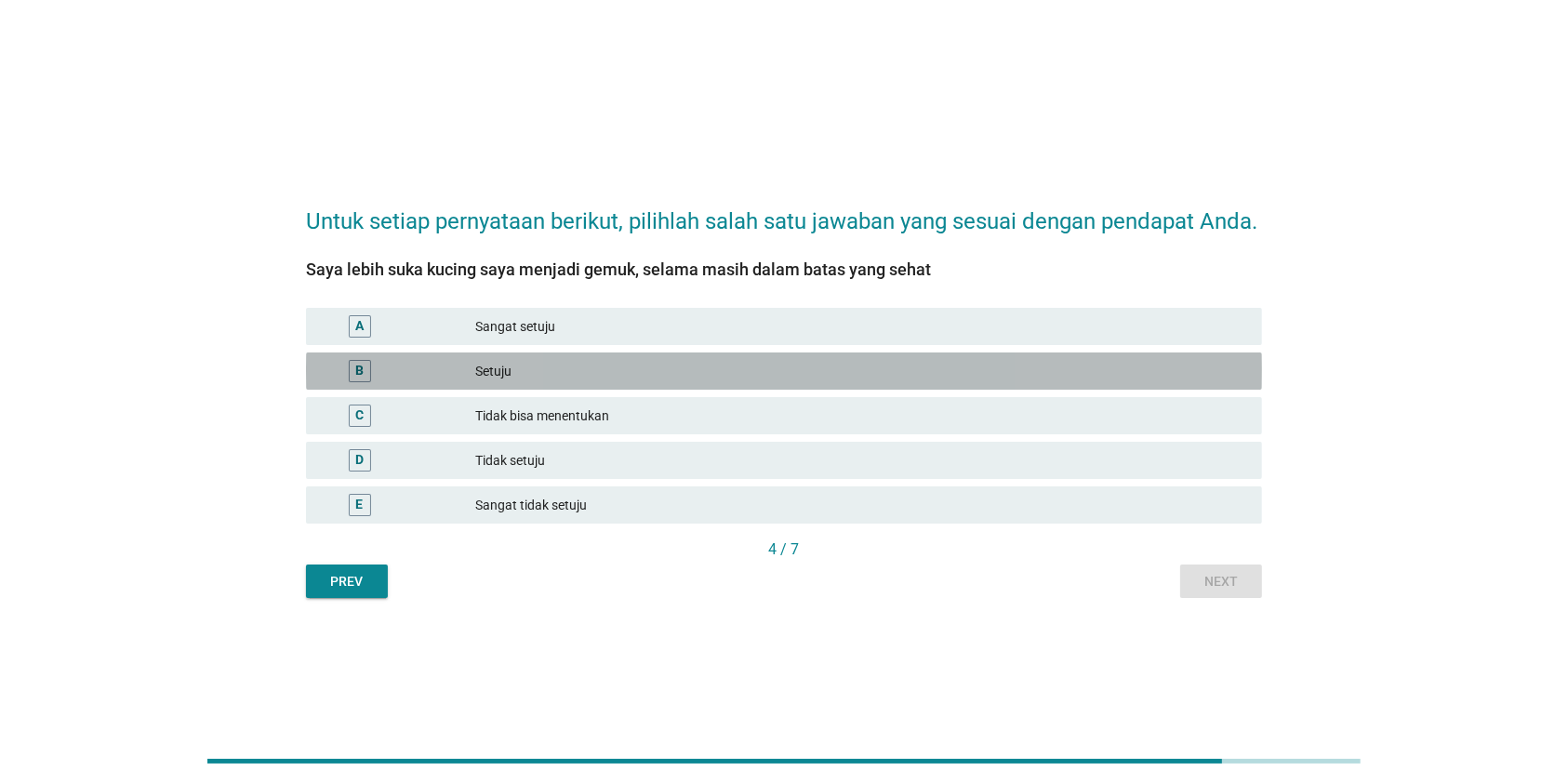 click on "Setuju" at bounding box center [861, 371] 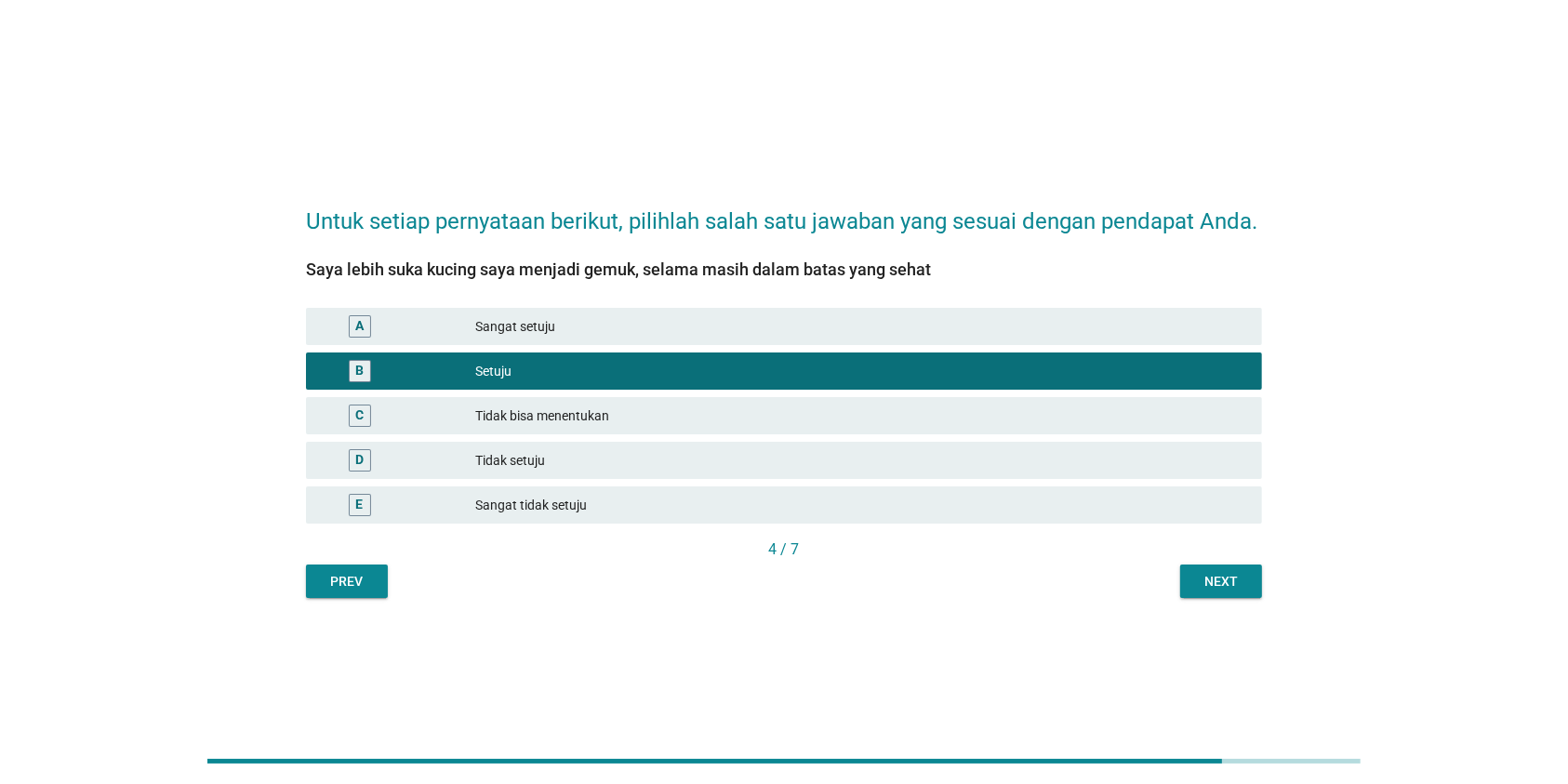 click on "Sangat setuju" at bounding box center (861, 326) 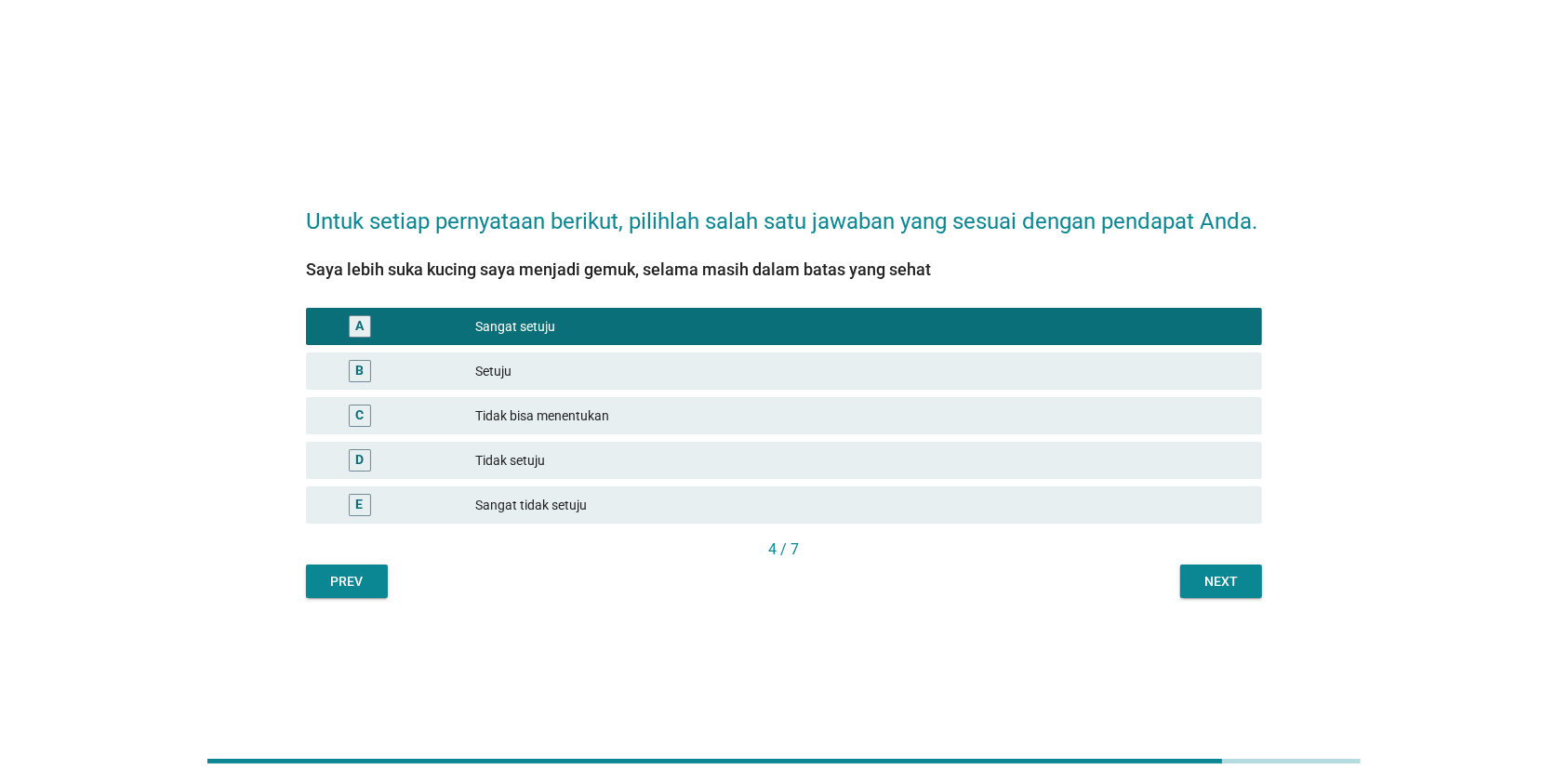 click on "Next" at bounding box center (1221, 581) 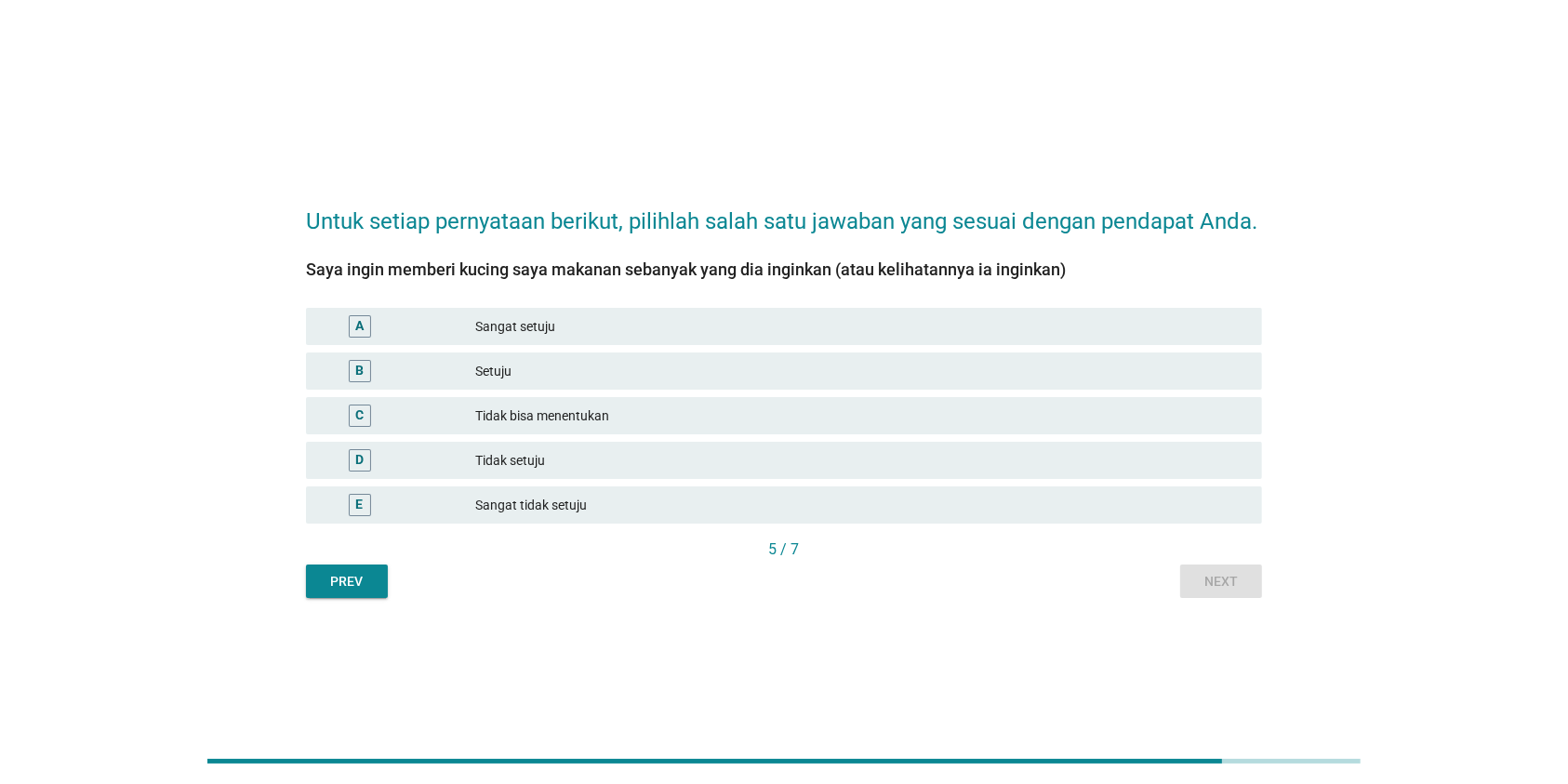 click on "Tidak setuju" at bounding box center (861, 460) 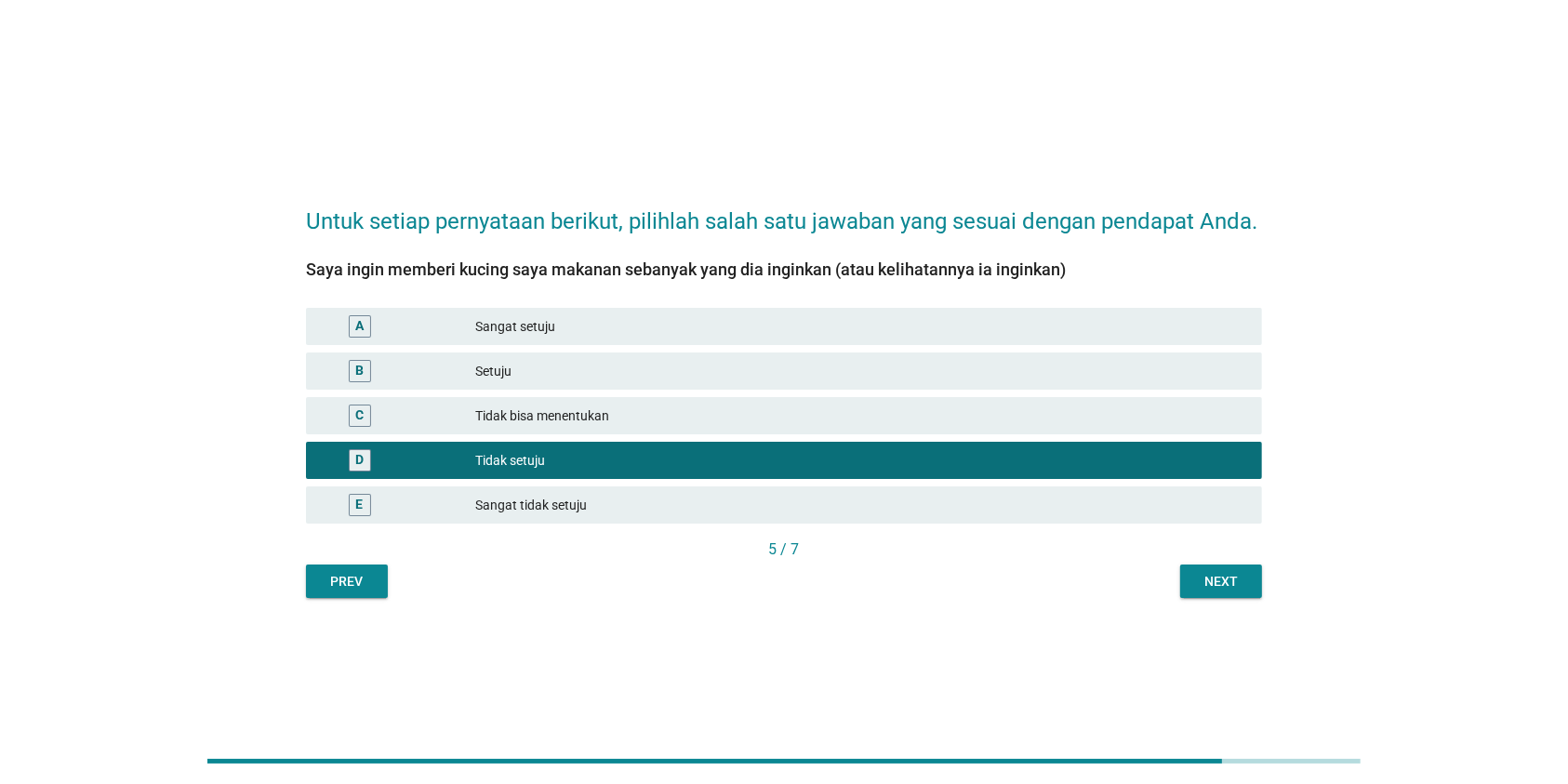 click on "Next" at bounding box center [1221, 581] 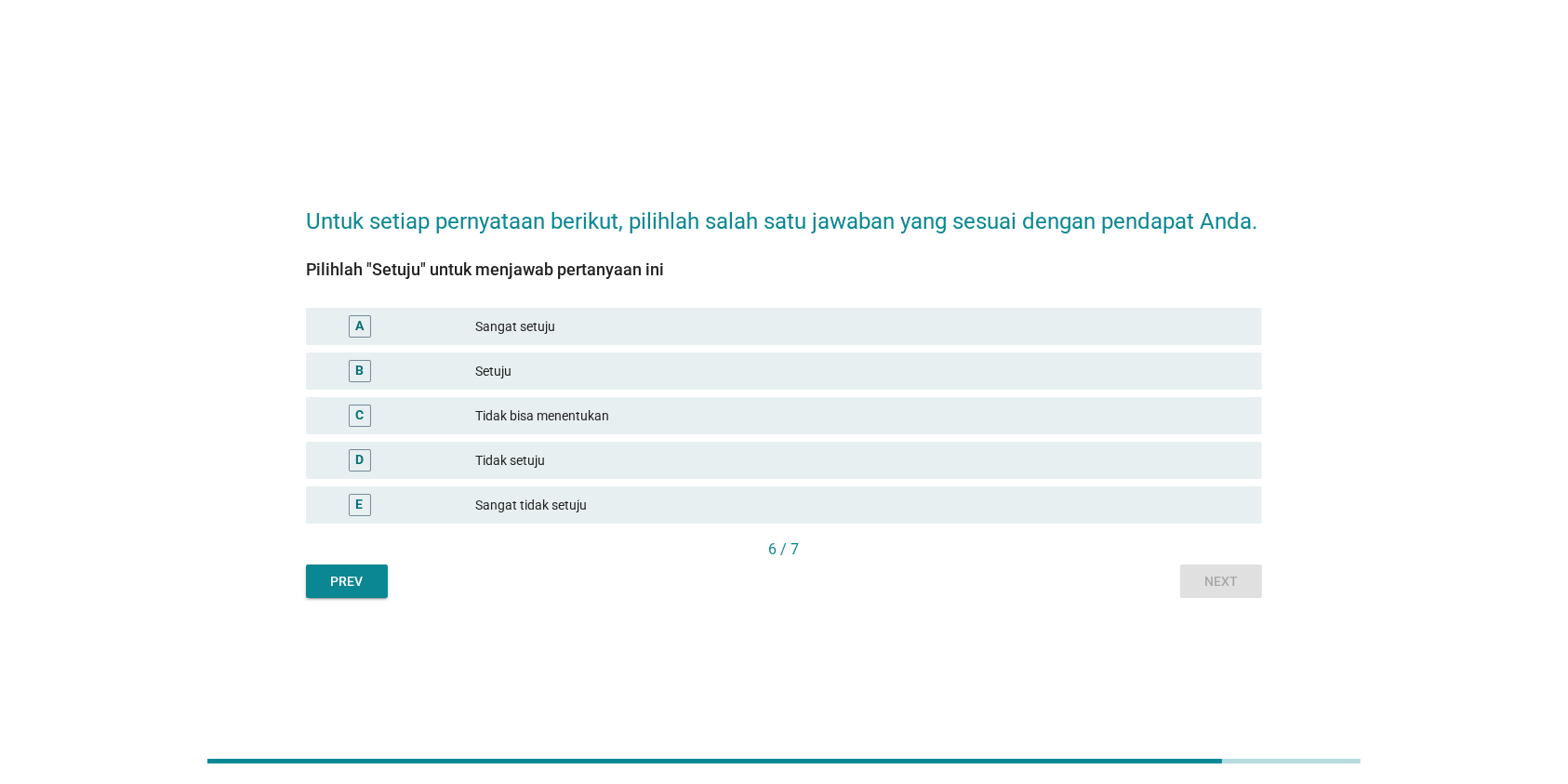 click on "Setuju" at bounding box center (861, 371) 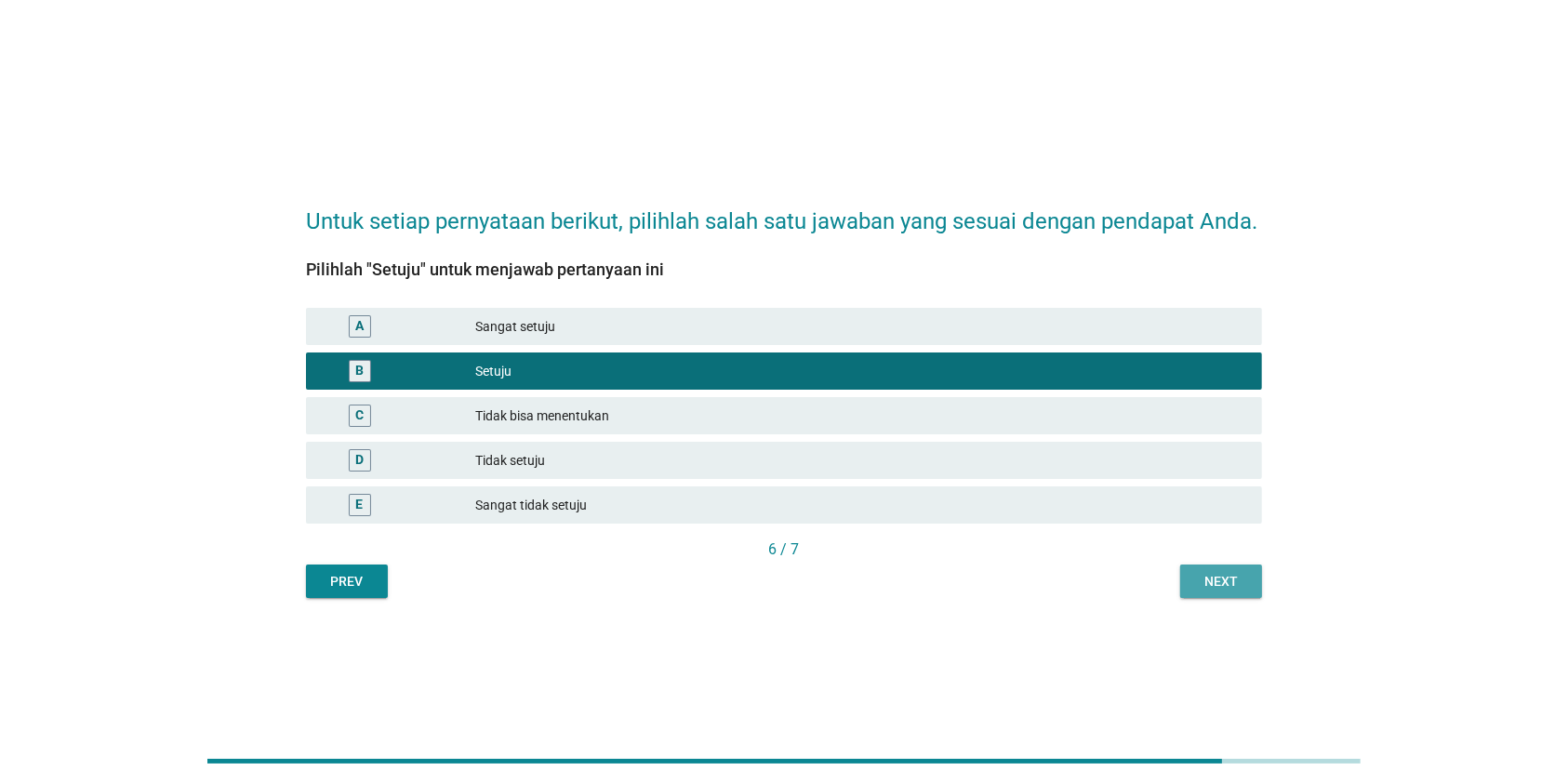 click on "Next" at bounding box center [1221, 581] 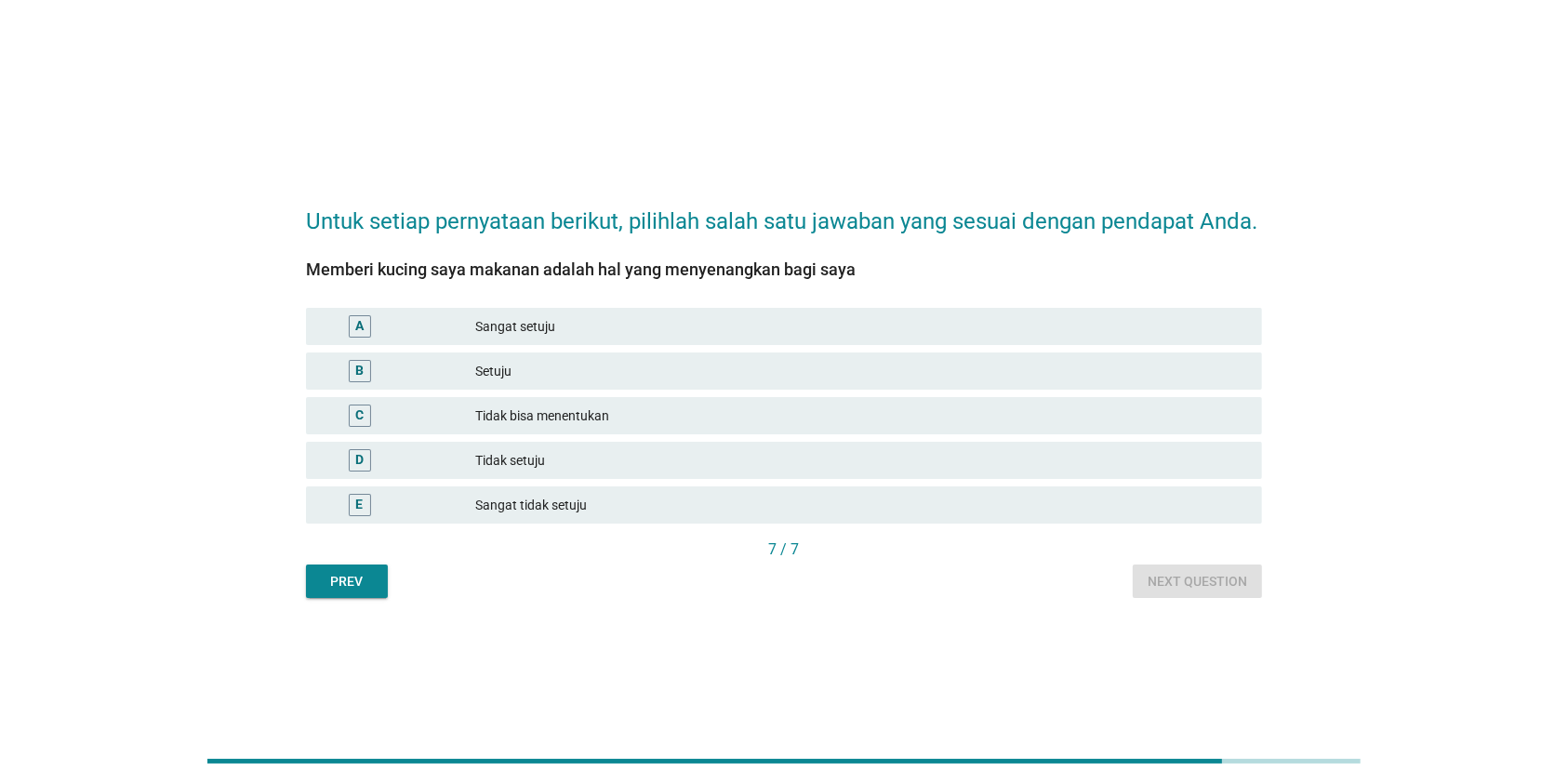 click on "Sangat setuju" at bounding box center [861, 326] 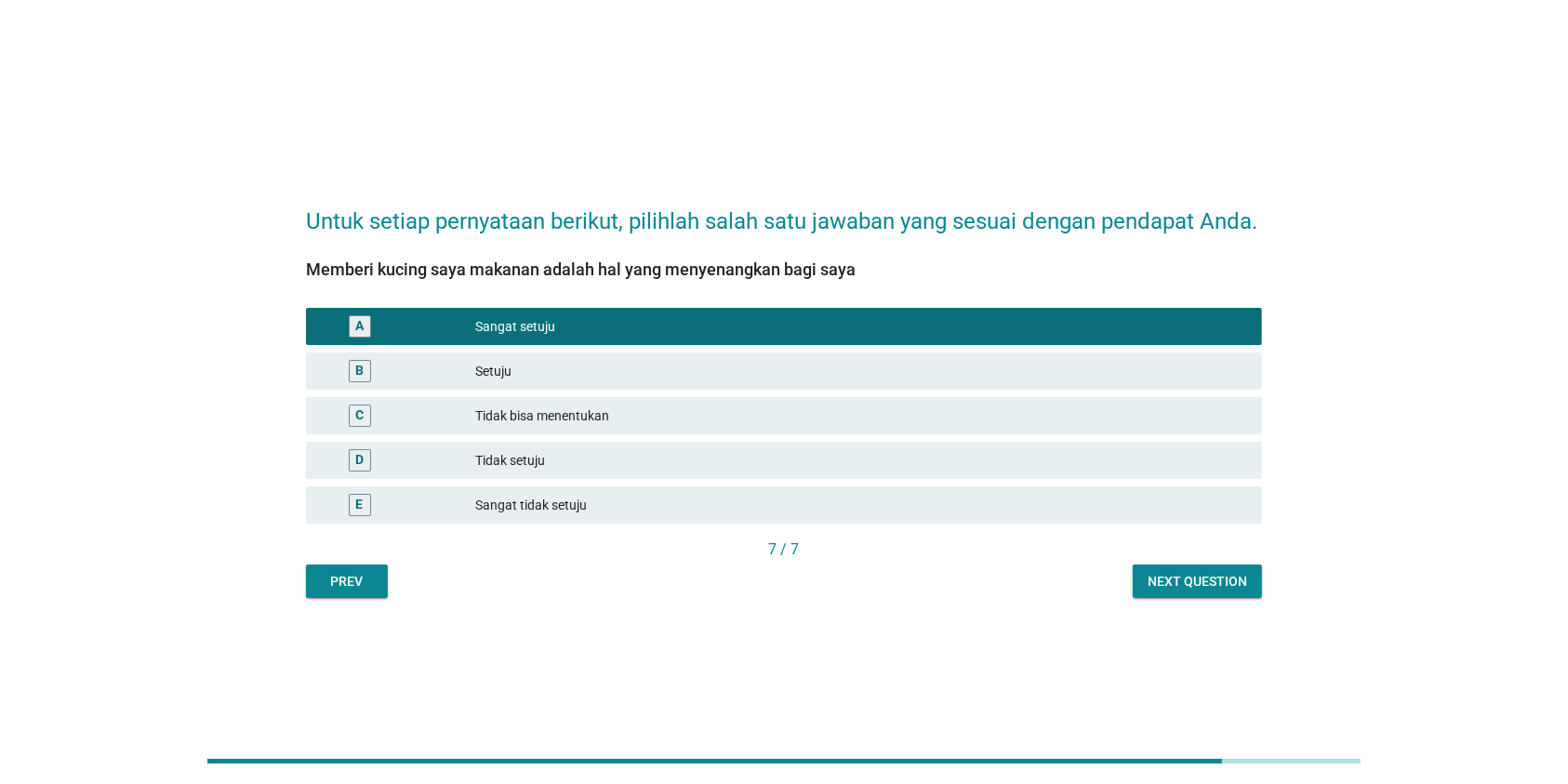 click on "Next question" at bounding box center (1197, 581) 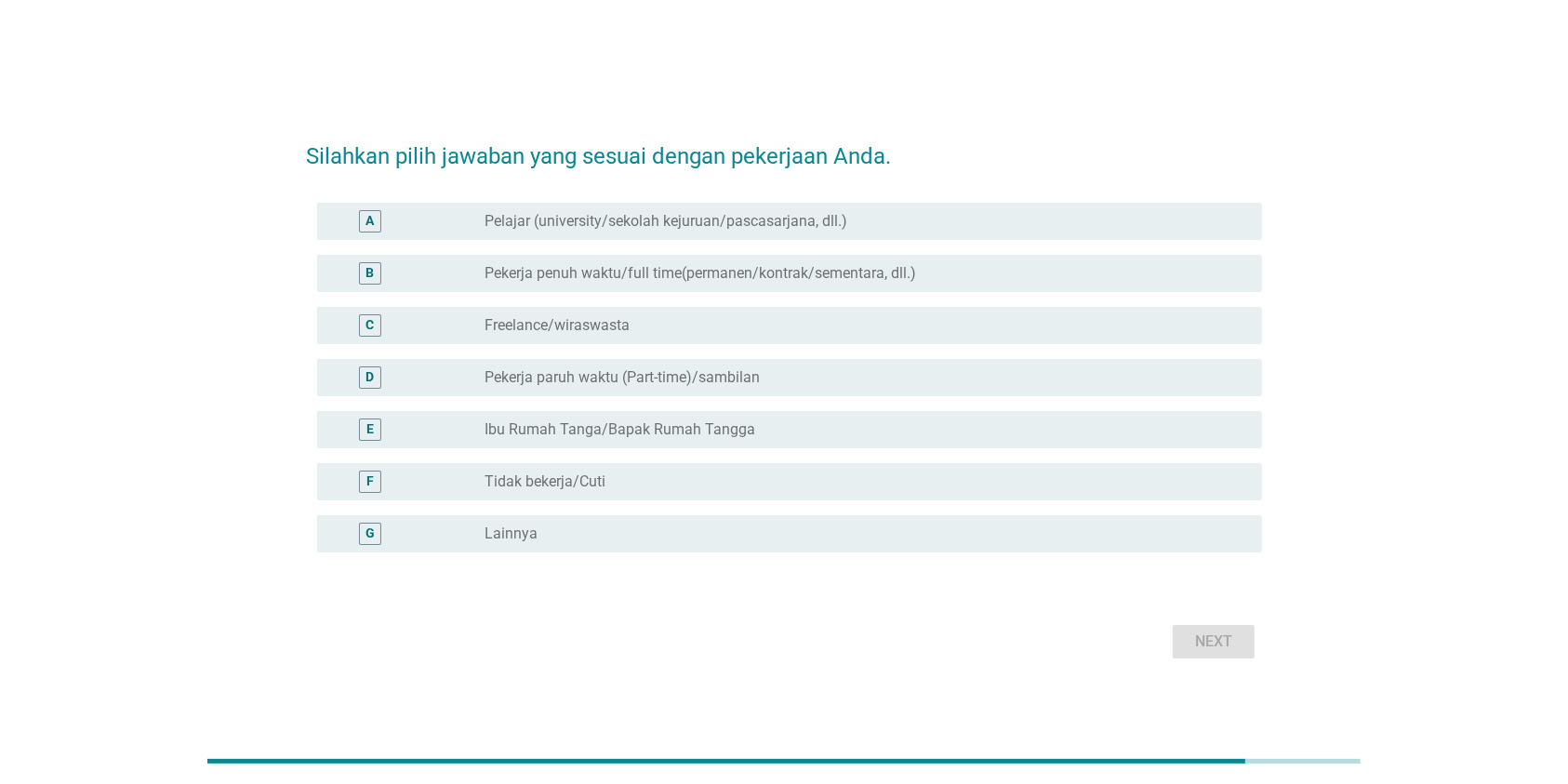 click on "B     radio_button_unchecked Pekerja penuh waktu/full time(permanen/kontrak/sementara, dll.)" at bounding box center [790, 273] 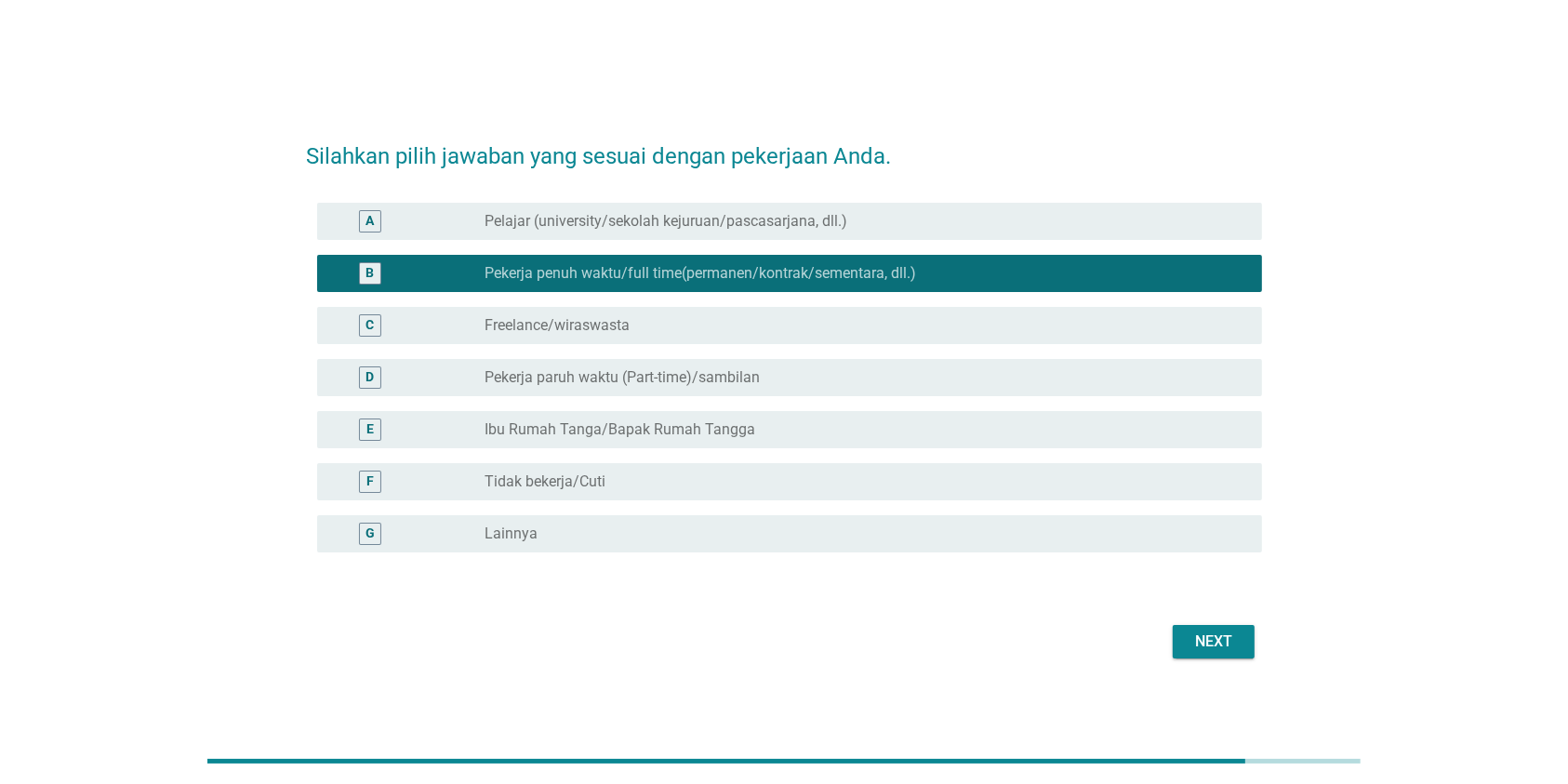 click on "Next" at bounding box center [1214, 642] 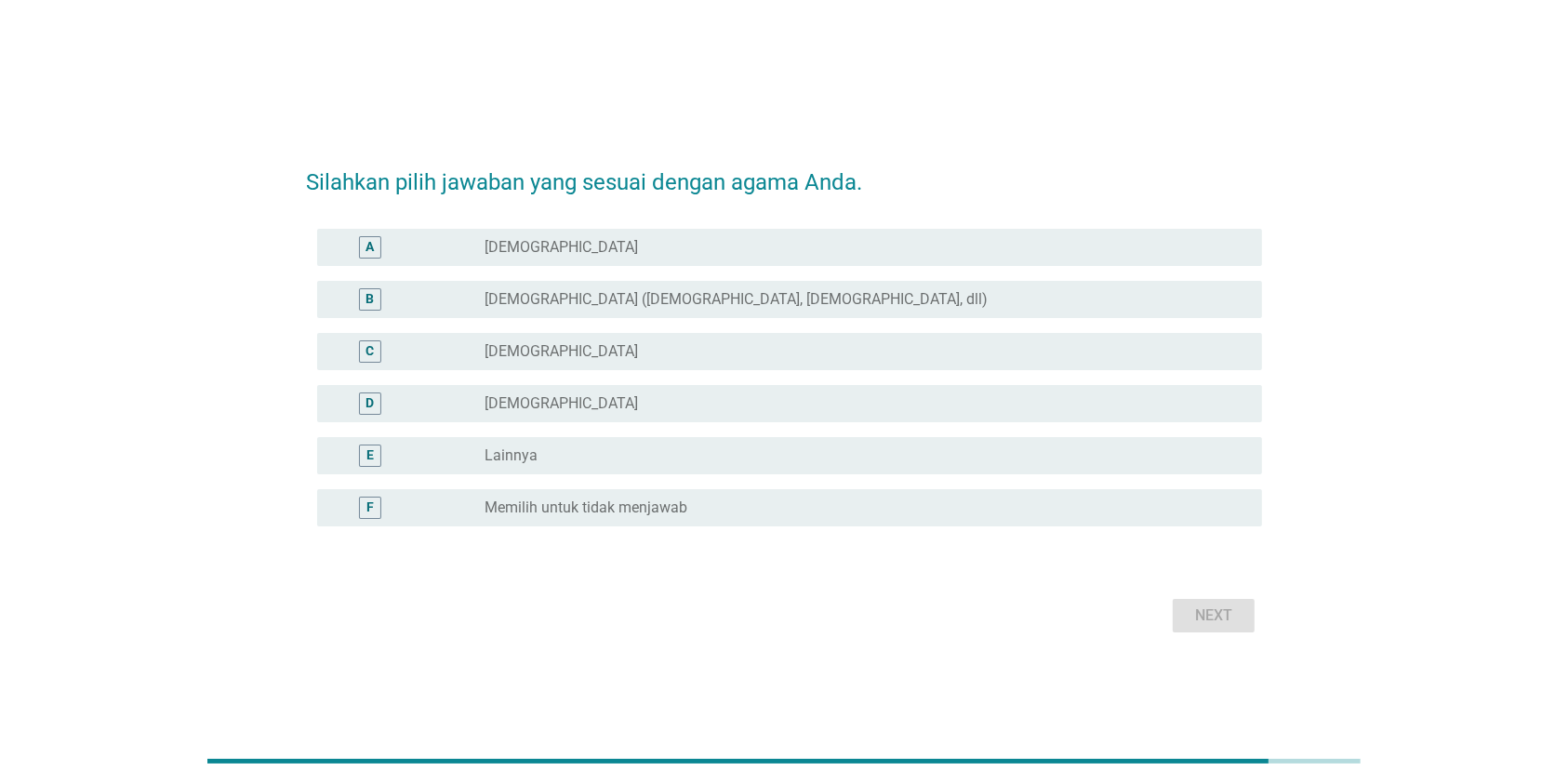 click on "[DEMOGRAPHIC_DATA] ([DEMOGRAPHIC_DATA], [DEMOGRAPHIC_DATA], dll)" at bounding box center (736, 299) 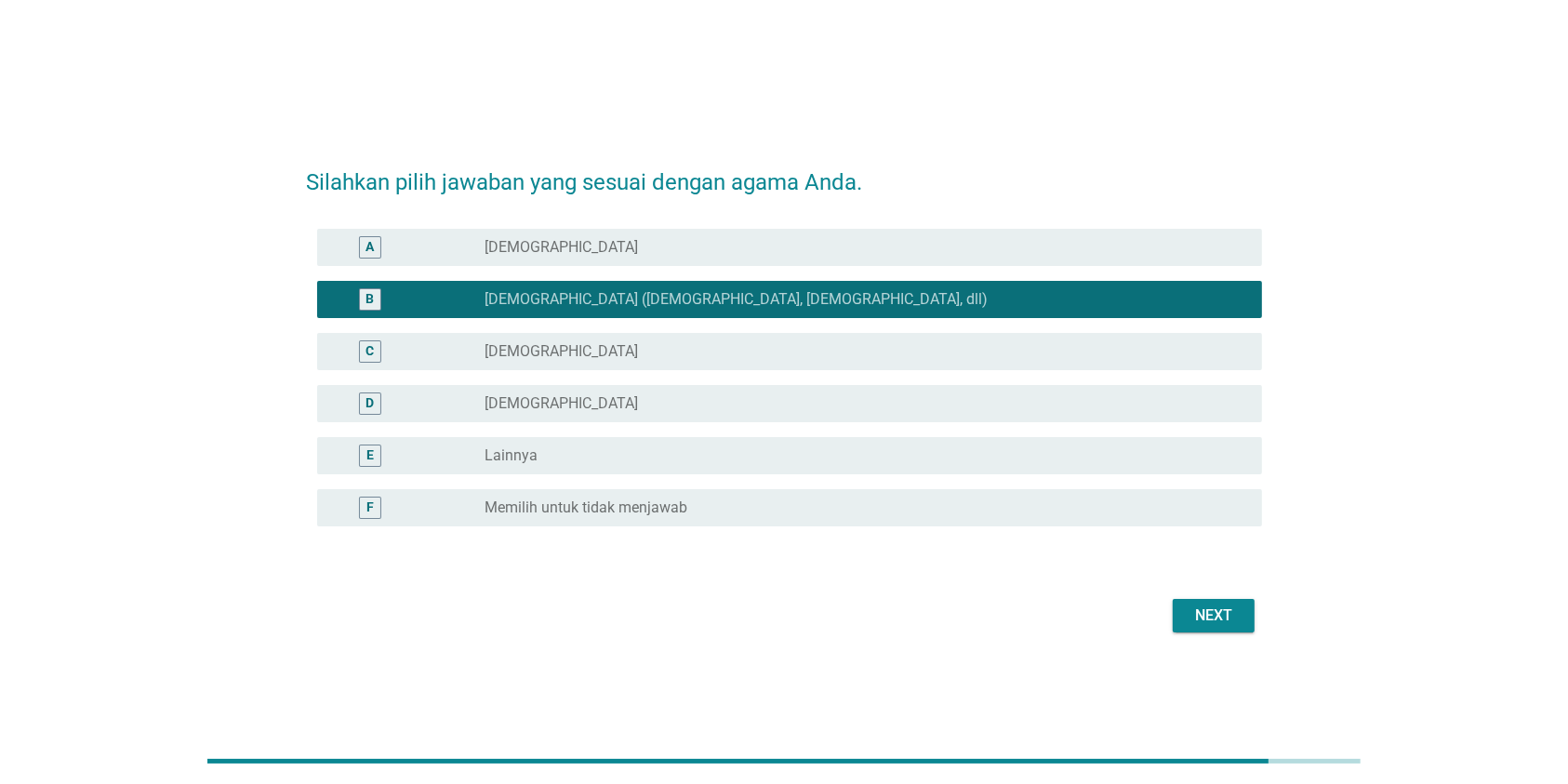 click on "Next" at bounding box center (1214, 616) 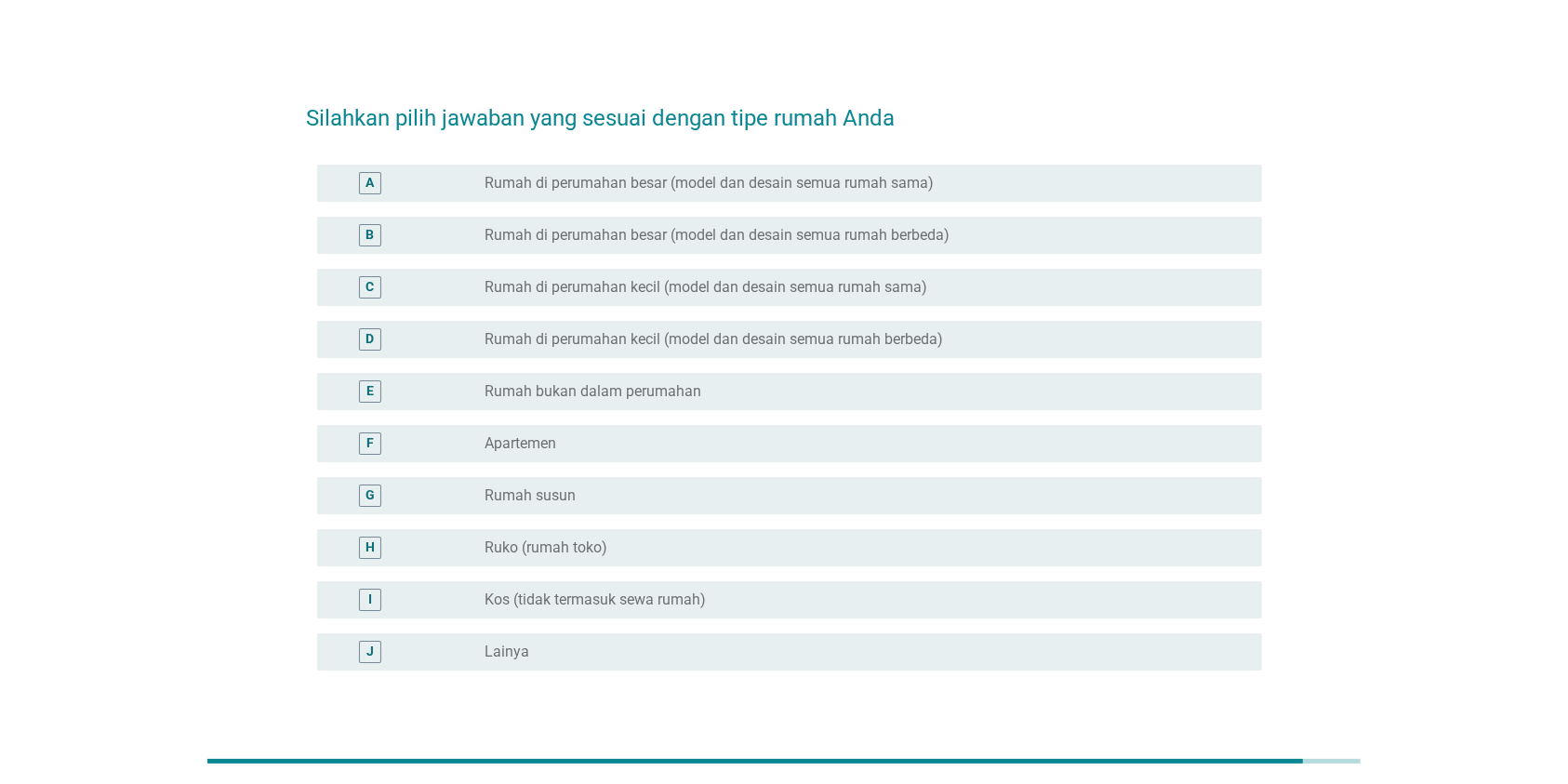 click on "Rumah di perumahan kecil (model dan desain semua rumah berbeda)" at bounding box center (713, 339) 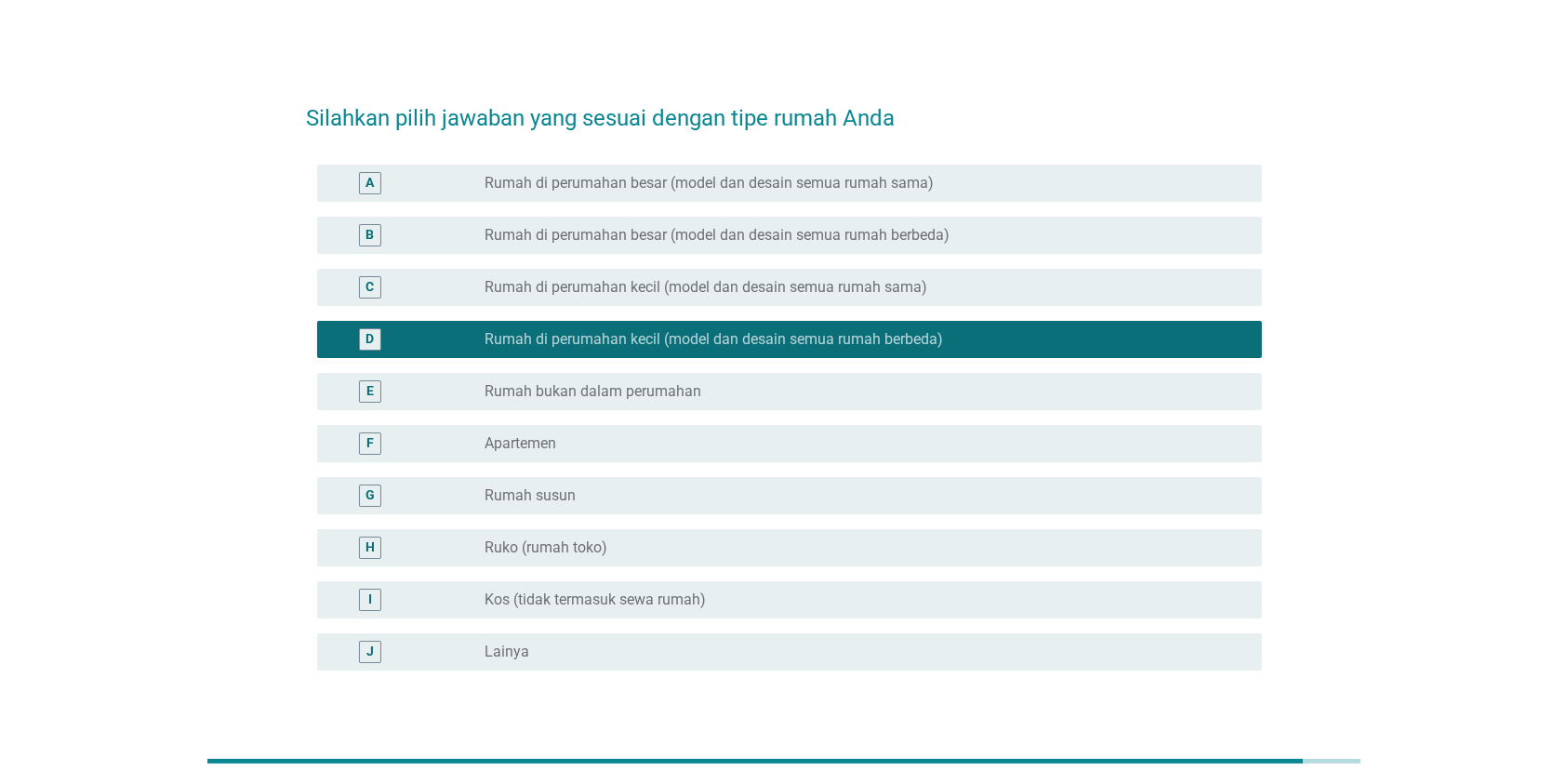 scroll, scrollTop: 126, scrollLeft: 0, axis: vertical 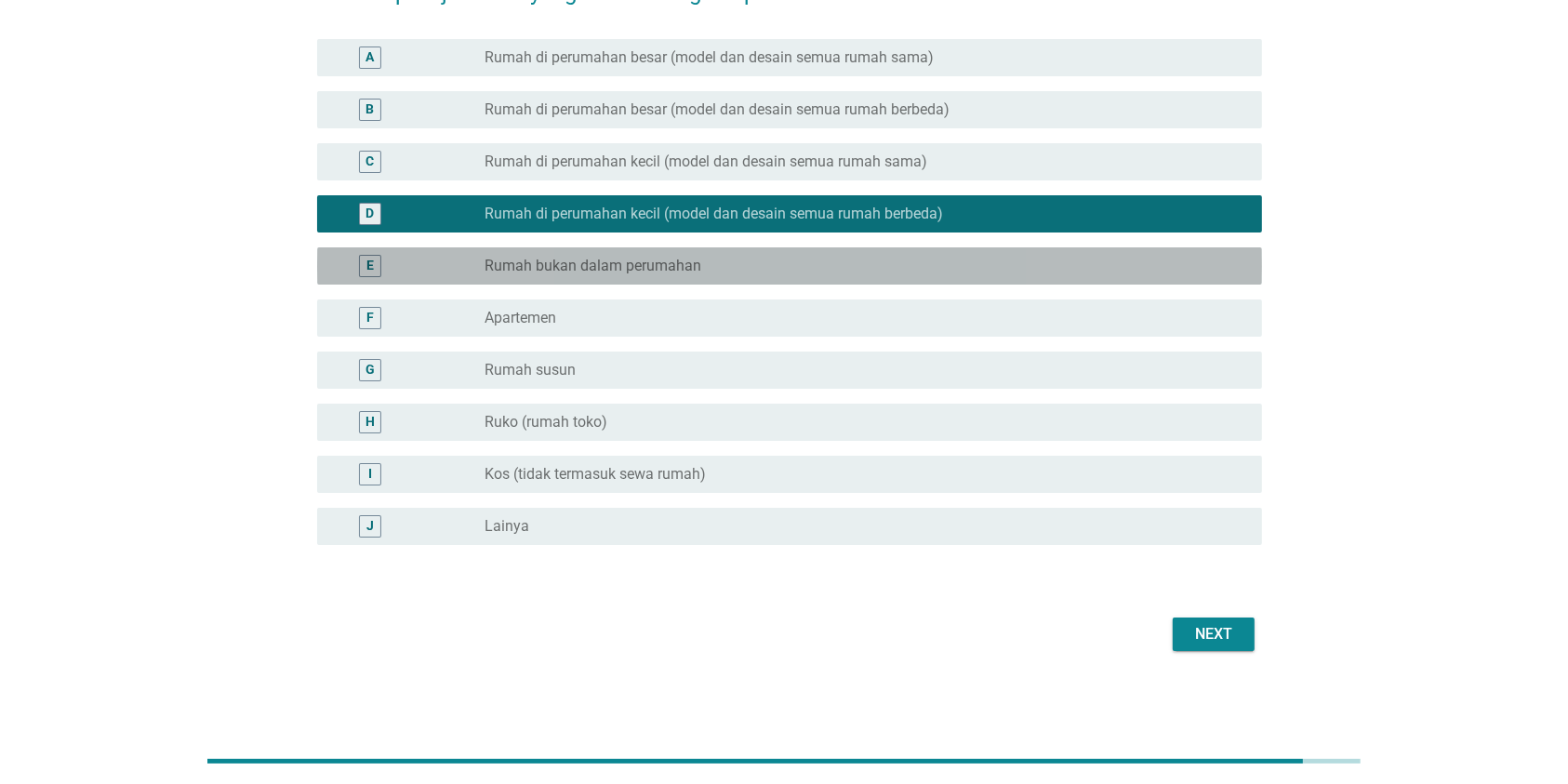 click on "E     radio_button_unchecked Rumah bukan dalam perumahan" at bounding box center [790, 266] 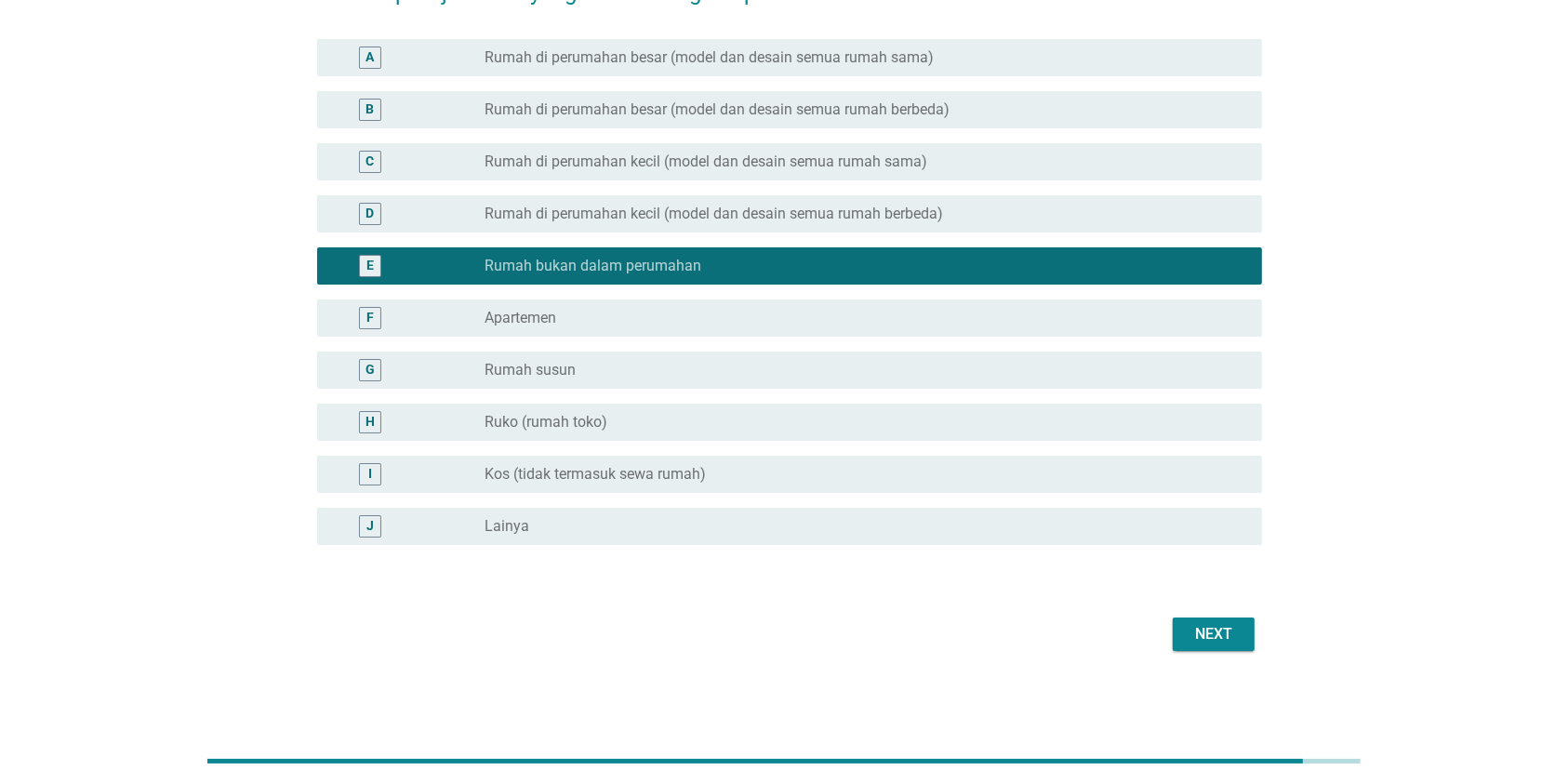 click on "Next" at bounding box center (1214, 634) 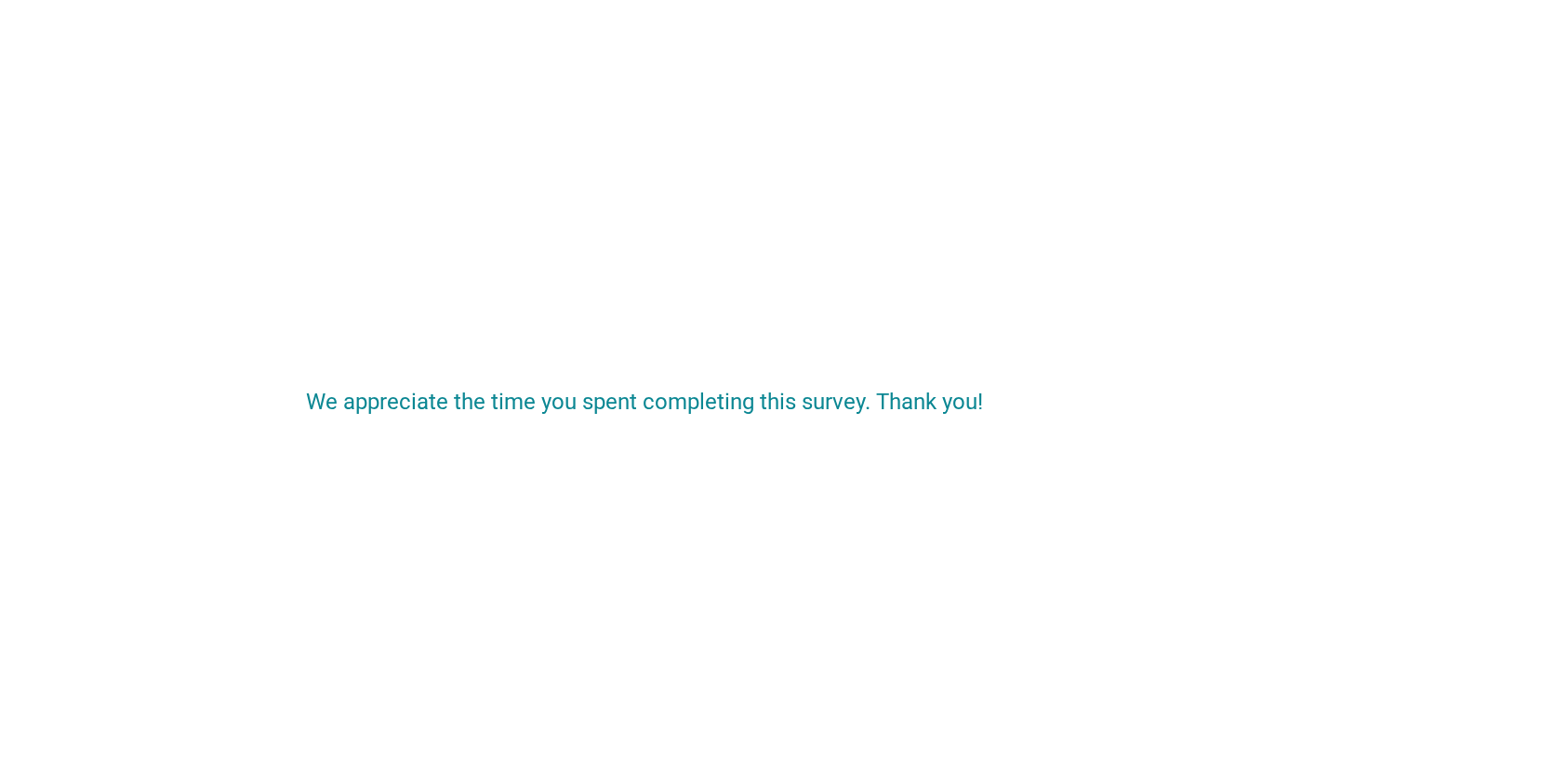 scroll, scrollTop: 0, scrollLeft: 0, axis: both 